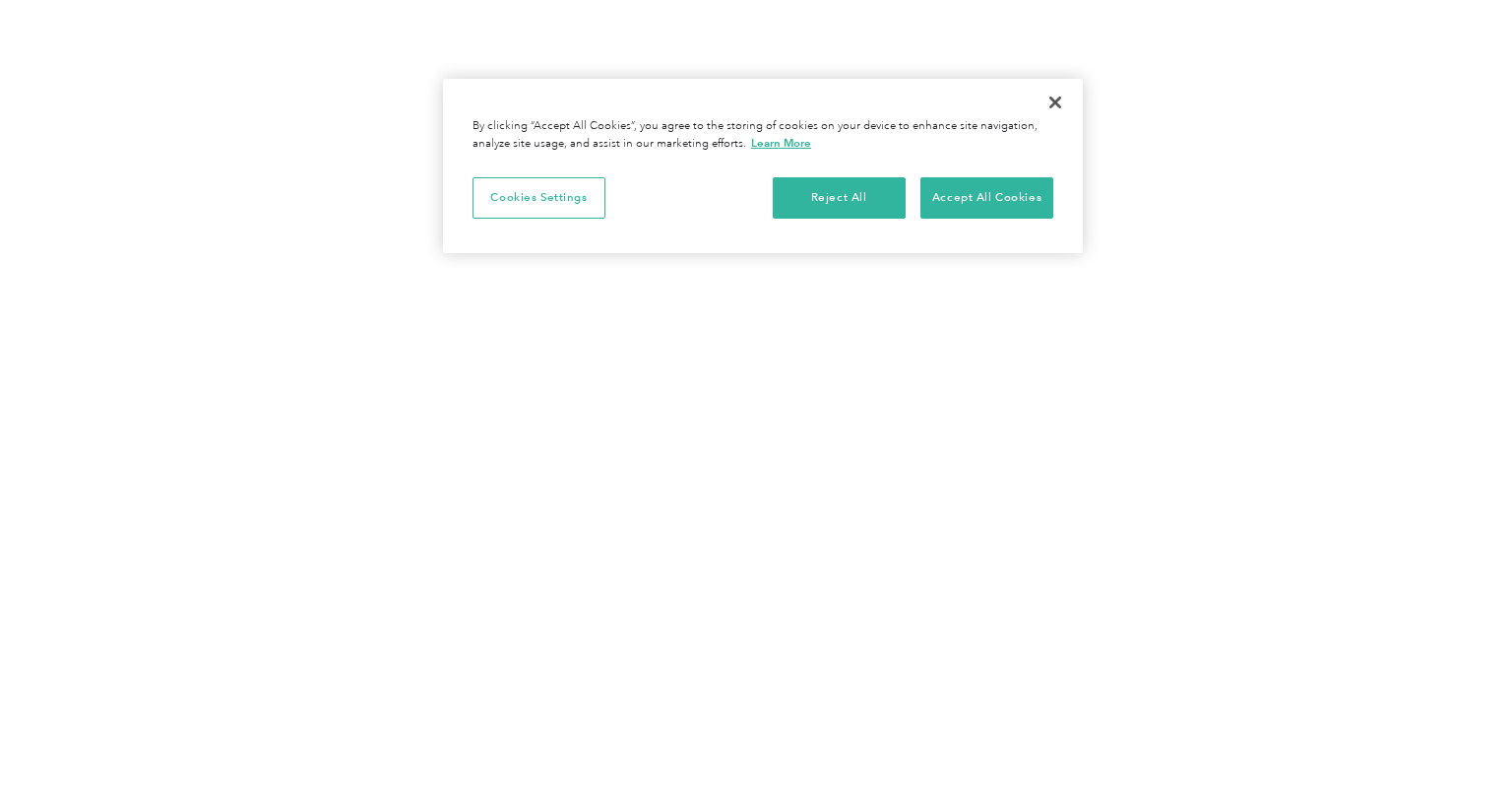 scroll, scrollTop: 0, scrollLeft: 0, axis: both 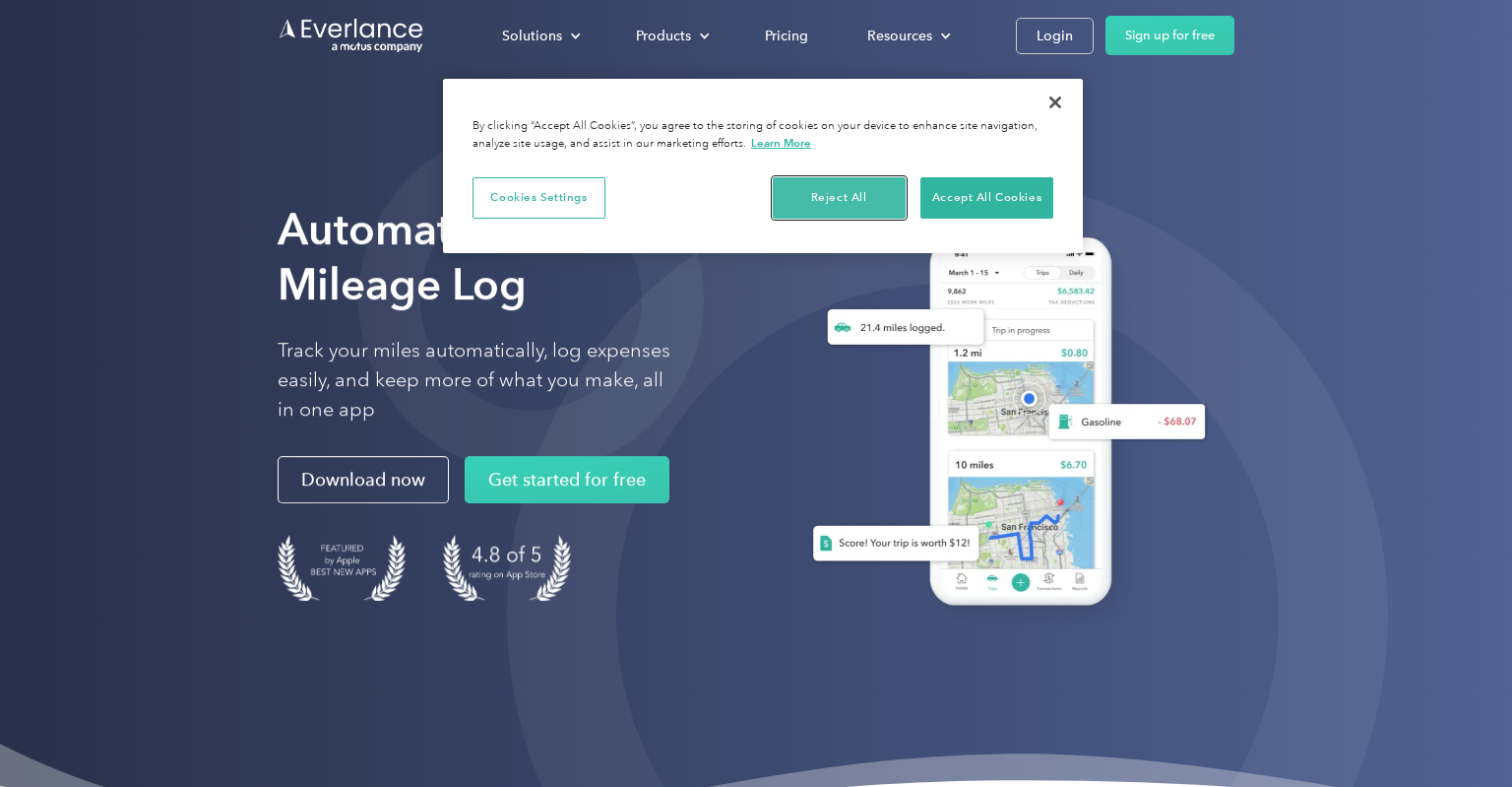 click on "Reject All" at bounding box center (839, 198) 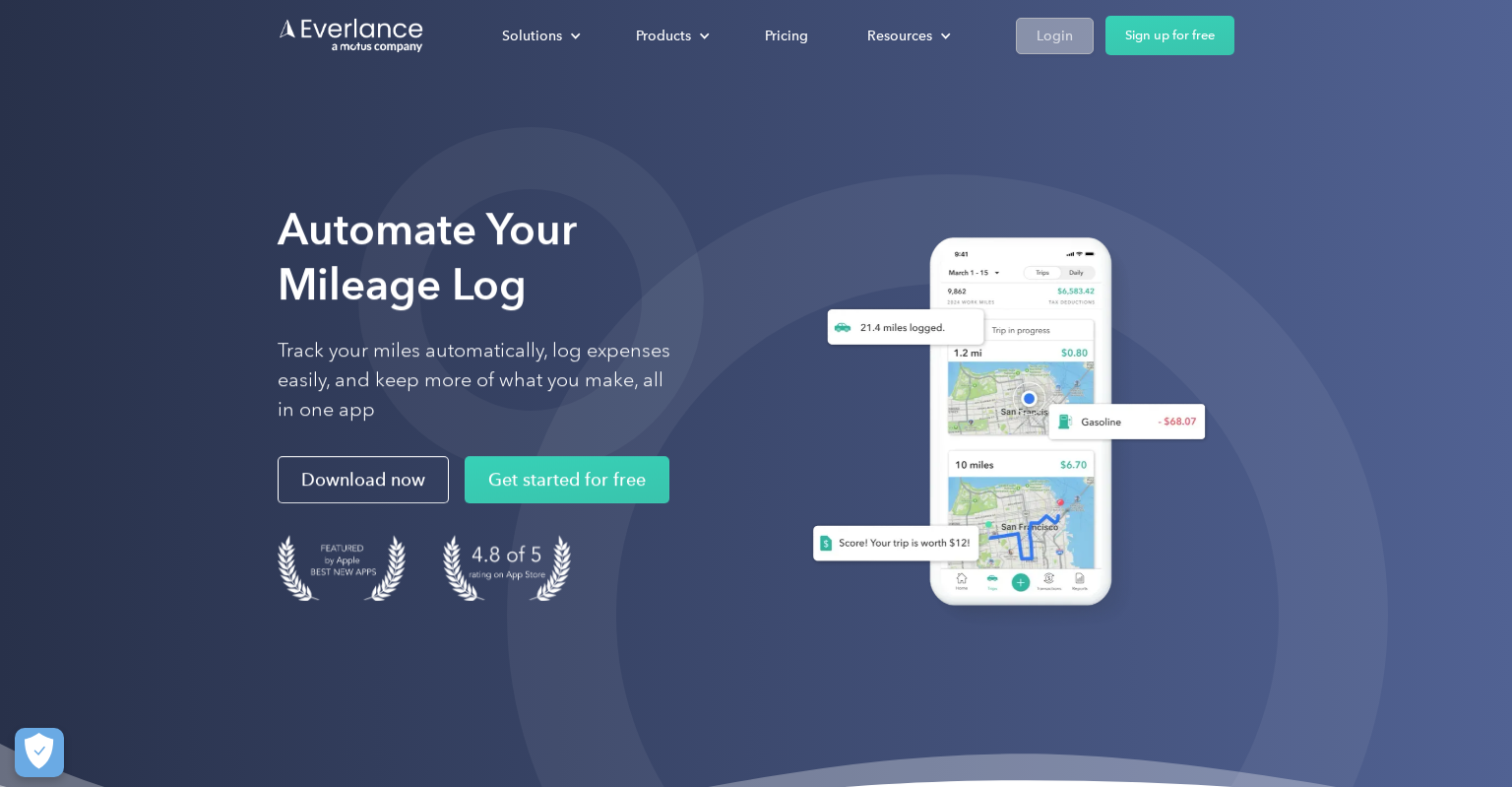 click on "Login" at bounding box center [1054, 35] 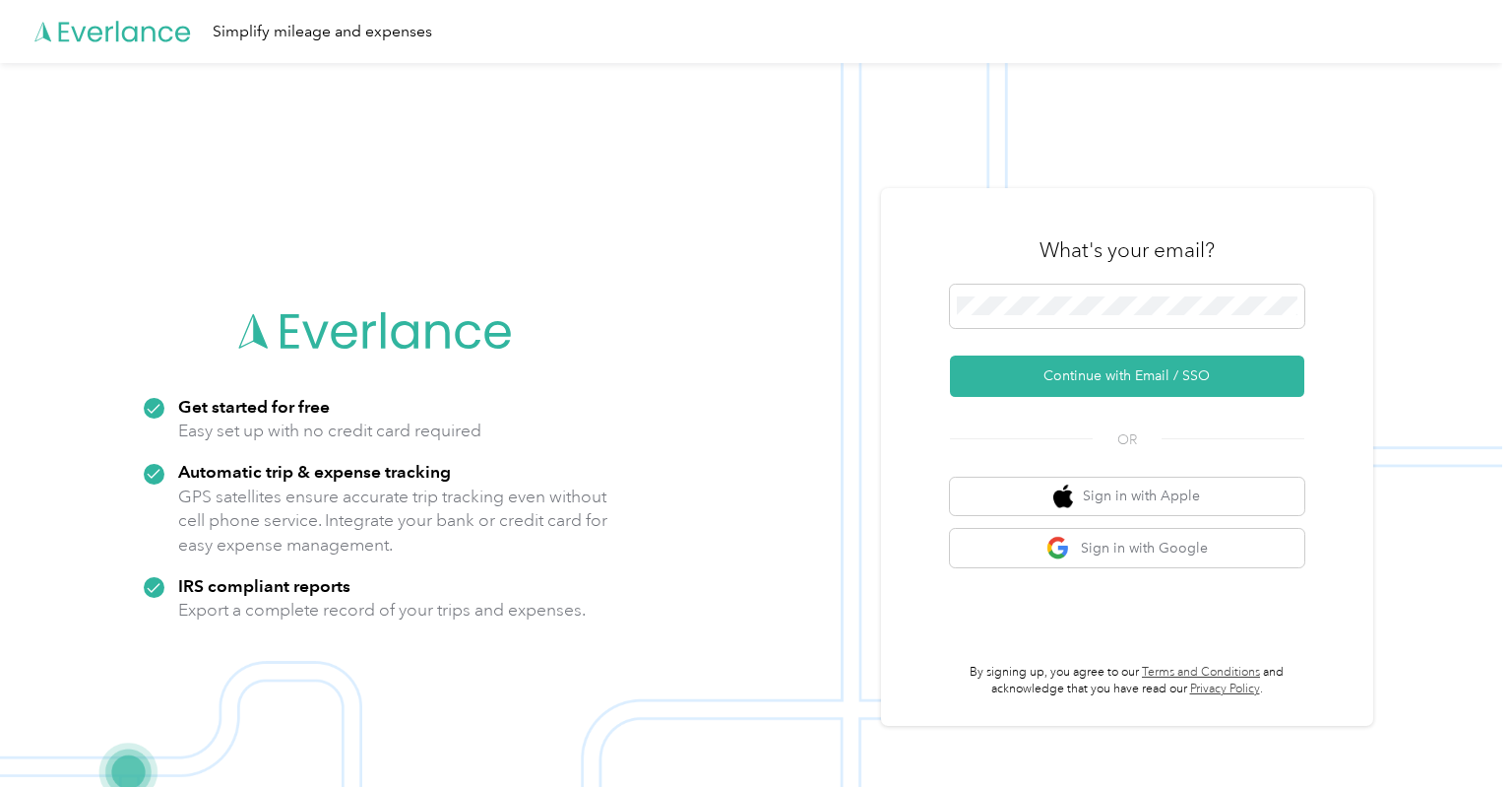 scroll, scrollTop: 0, scrollLeft: 0, axis: both 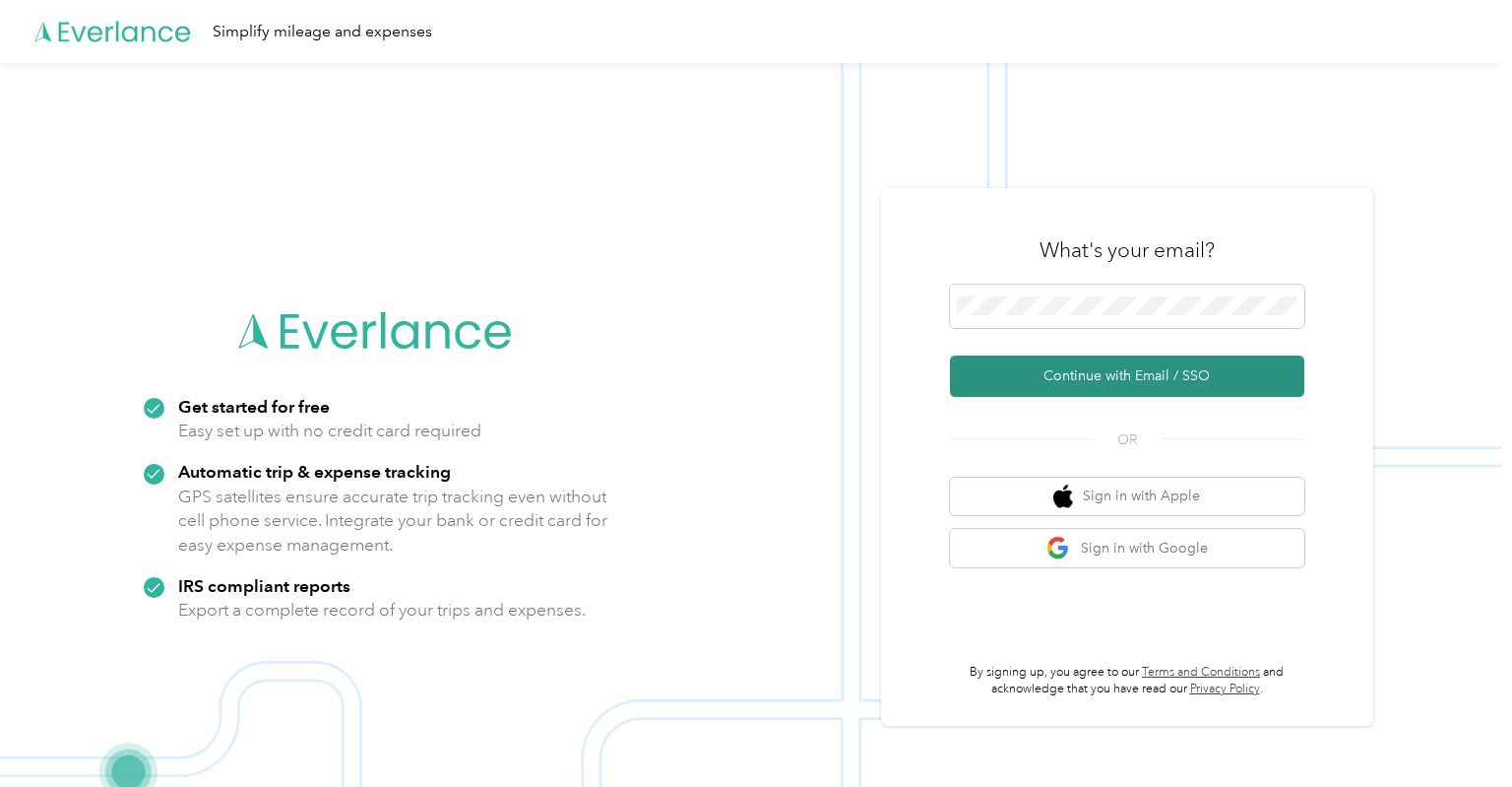 click on "Continue with Email / SSO" at bounding box center (1127, 376) 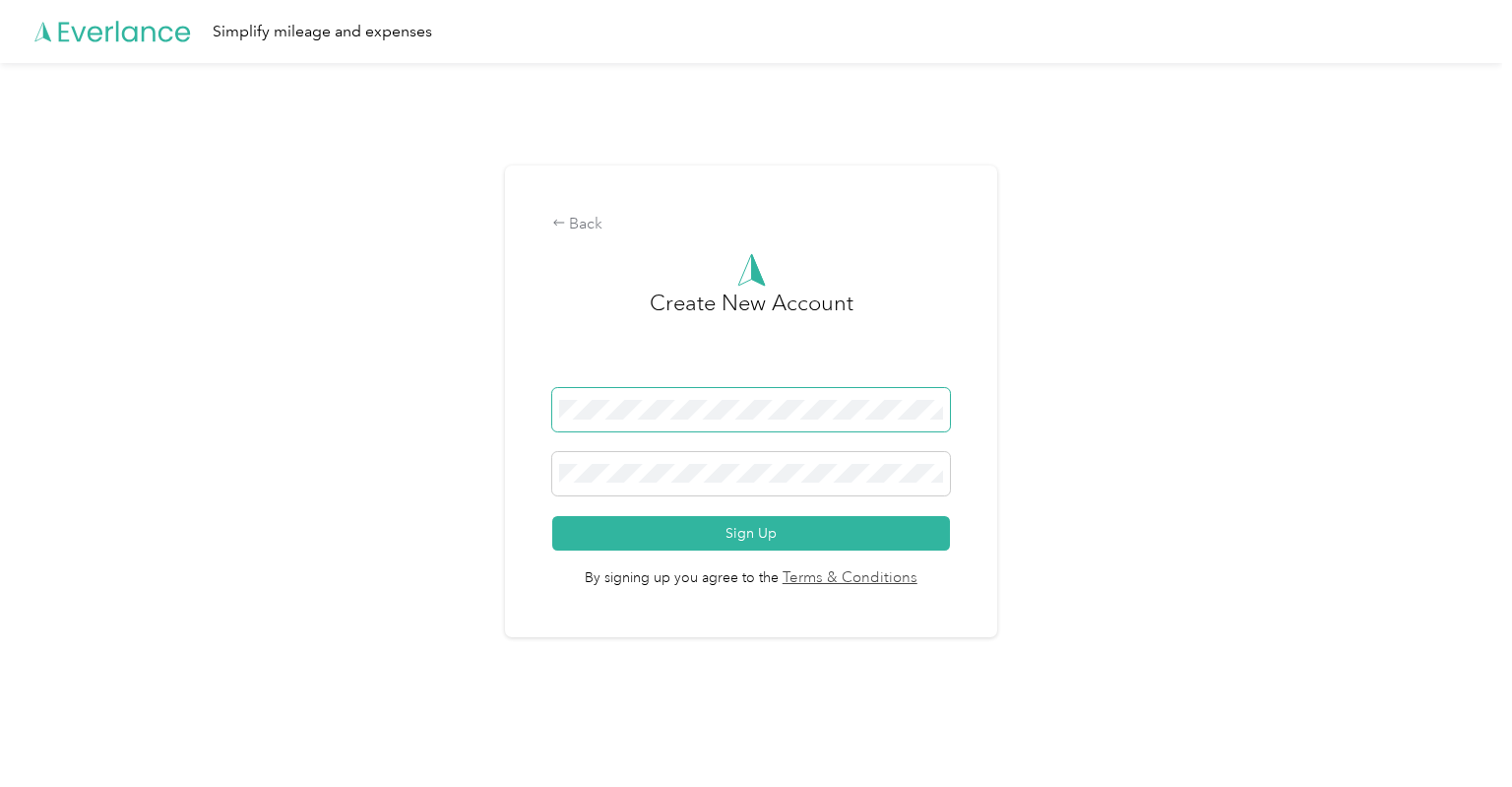 click at bounding box center (751, 410) 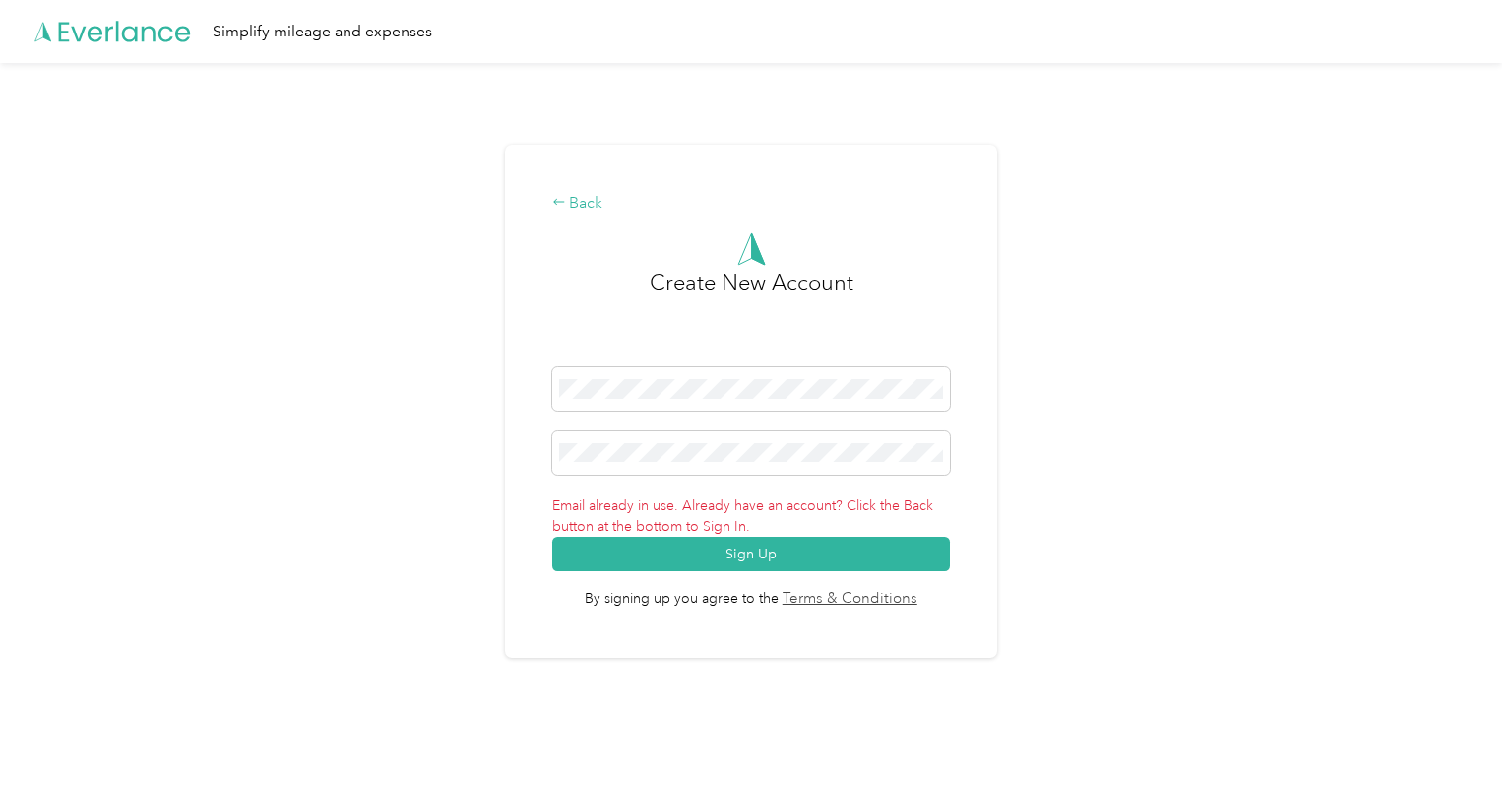 click on "Back" at bounding box center (751, 204) 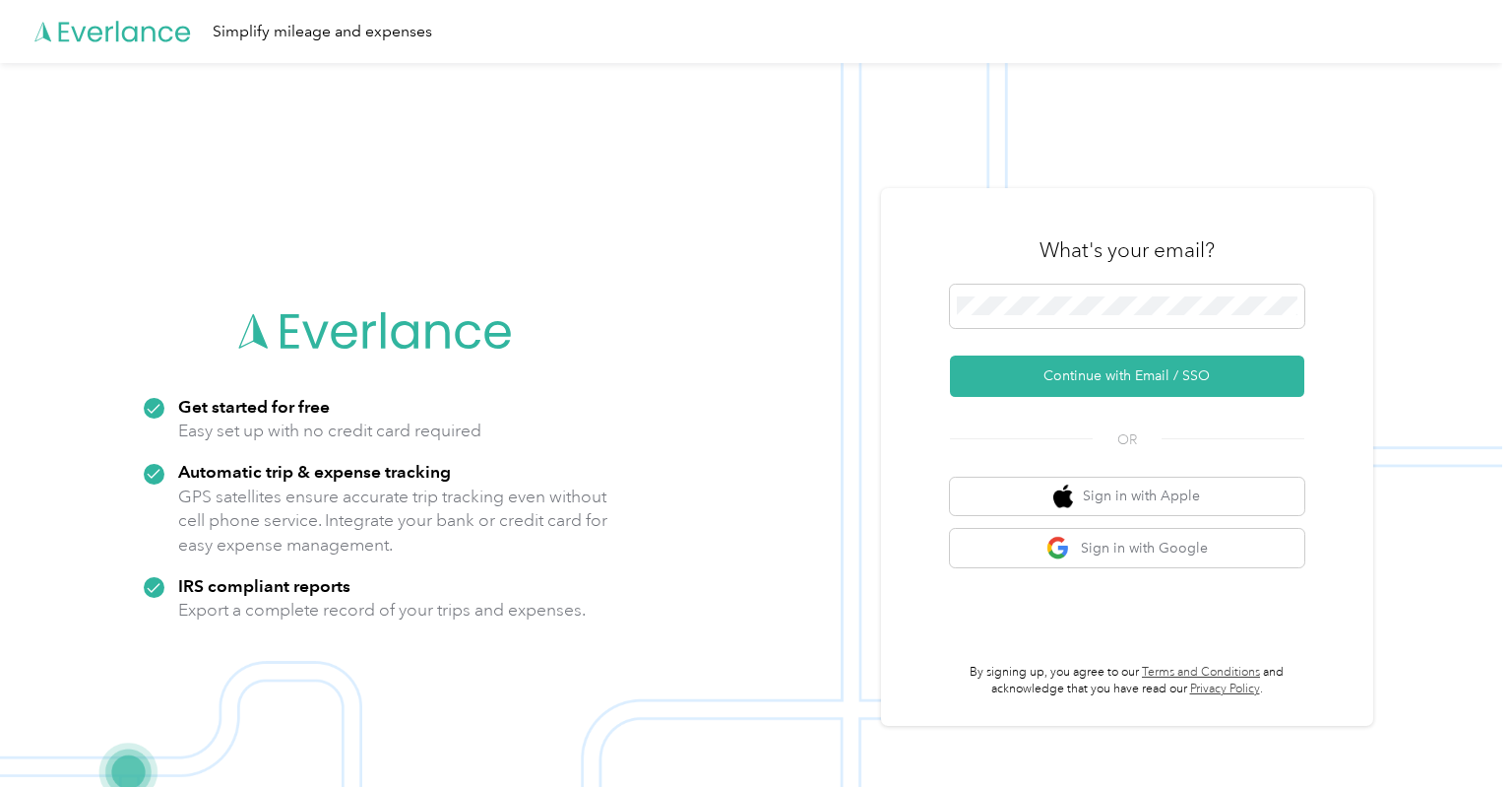 click 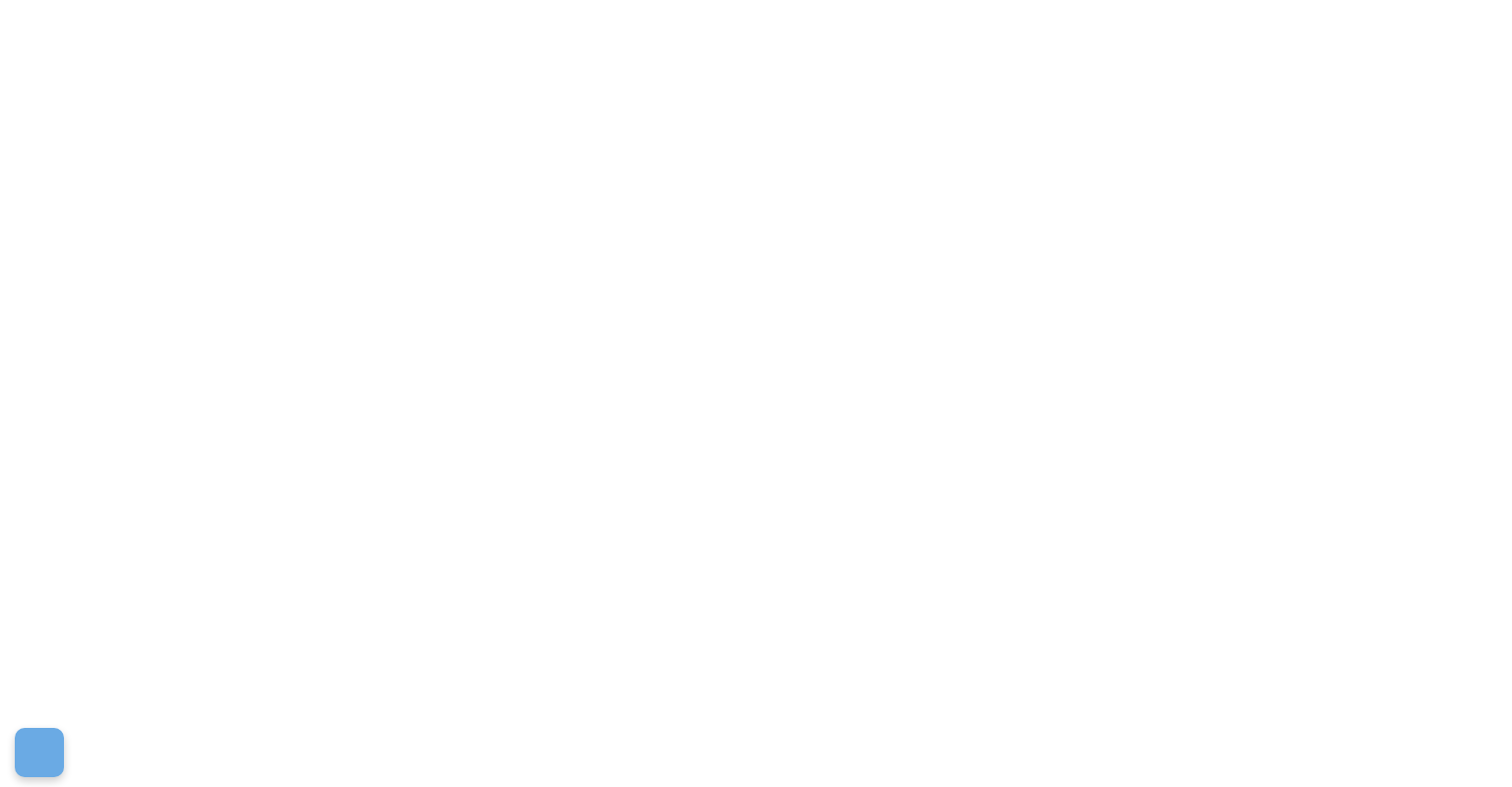 scroll, scrollTop: 0, scrollLeft: 0, axis: both 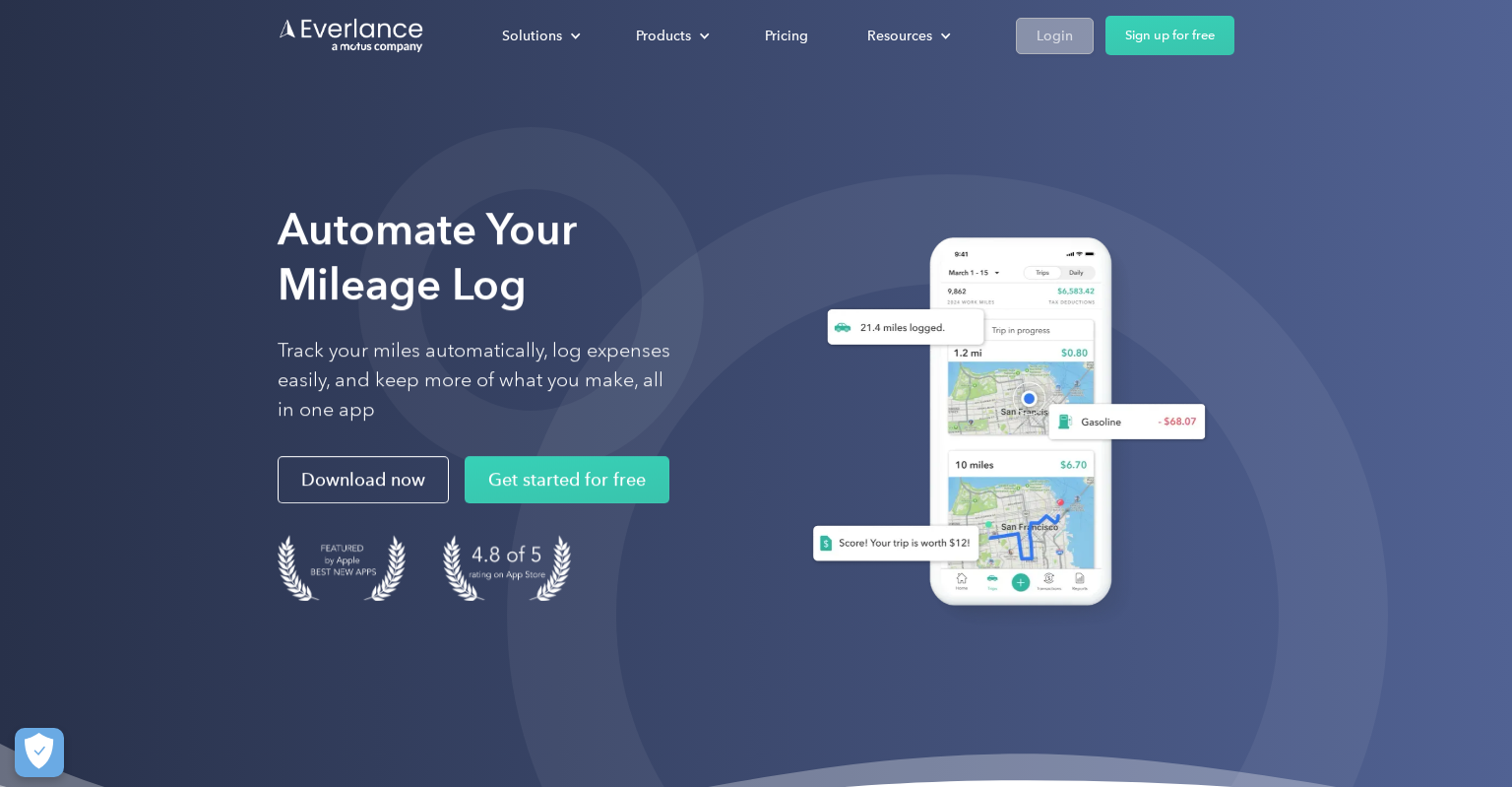 click on "Login" at bounding box center [1054, 35] 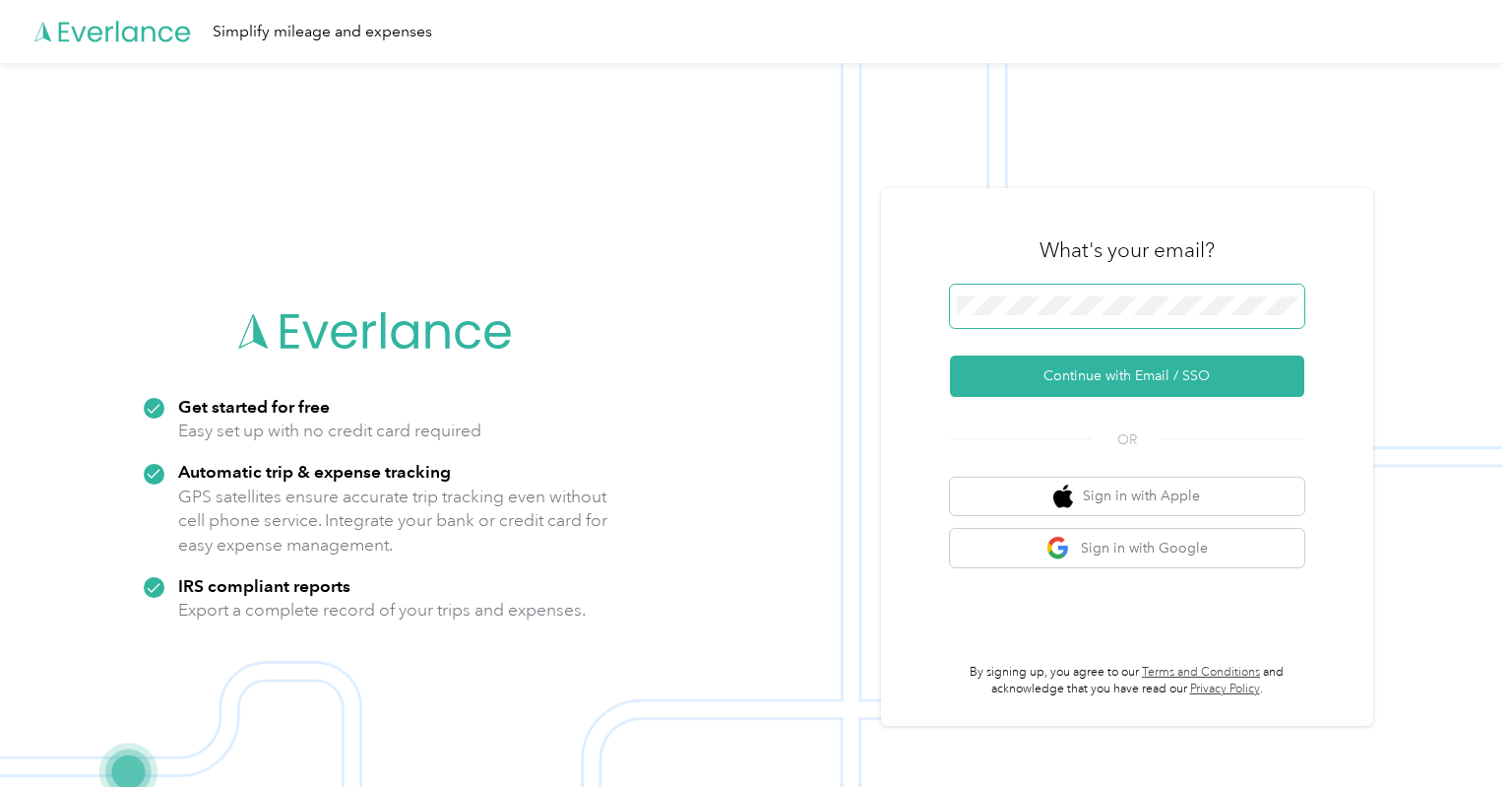 scroll, scrollTop: 0, scrollLeft: 0, axis: both 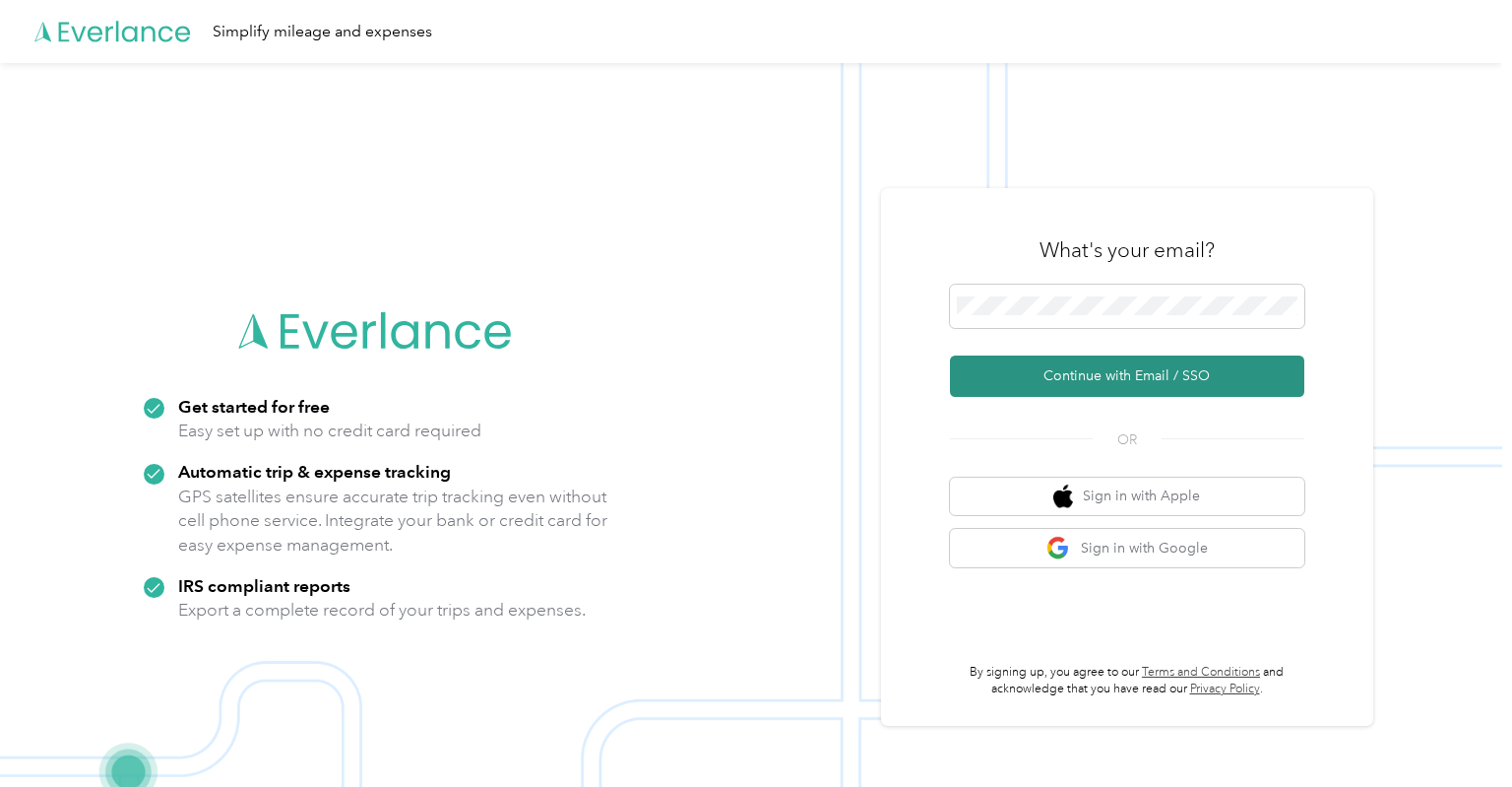 click on "Continue with Email / SSO" at bounding box center [1127, 376] 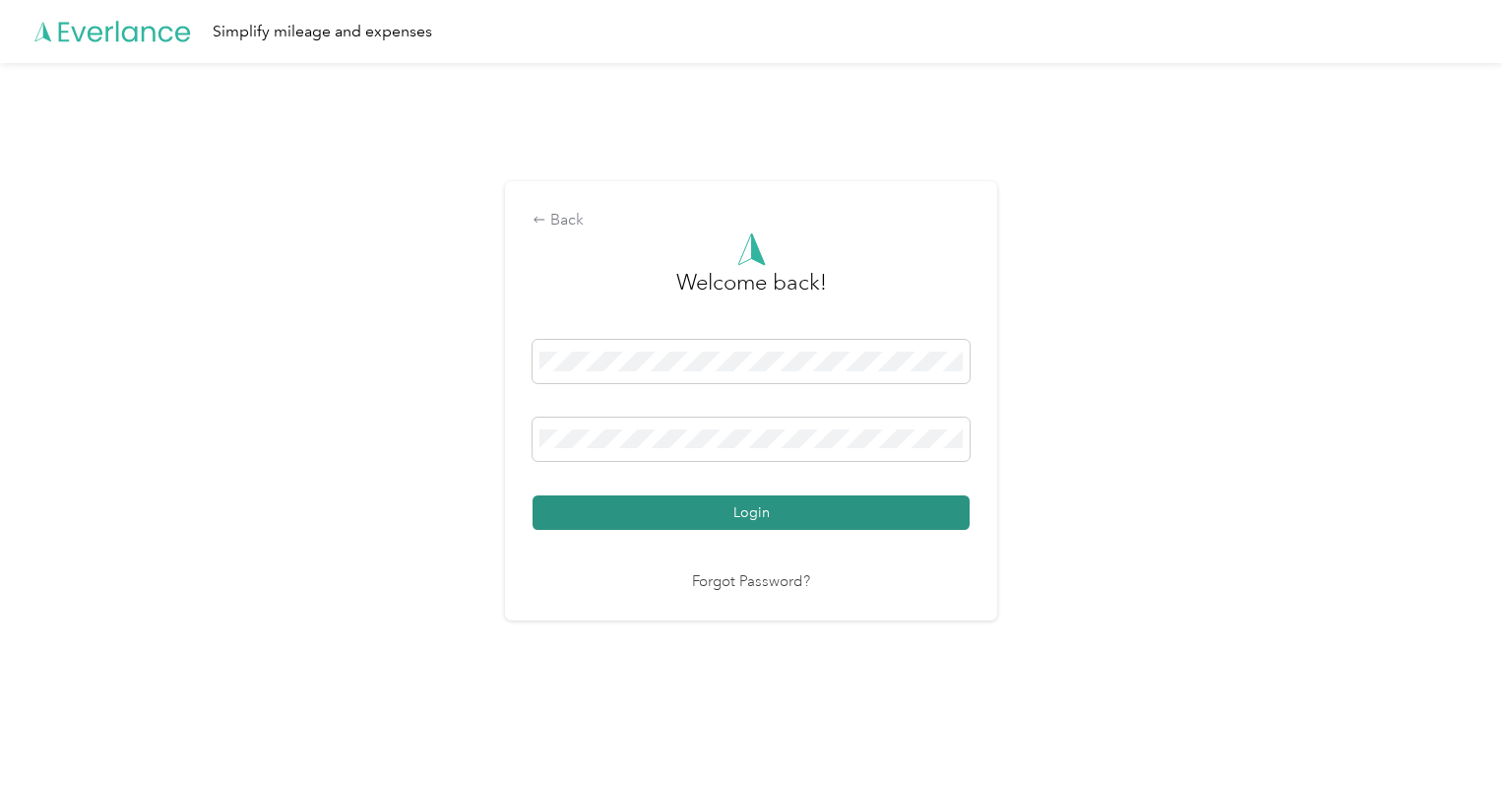 click on "Login" at bounding box center [751, 512] 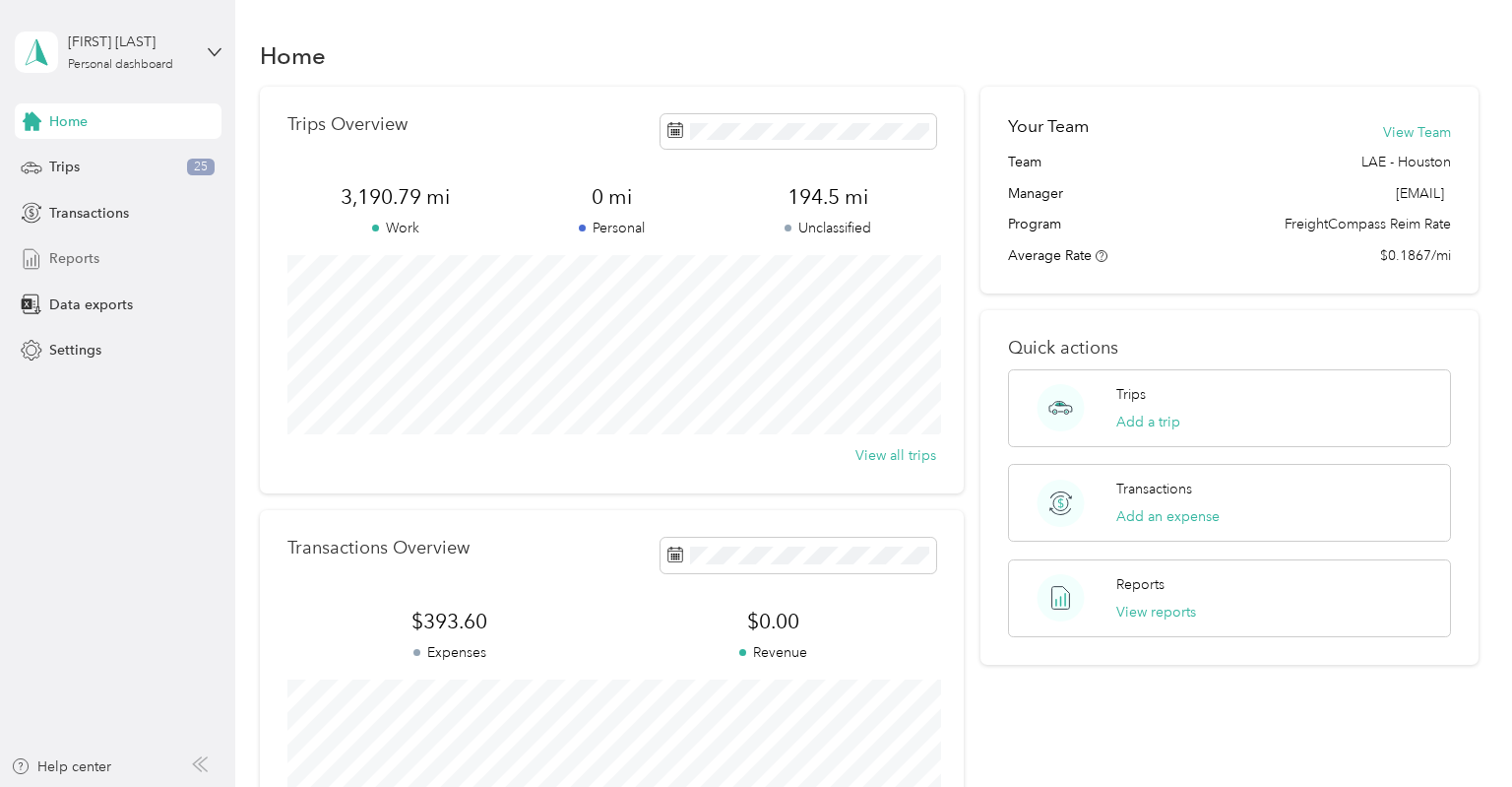 click on "Reports" at bounding box center (74, 258) 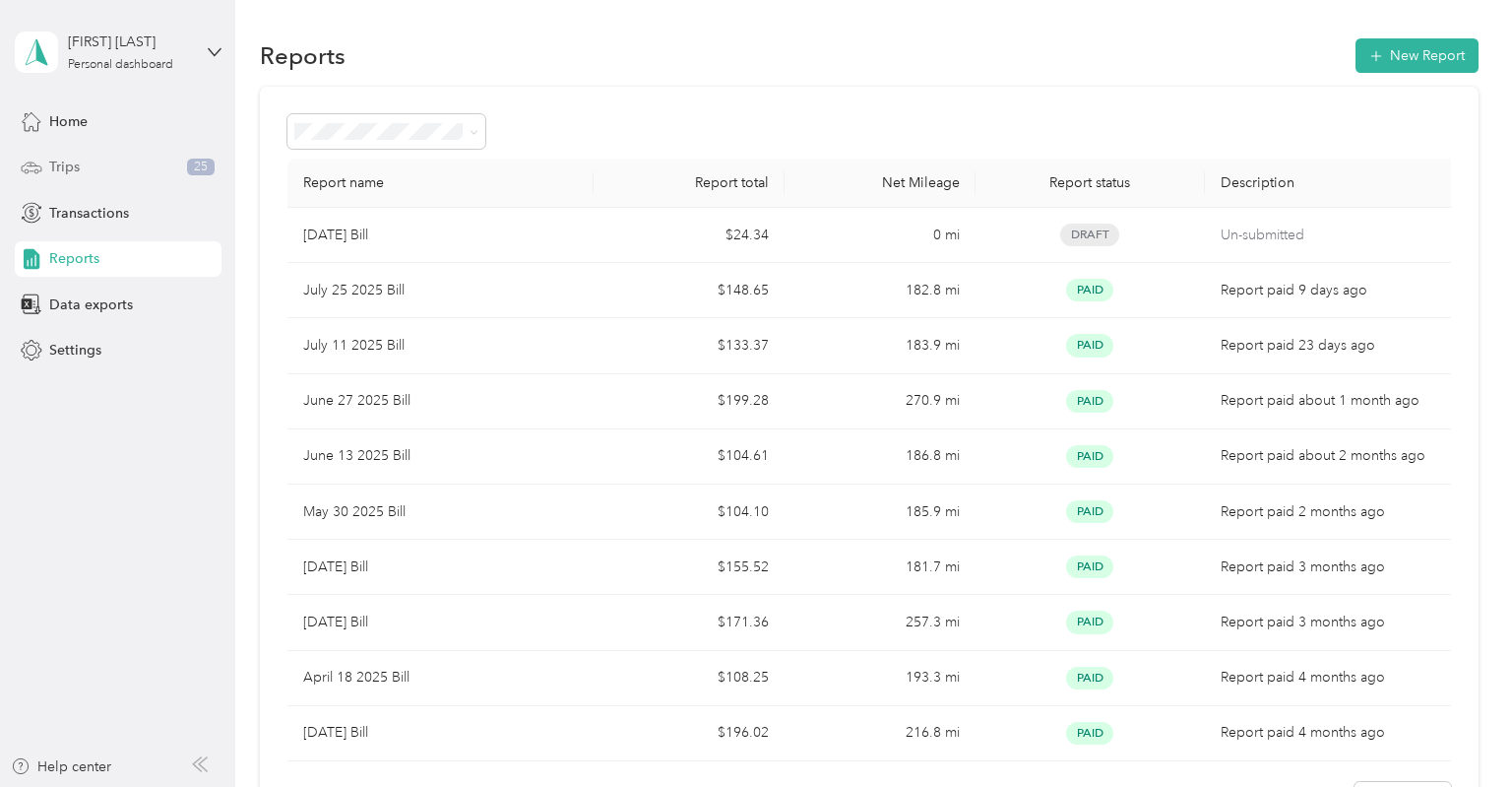 click on "Trips 25" at bounding box center (118, 167) 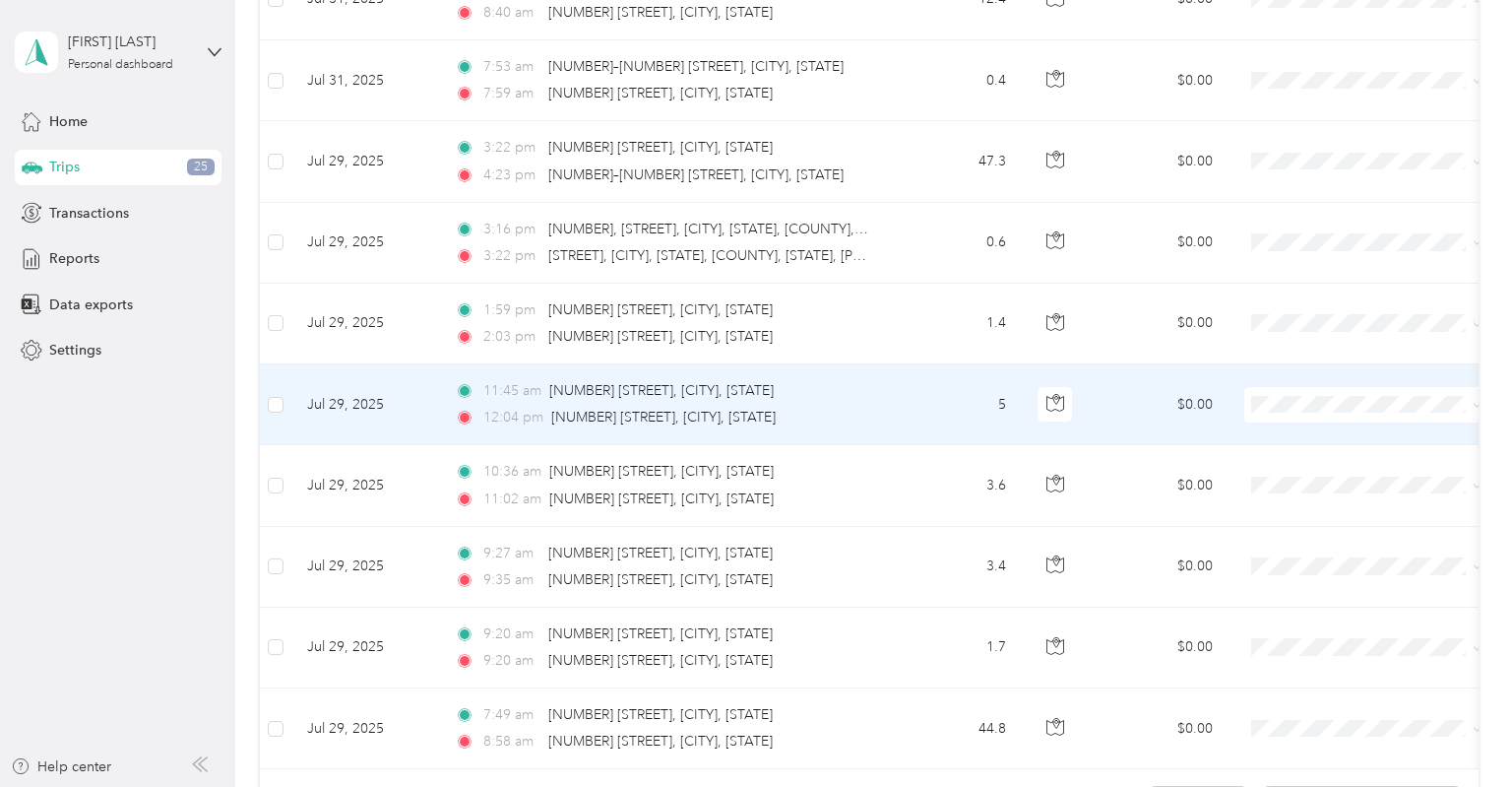 scroll, scrollTop: 1906, scrollLeft: 0, axis: vertical 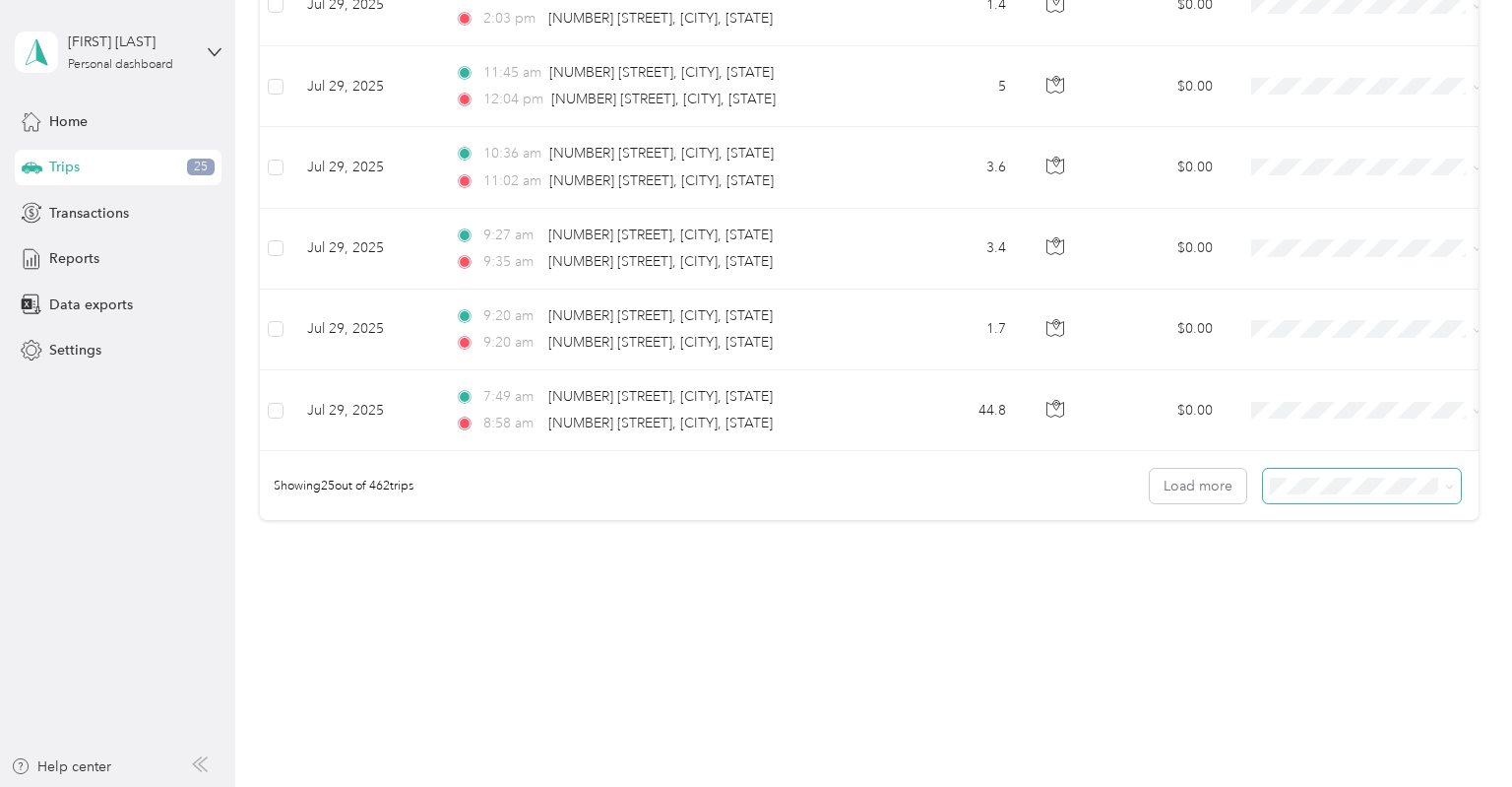 click 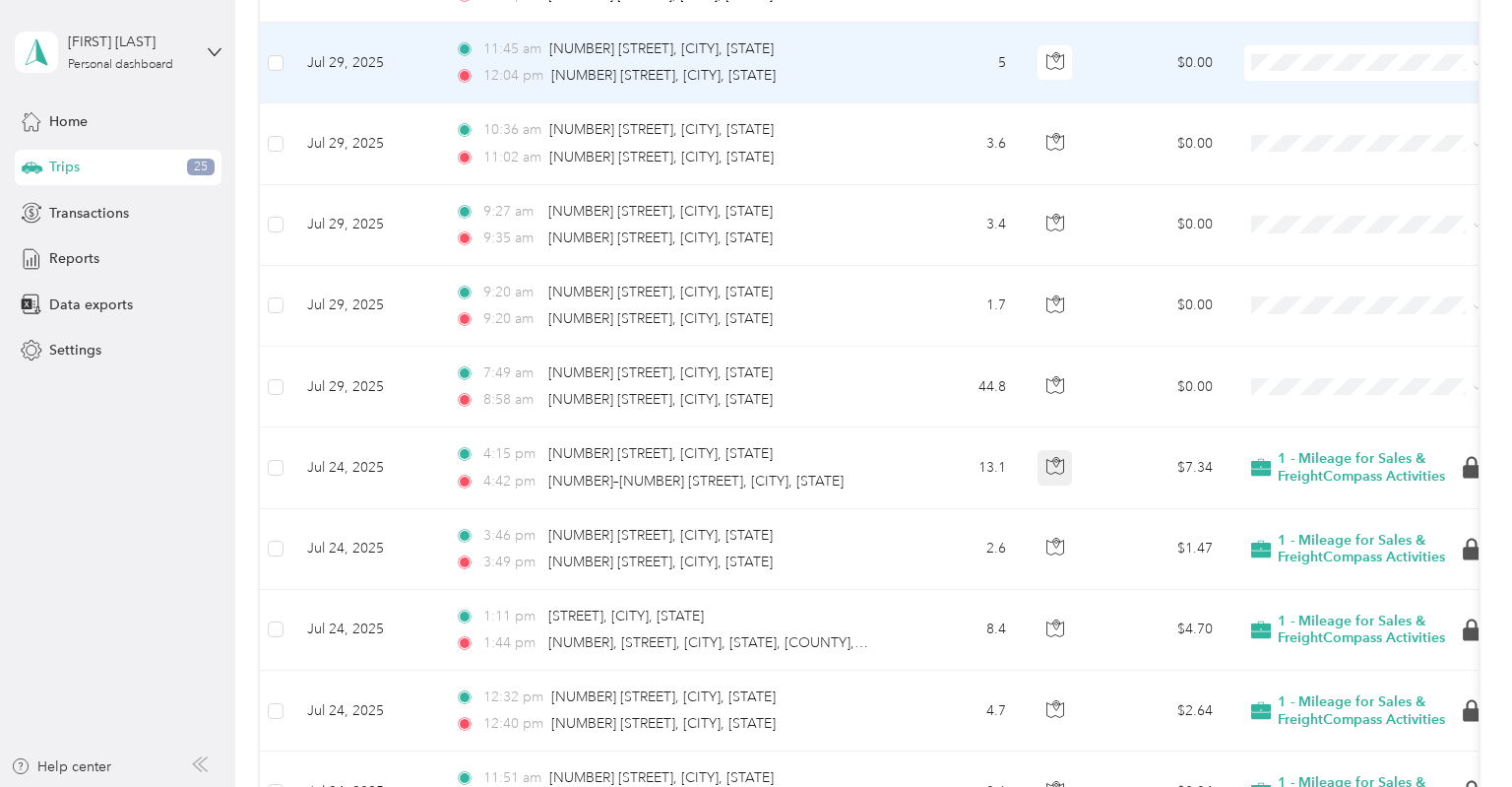 scroll, scrollTop: 1975, scrollLeft: 0, axis: vertical 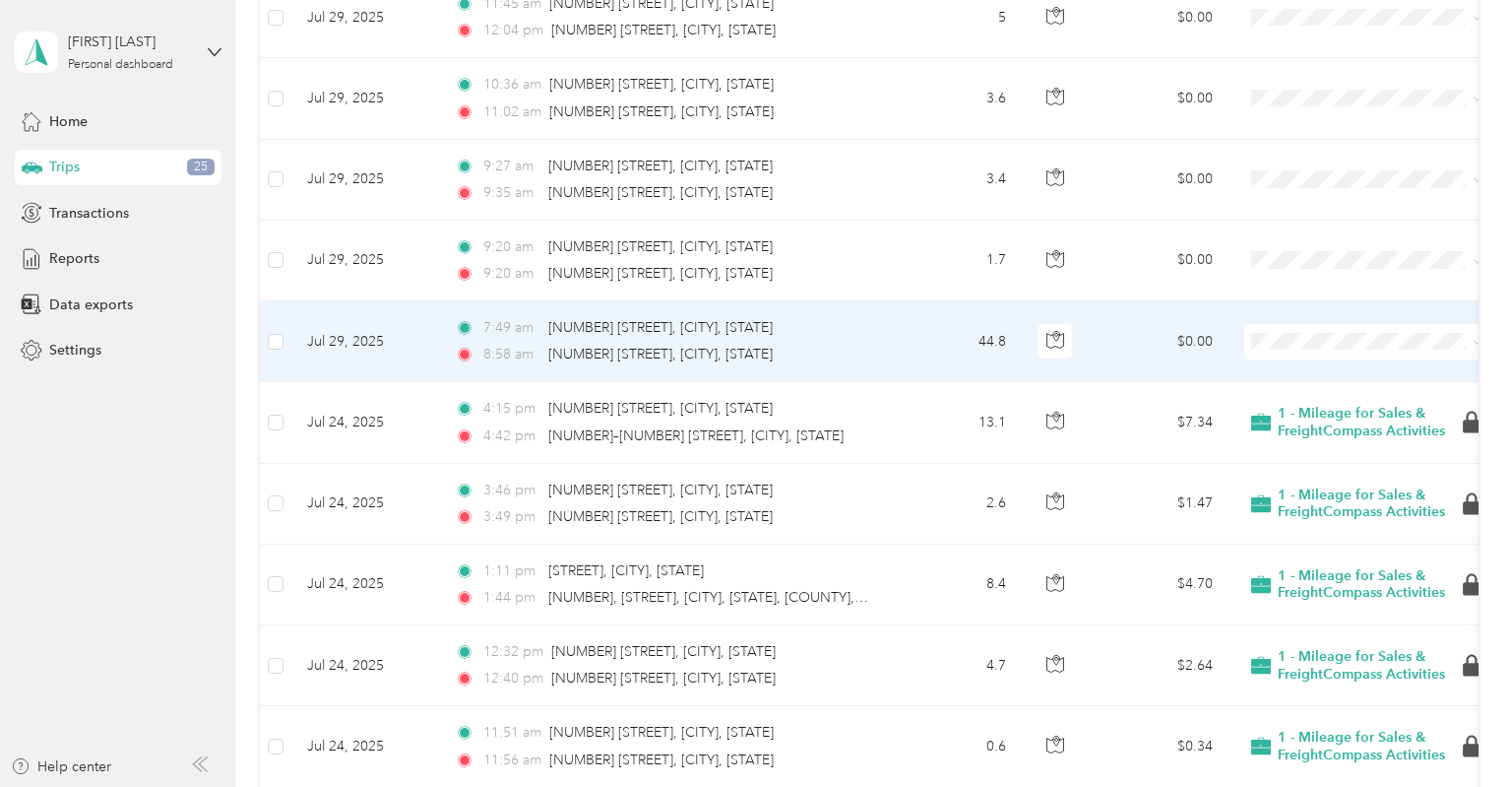 click on "$0.00" at bounding box center (1160, 342) 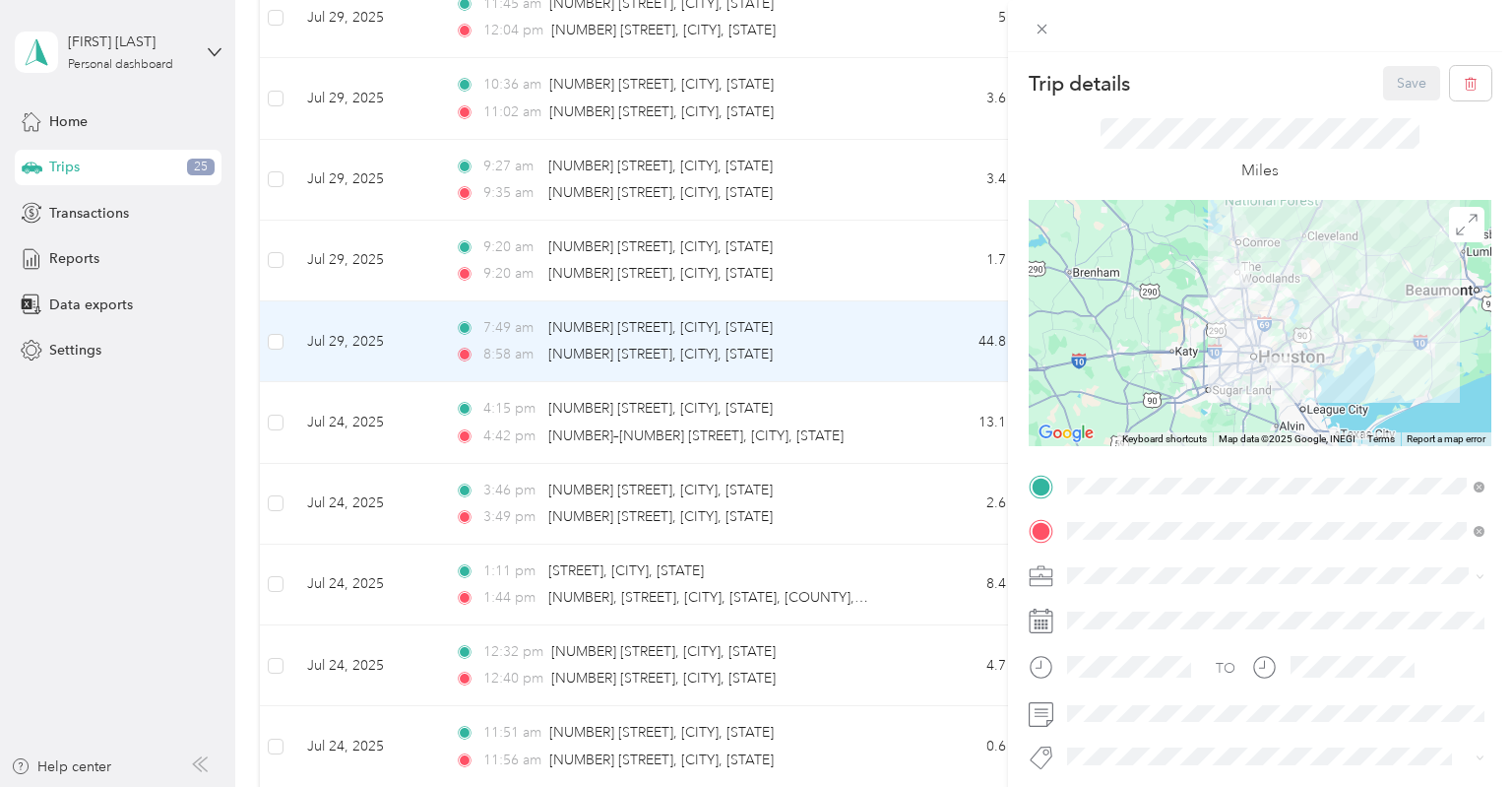 click on "1 - Mileage for Sales &  FreightCompass  Activities" at bounding box center (1276, 599) 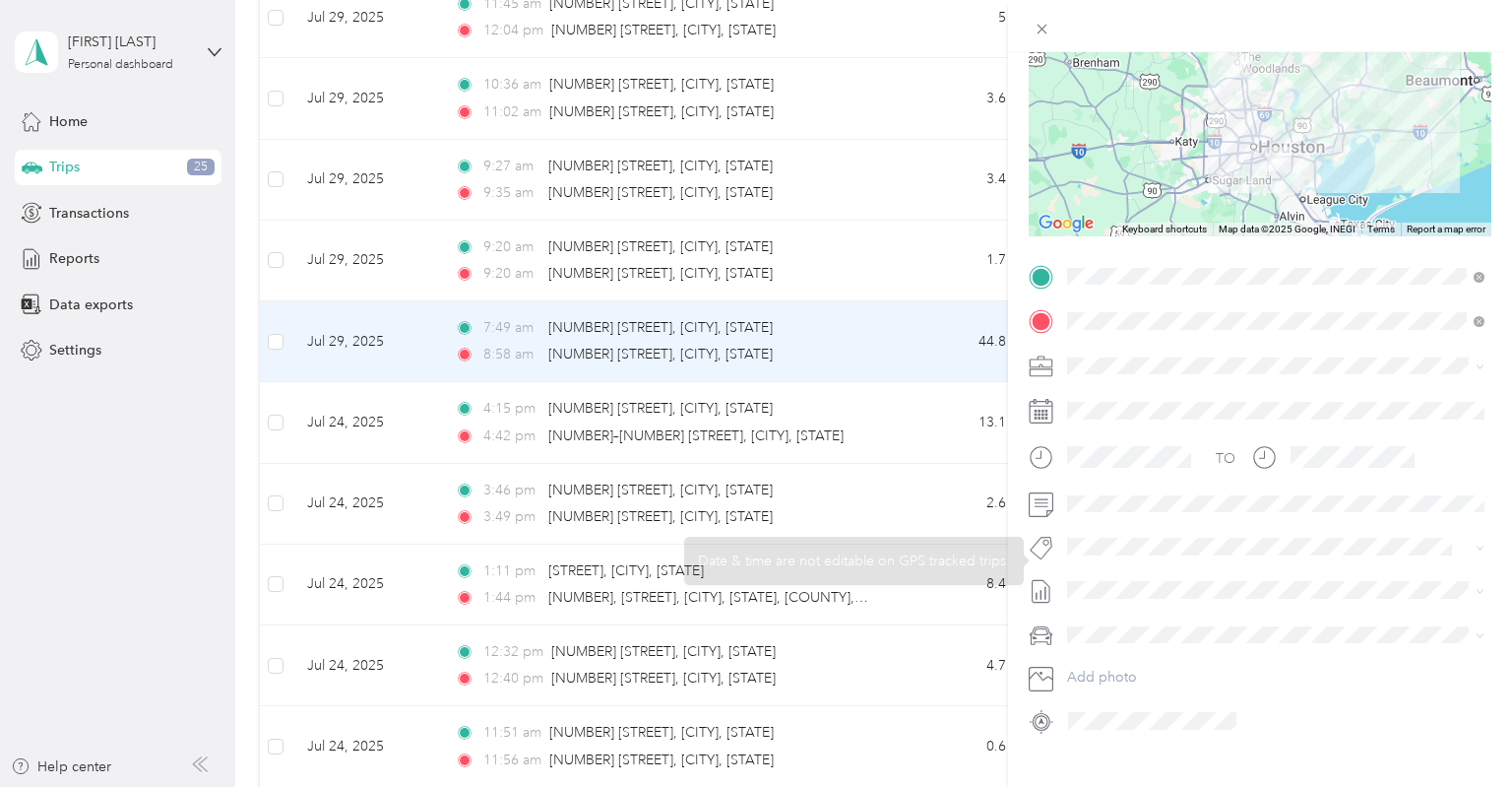 scroll, scrollTop: 230, scrollLeft: 0, axis: vertical 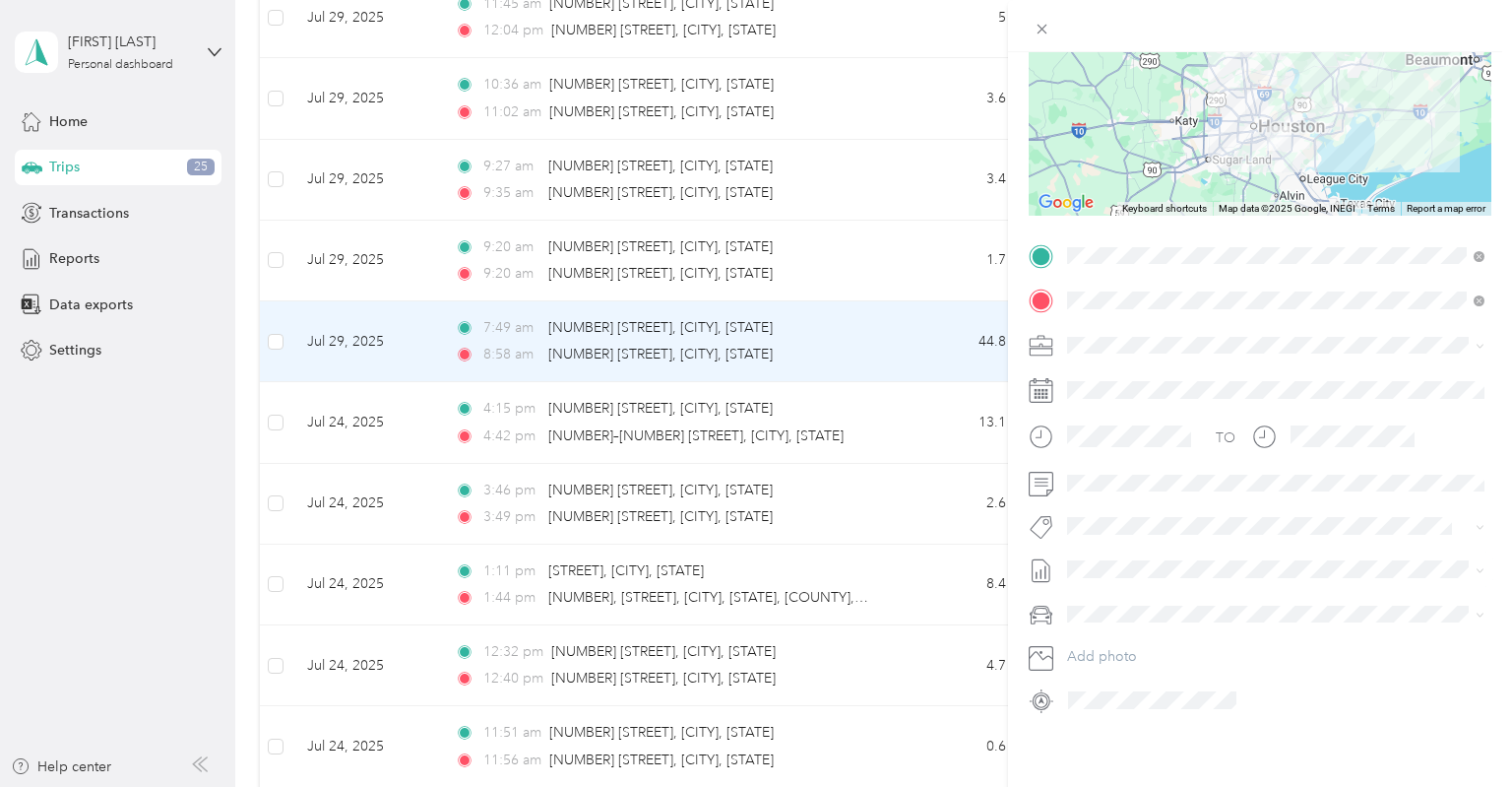 click on "August 8 2025 Bill" at bounding box center [1100, 628] 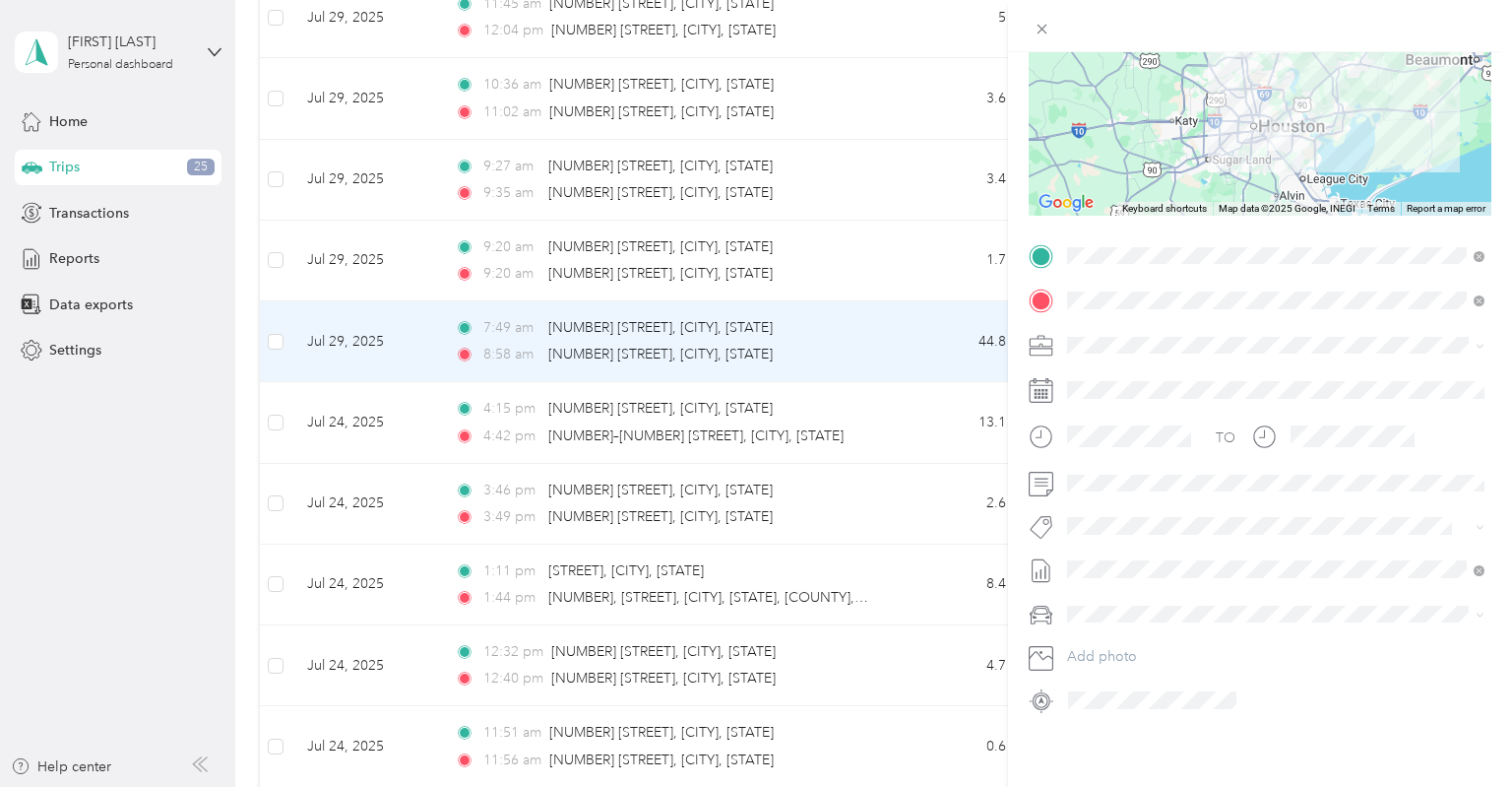 scroll, scrollTop: 0, scrollLeft: 0, axis: both 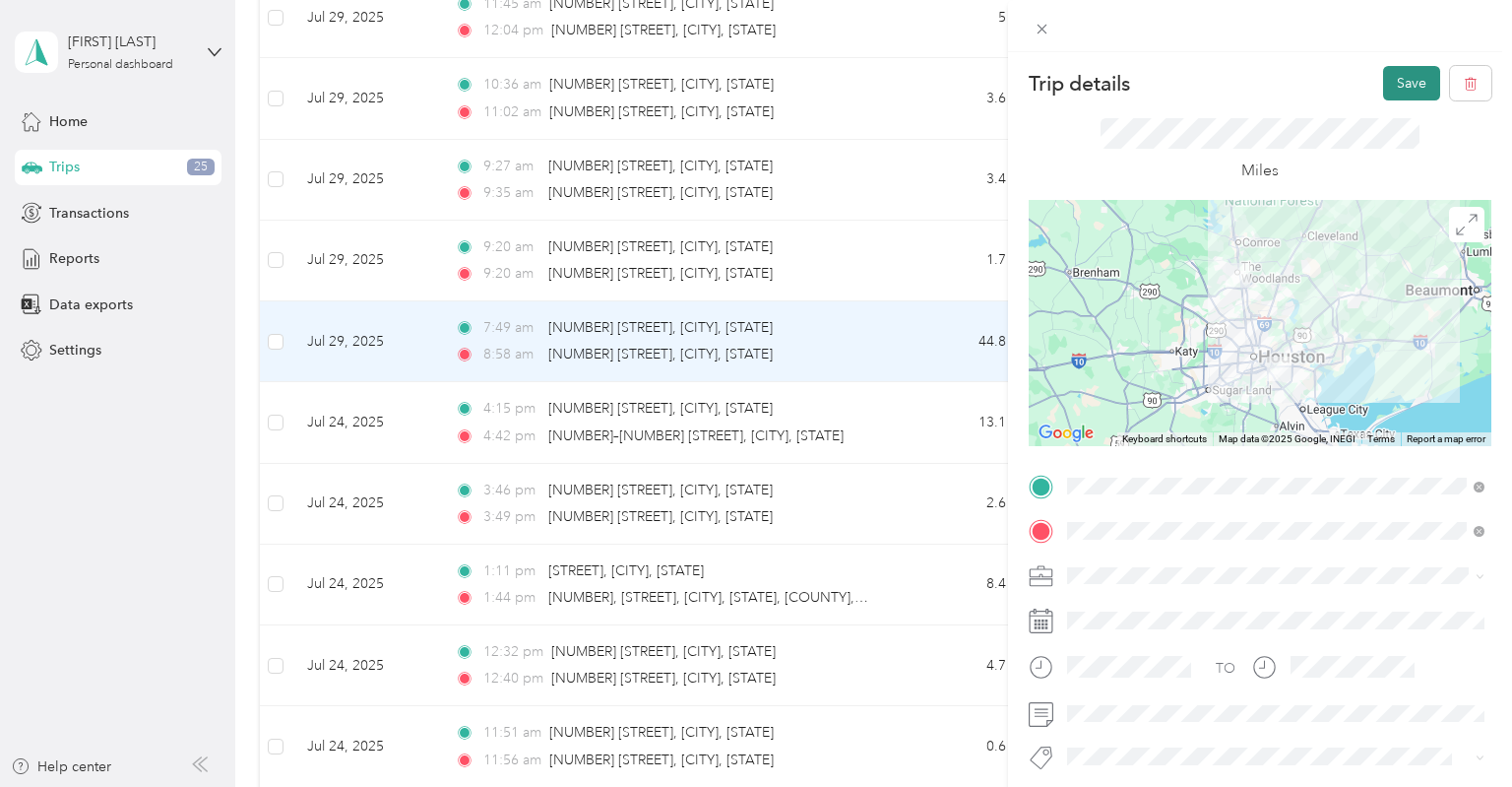 click on "Save" at bounding box center [1412, 83] 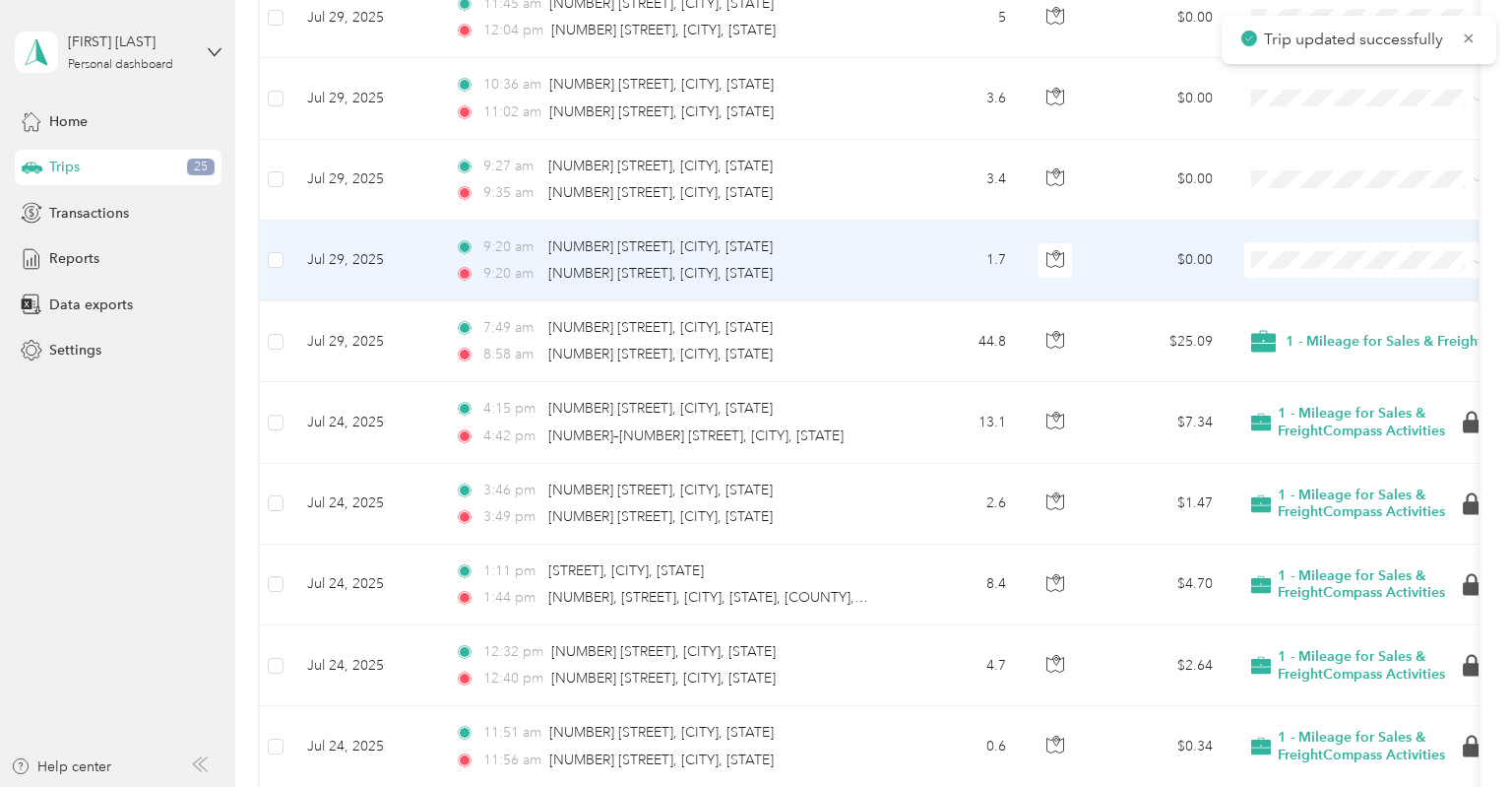 click on "1.7" at bounding box center (957, 261) 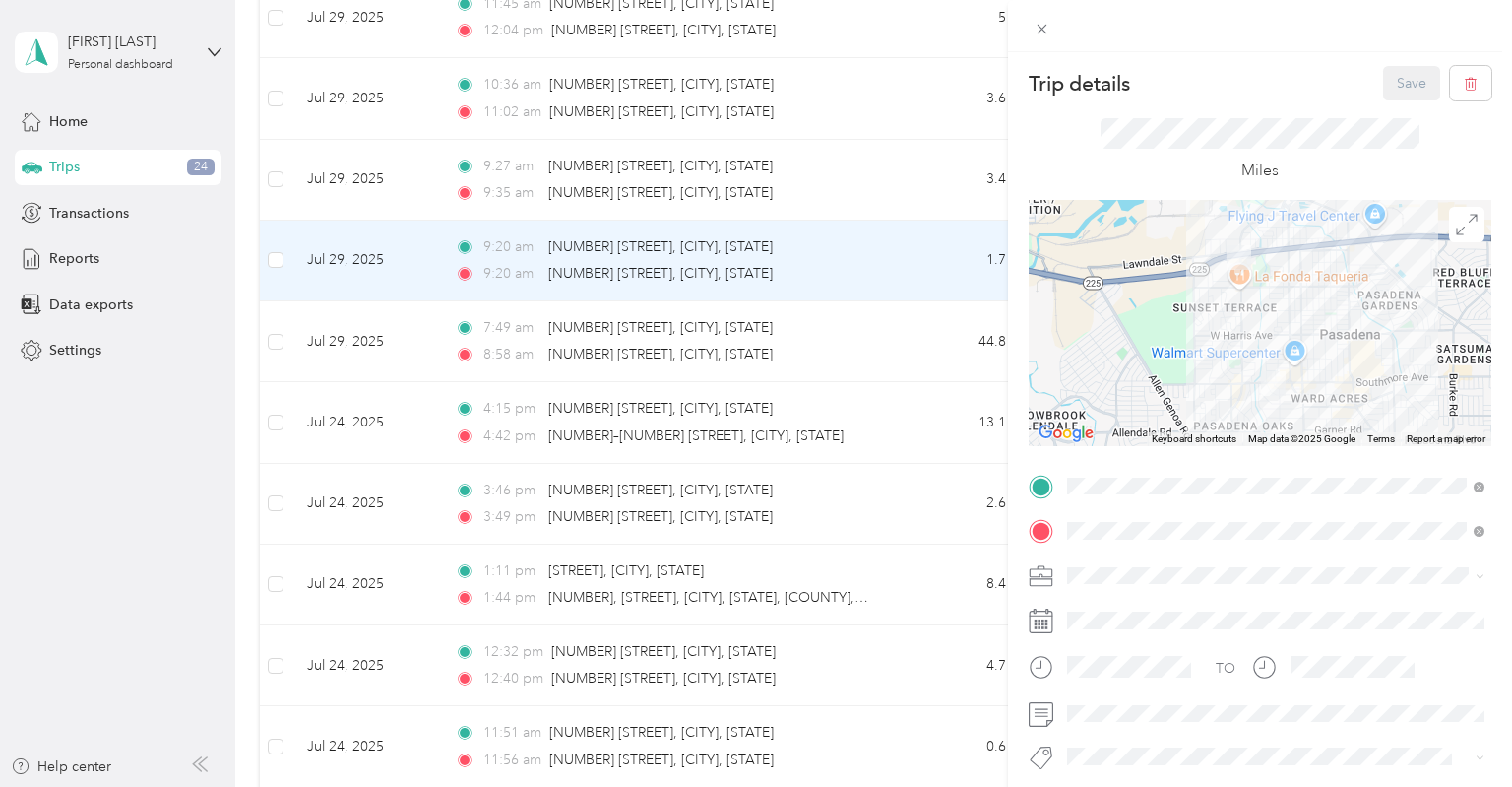click on "1 - Mileage for Sales &  FreightCompass  Activities" at bounding box center [1276, 601] 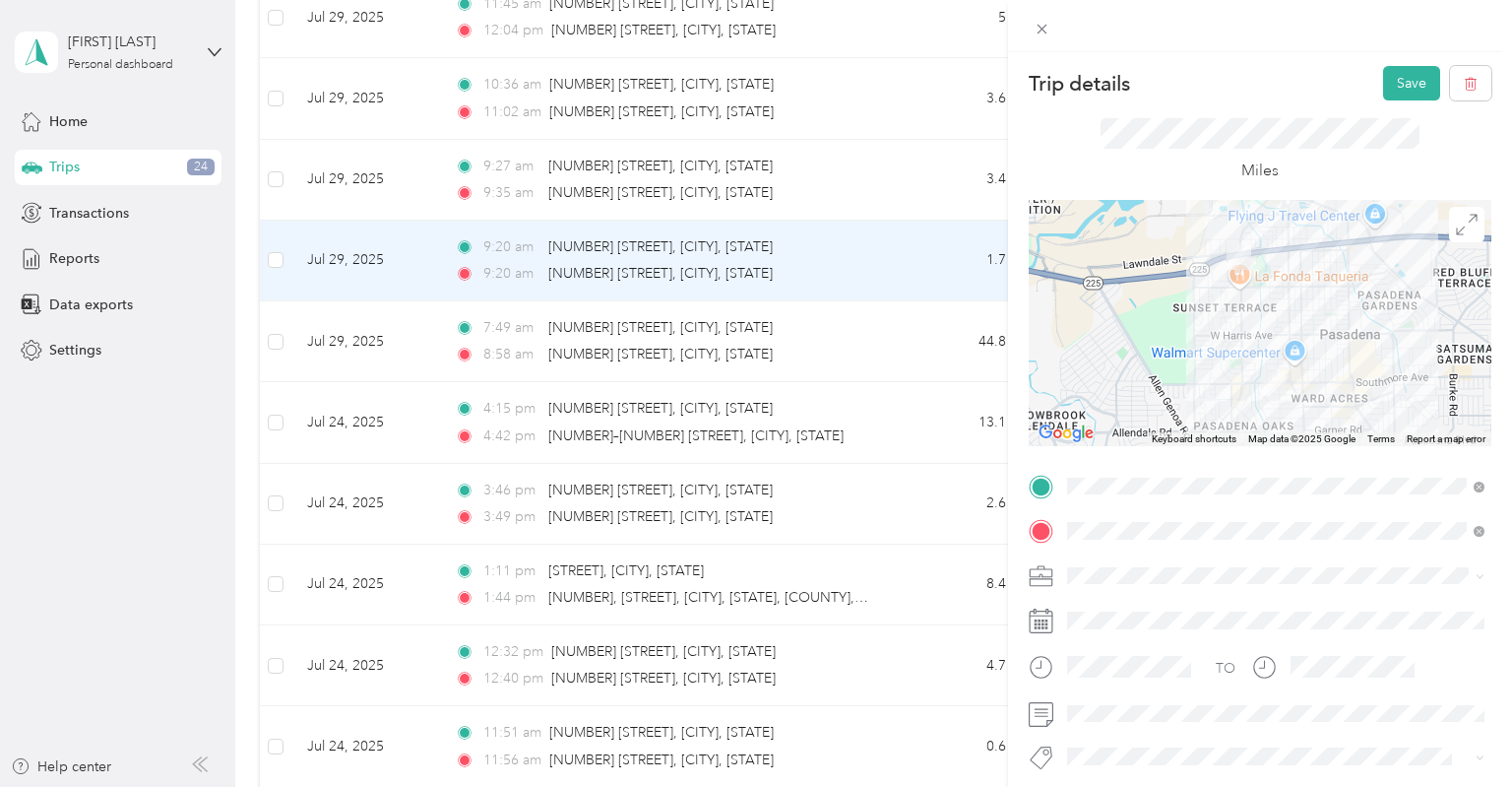 scroll, scrollTop: 230, scrollLeft: 0, axis: vertical 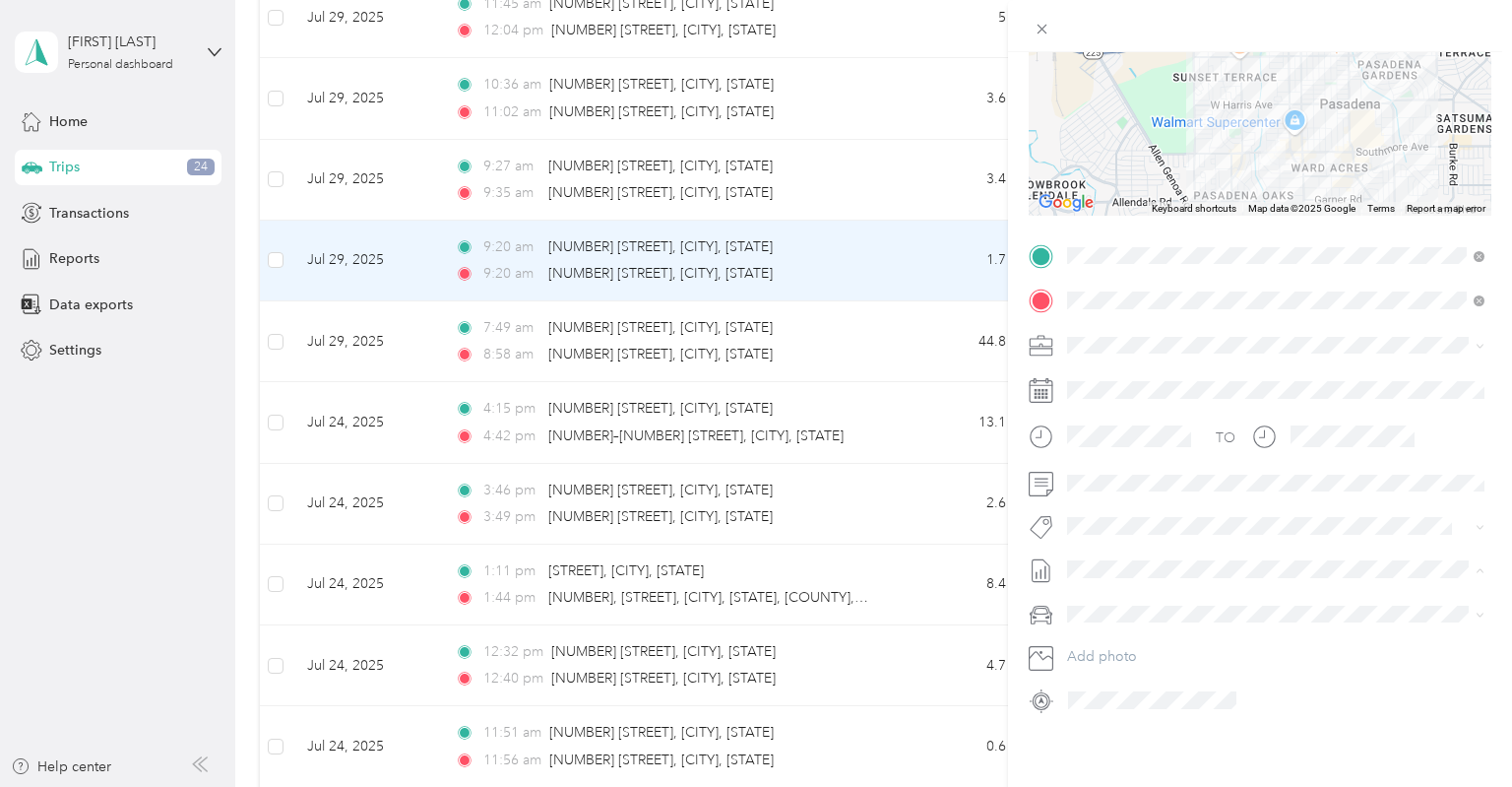 click on "August 8 2025 Bill" at bounding box center (1100, 633) 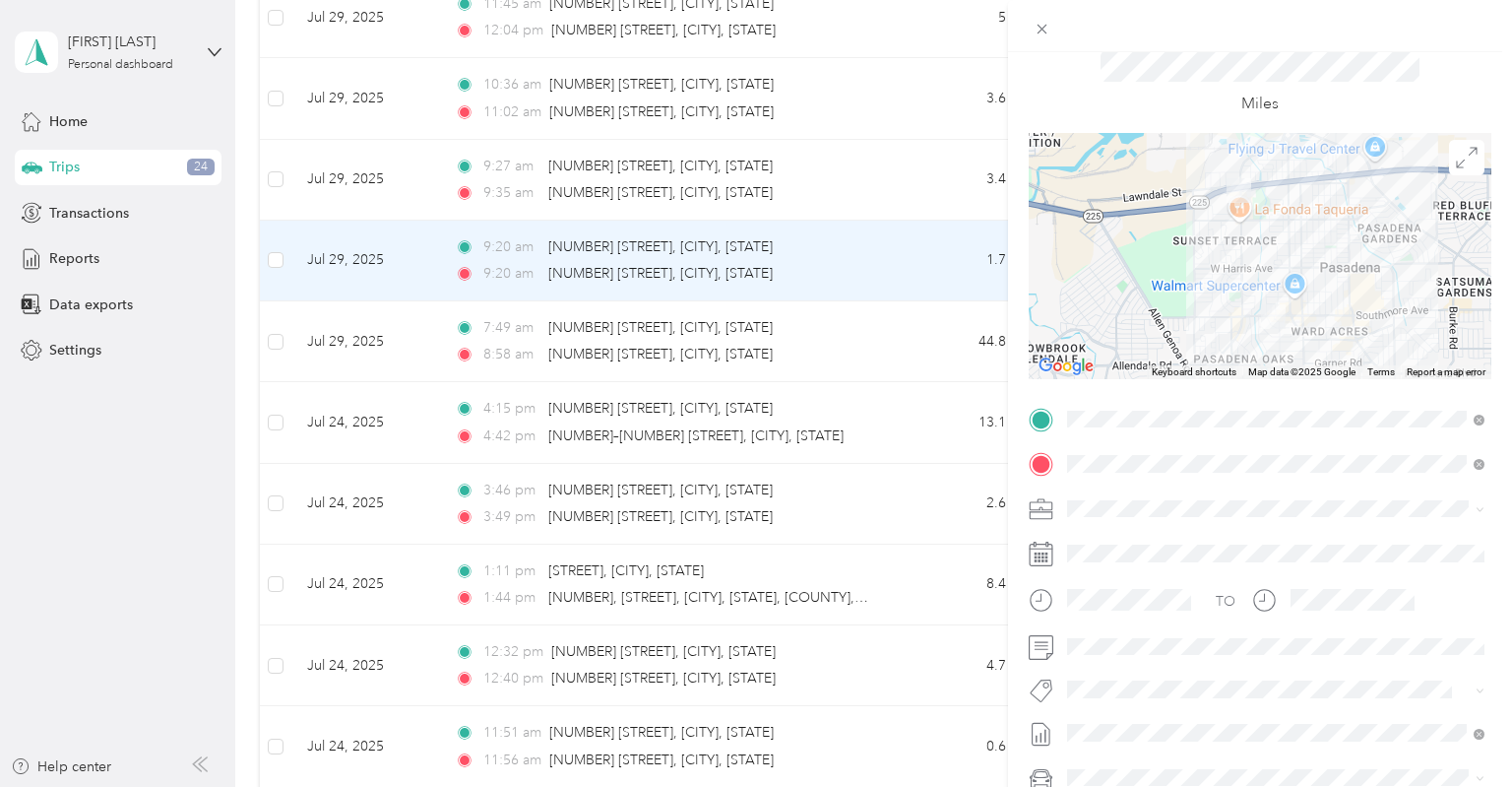 scroll, scrollTop: 0, scrollLeft: 0, axis: both 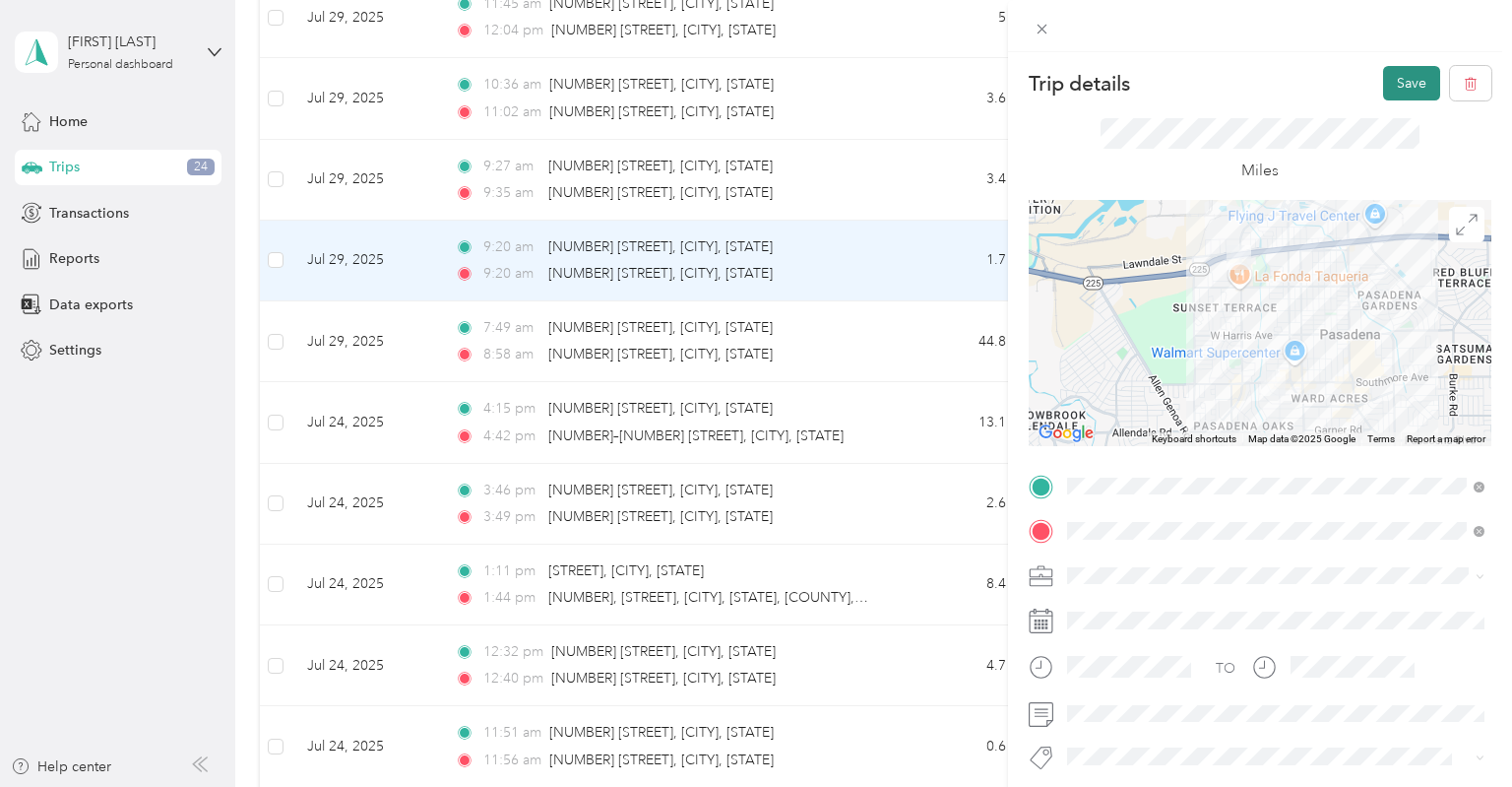 click on "Save" at bounding box center [1412, 83] 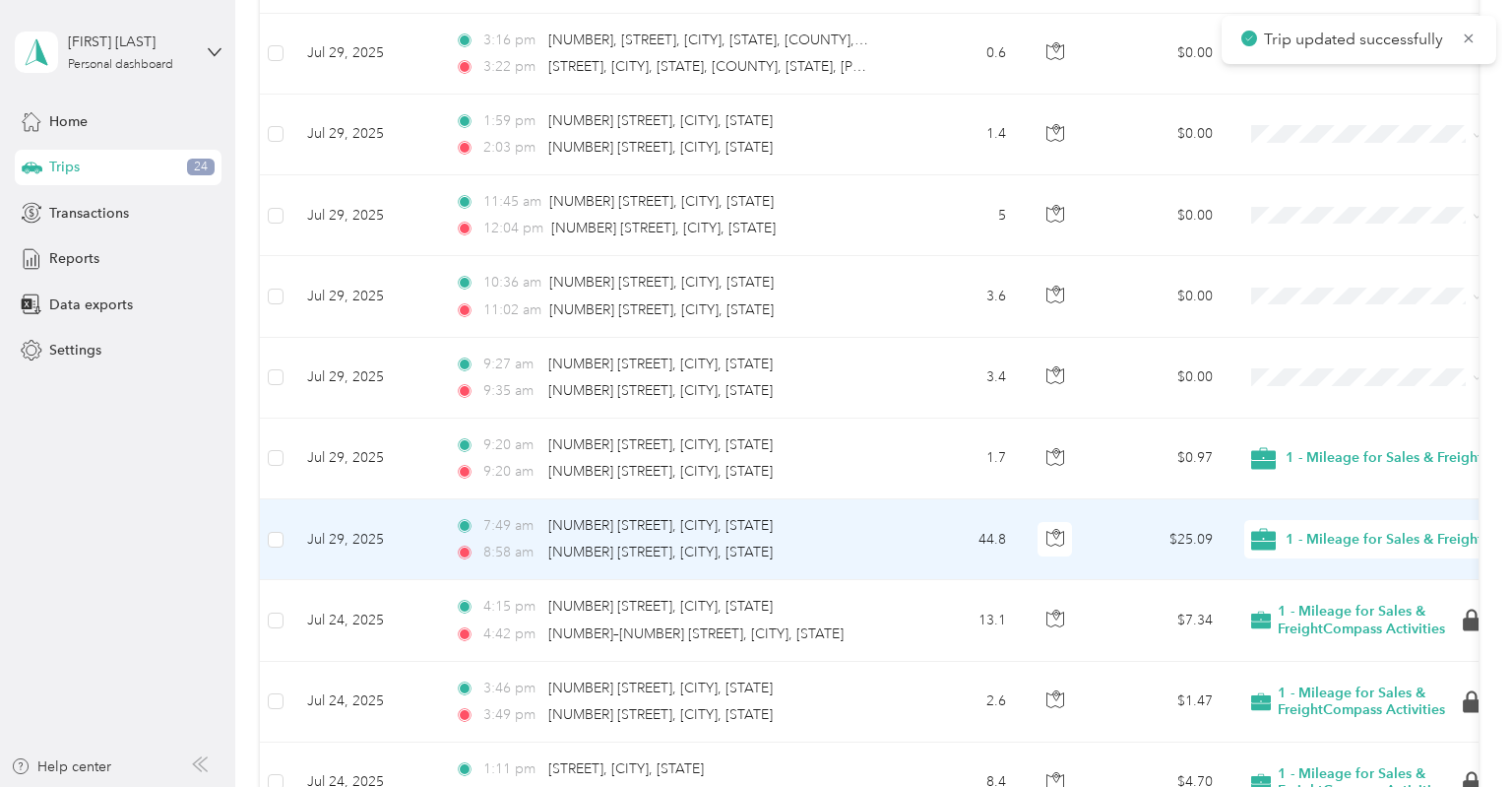 scroll, scrollTop: 1677, scrollLeft: 0, axis: vertical 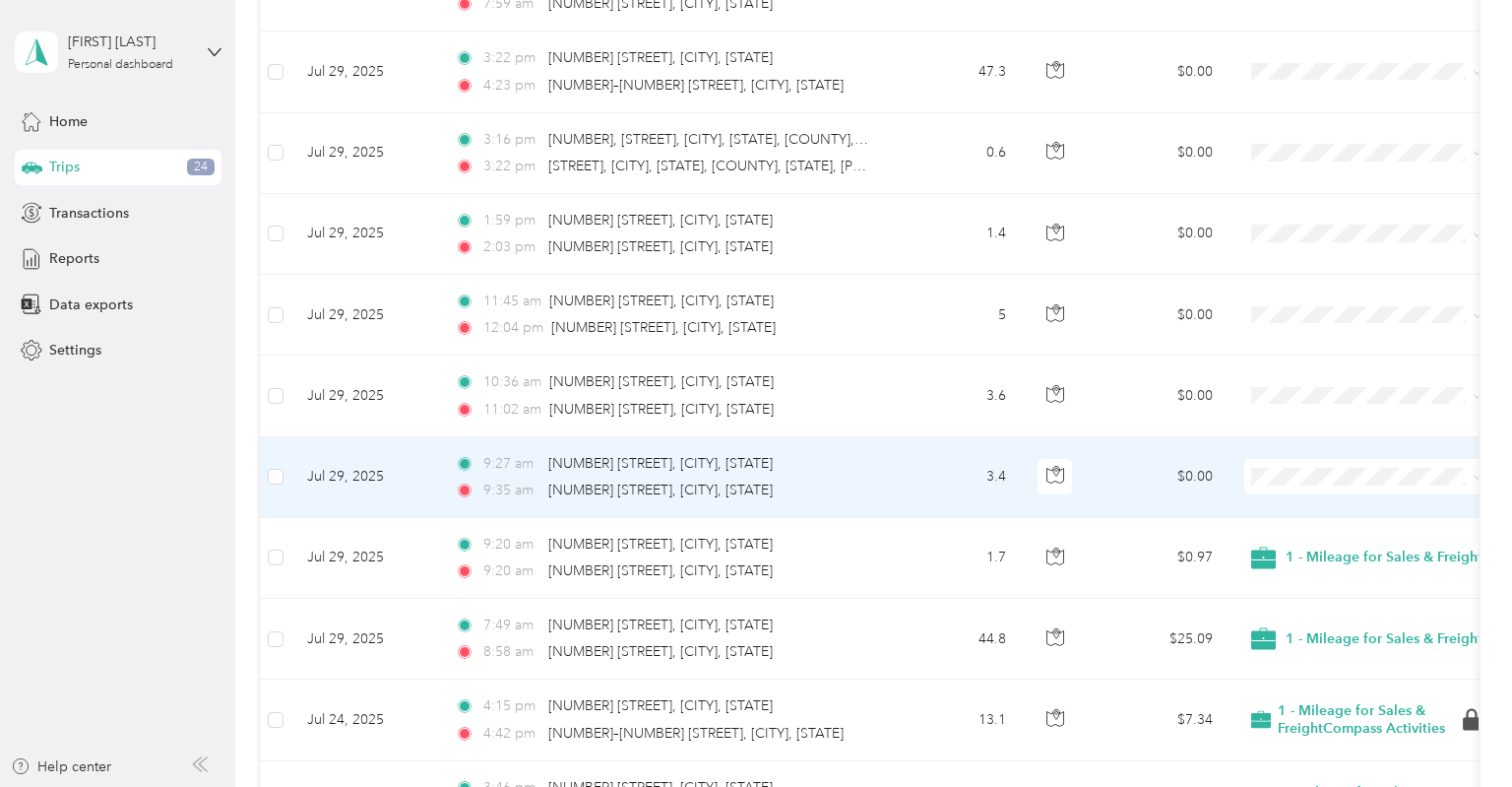 click on "$0.00" at bounding box center (1160, 478) 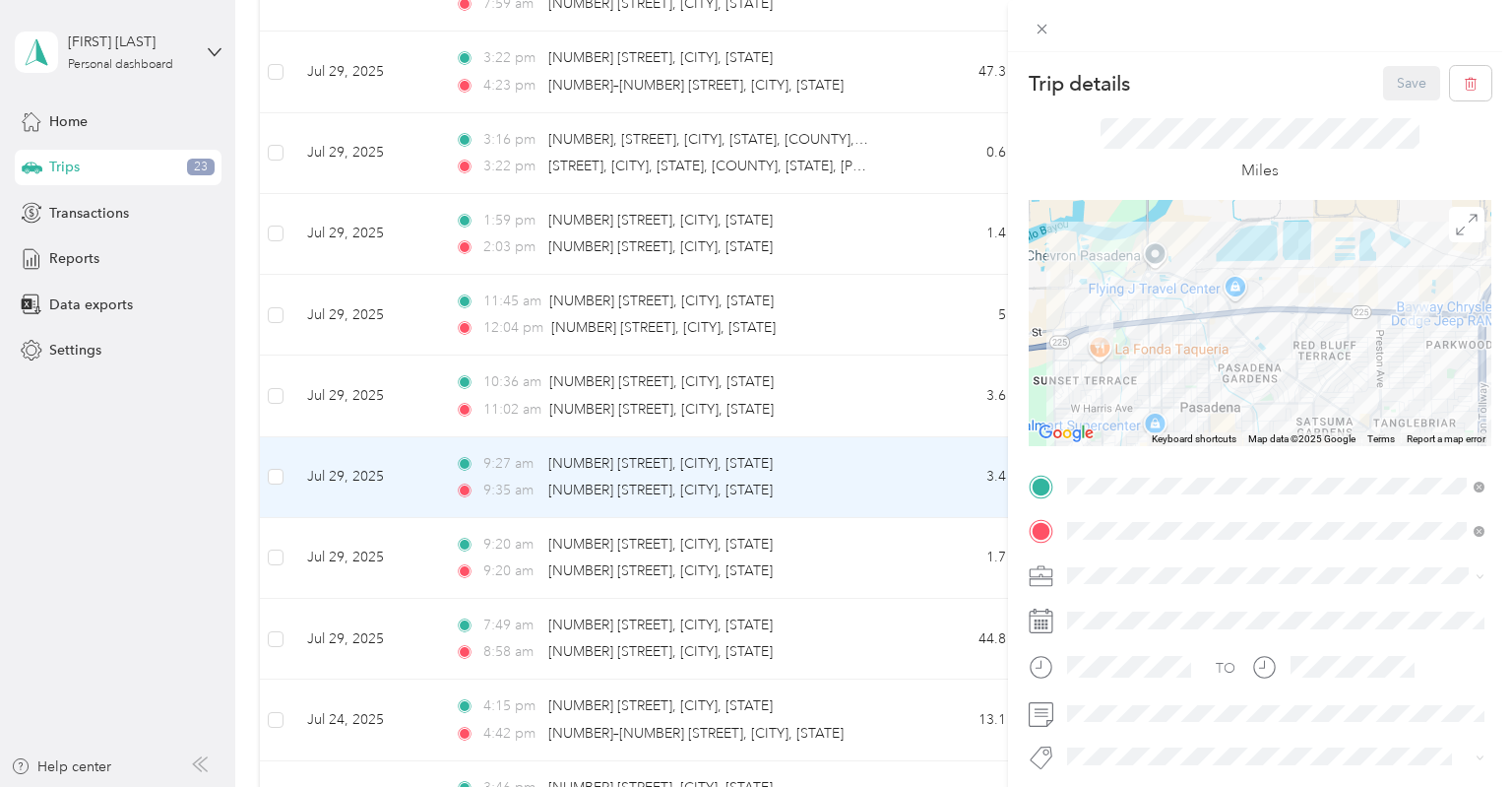click on "1 - Mileage for Sales &  FreightCompass  Activities" at bounding box center [1226, 605] 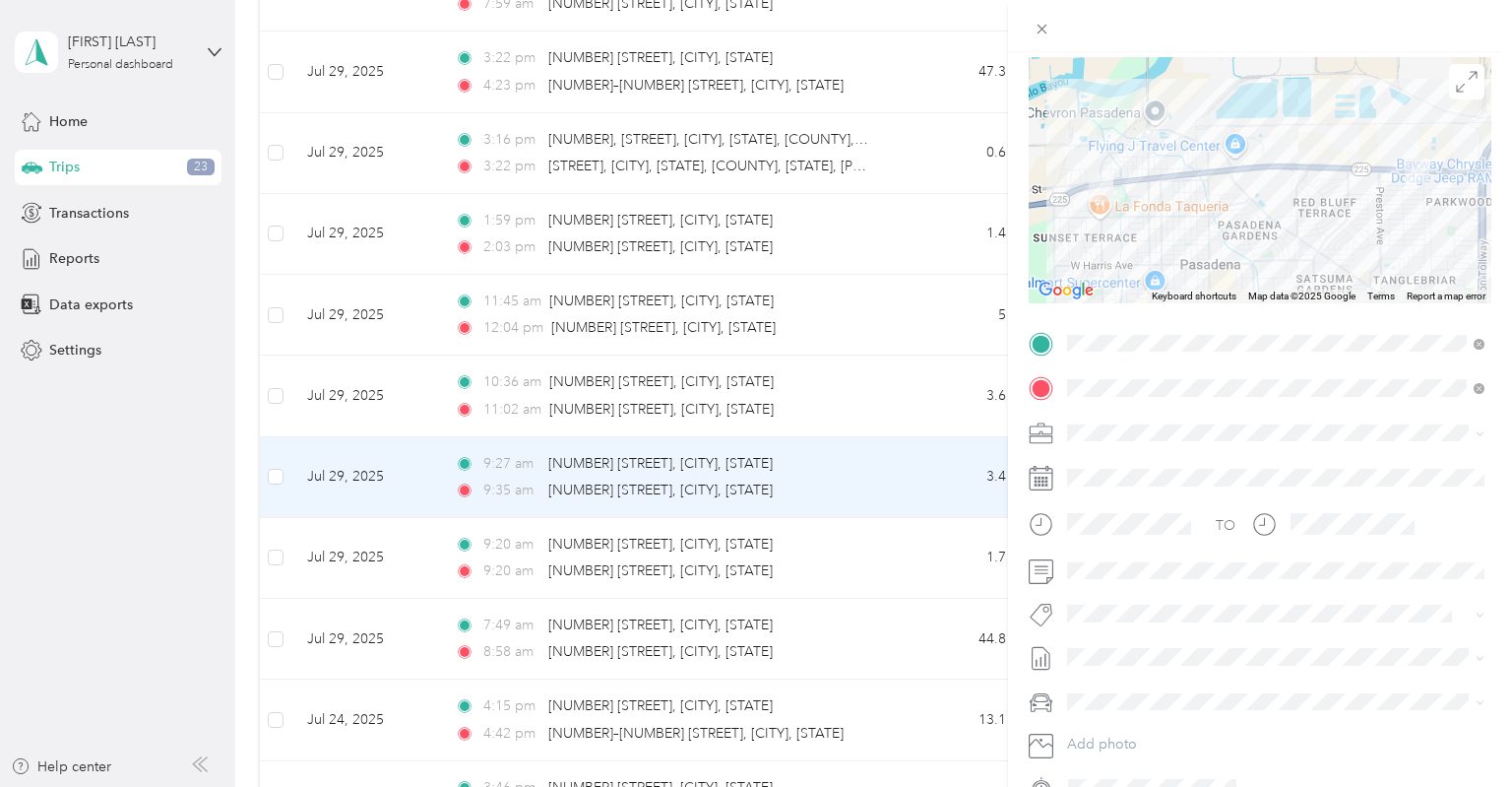 scroll, scrollTop: 230, scrollLeft: 0, axis: vertical 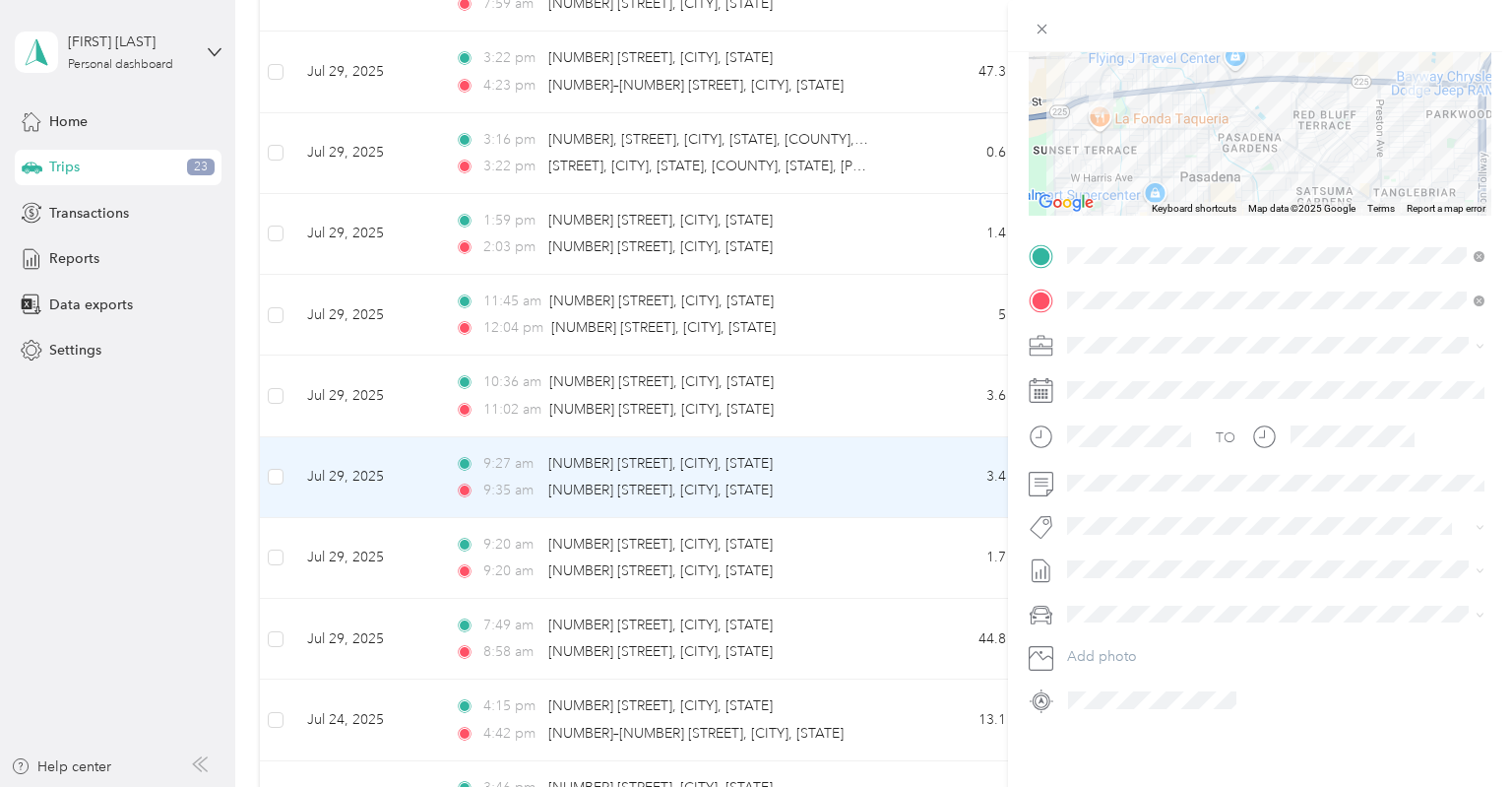 click on "TO Add photo" at bounding box center (1260, 478) 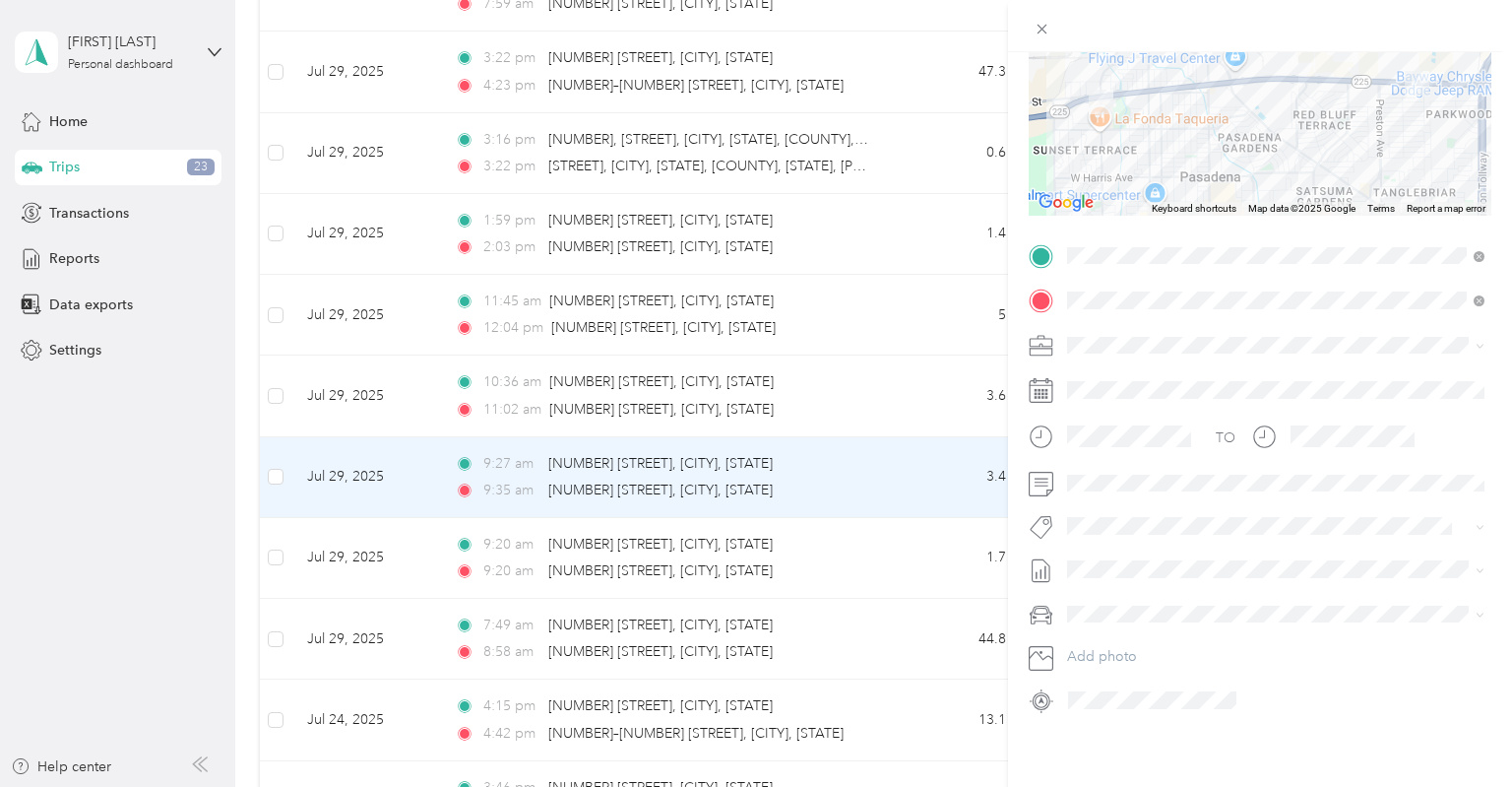 click on "August 8 2025 Bill" at bounding box center (1100, 623) 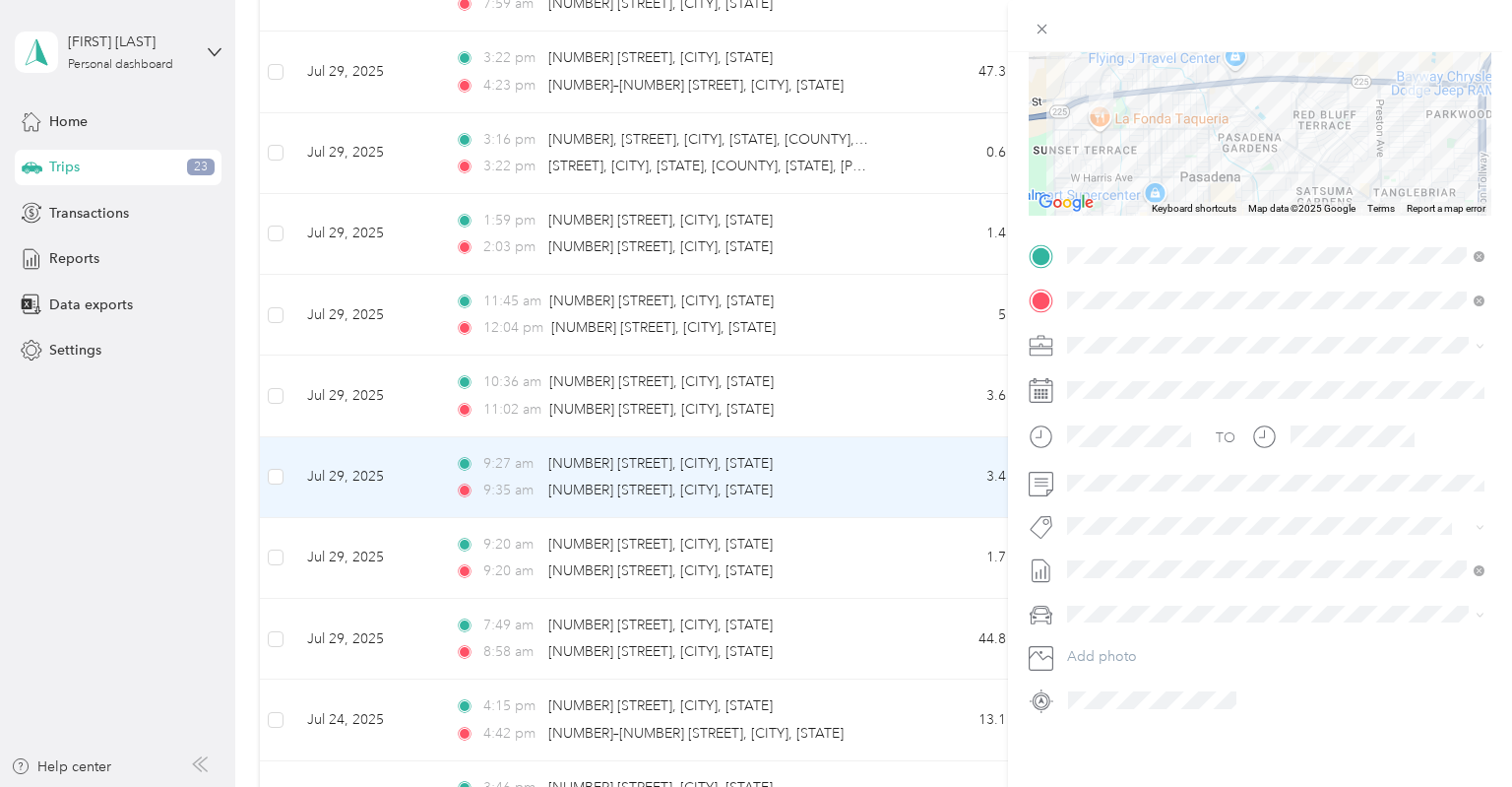 scroll, scrollTop: 0, scrollLeft: 0, axis: both 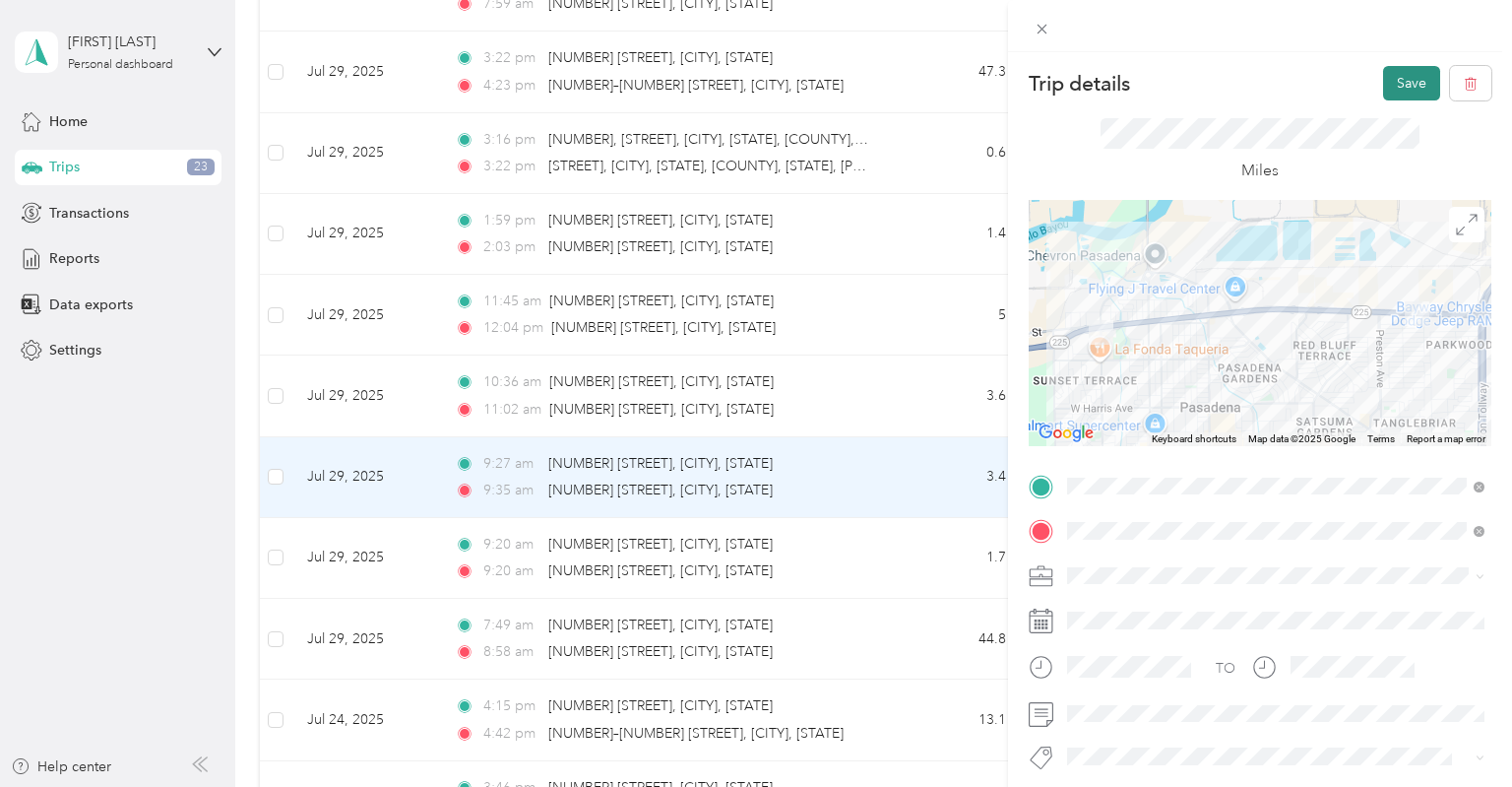 click on "Save" at bounding box center [1412, 83] 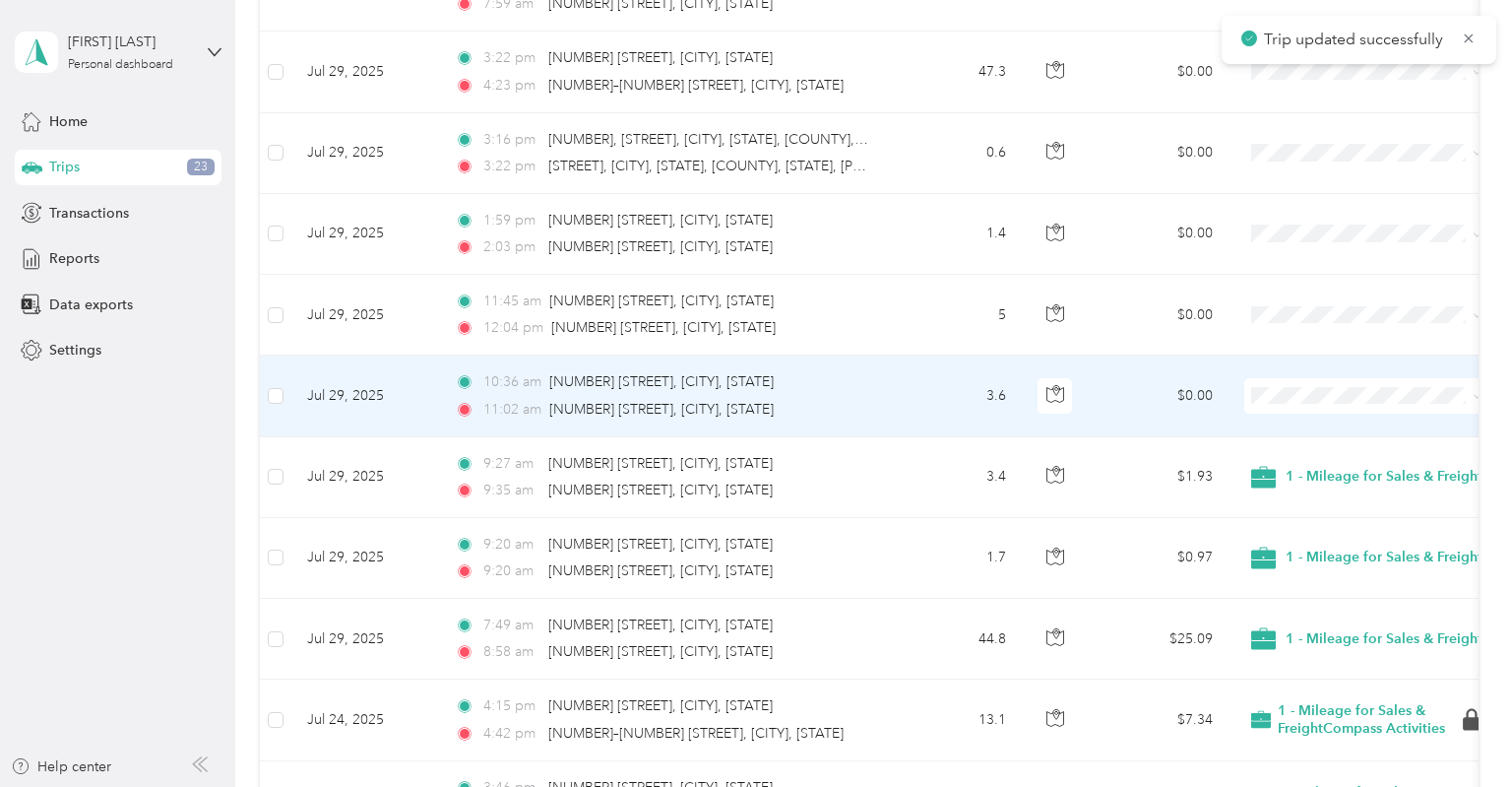 click on "$0.00" at bounding box center [1160, 396] 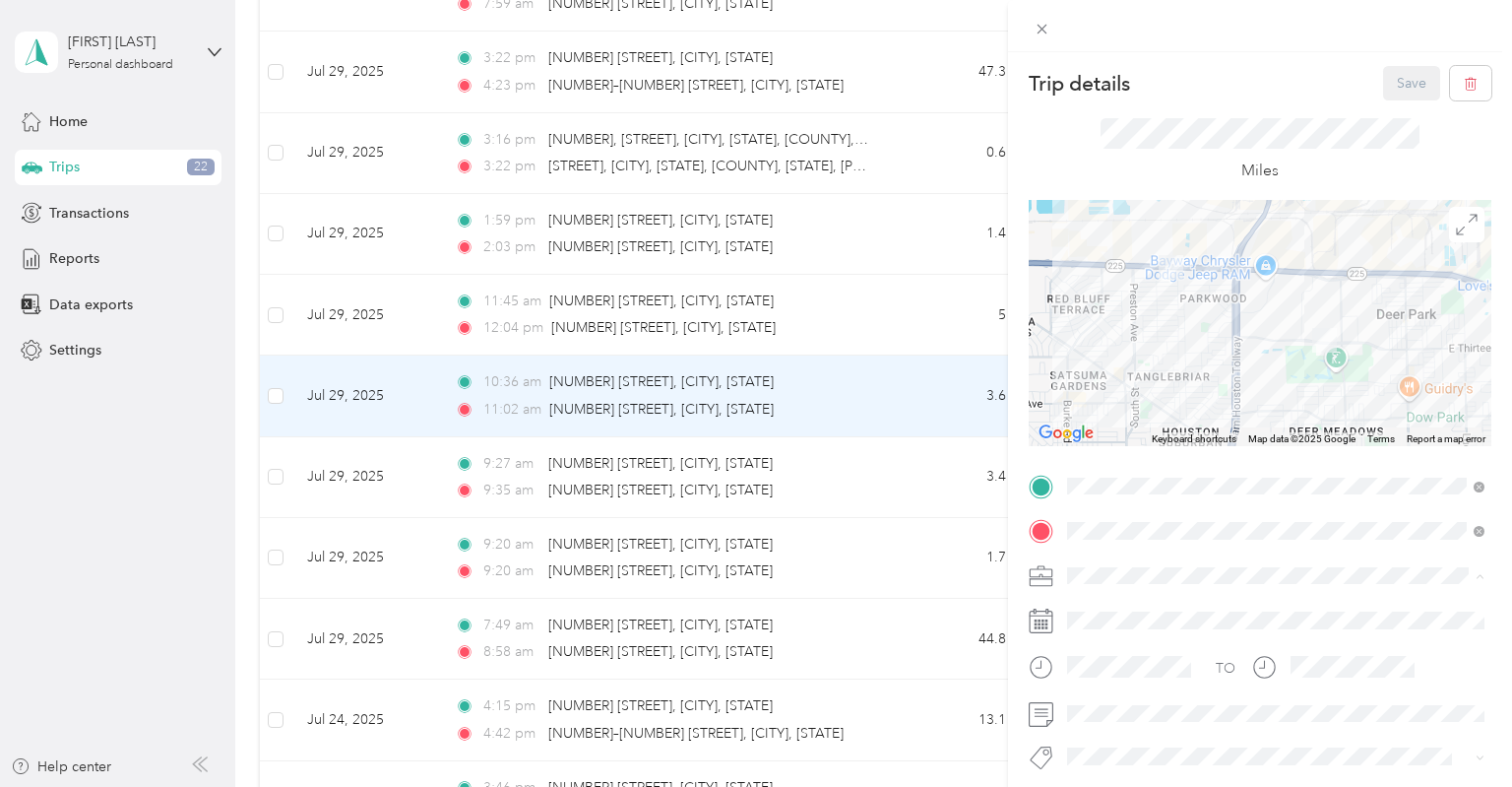 click on "1 - Mileage for Sales &  FreightCompass  Activities" at bounding box center [1276, 610] 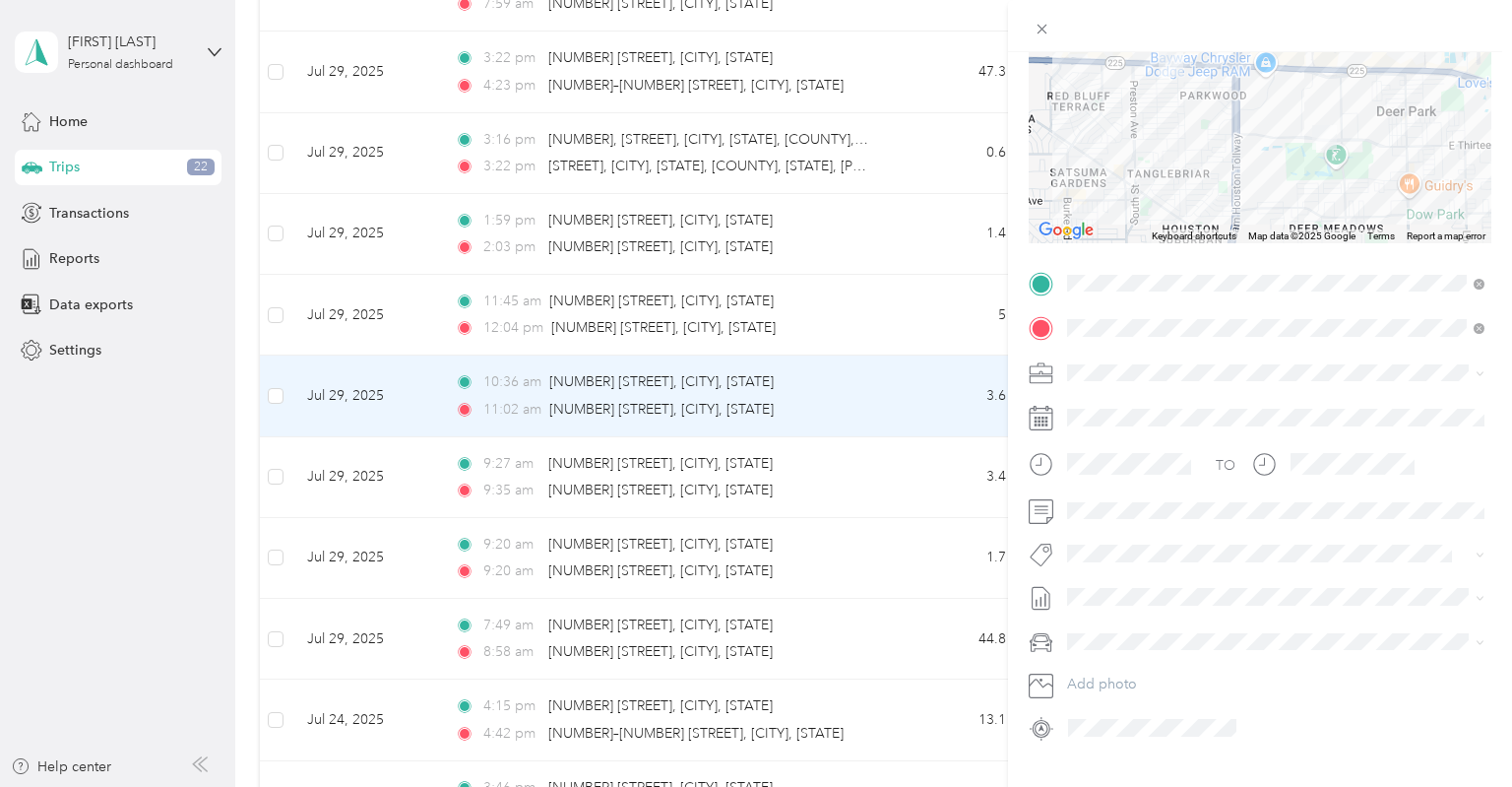 scroll, scrollTop: 230, scrollLeft: 0, axis: vertical 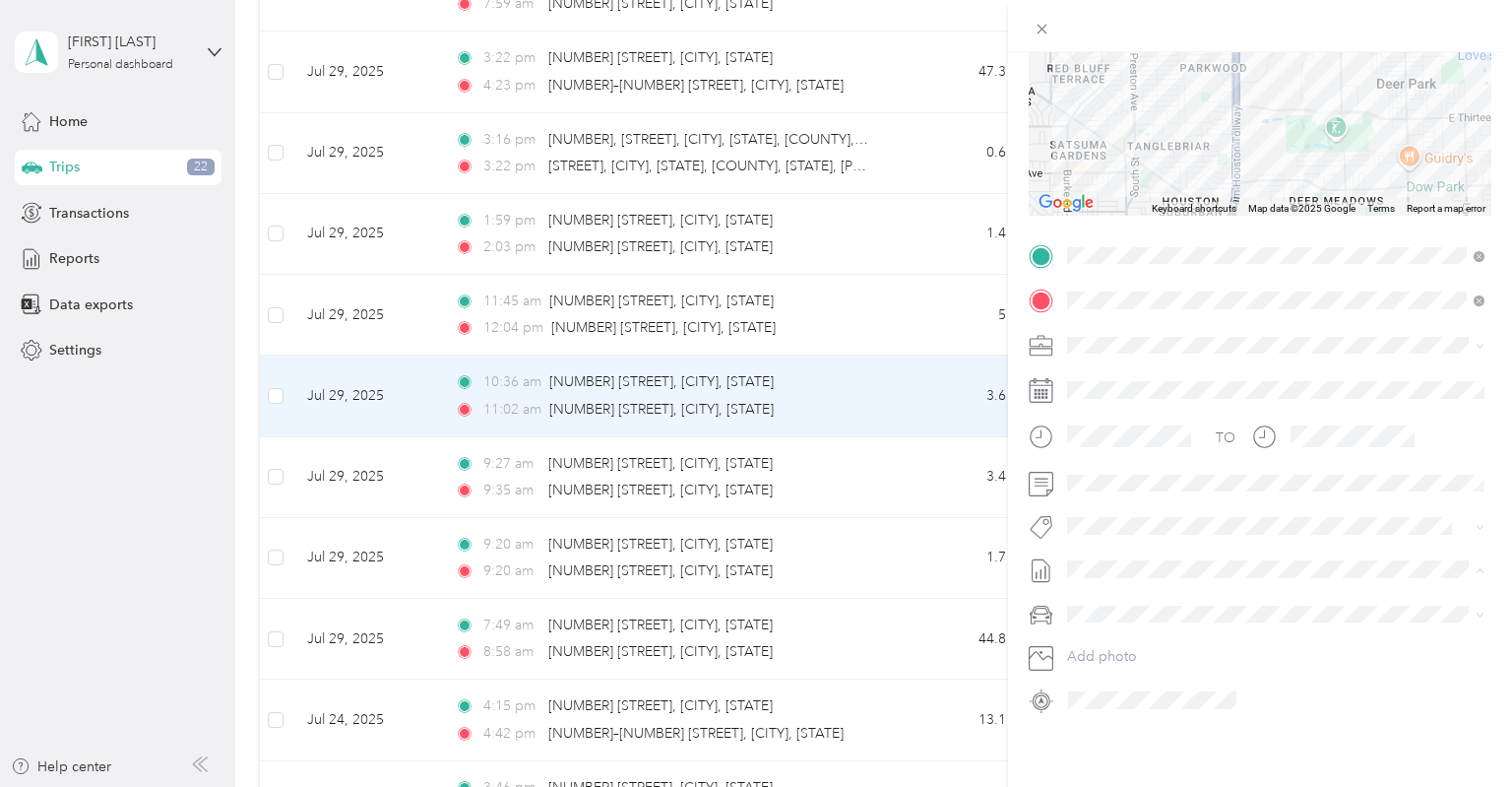 click on "August 8 2025 Bill" at bounding box center [1100, 633] 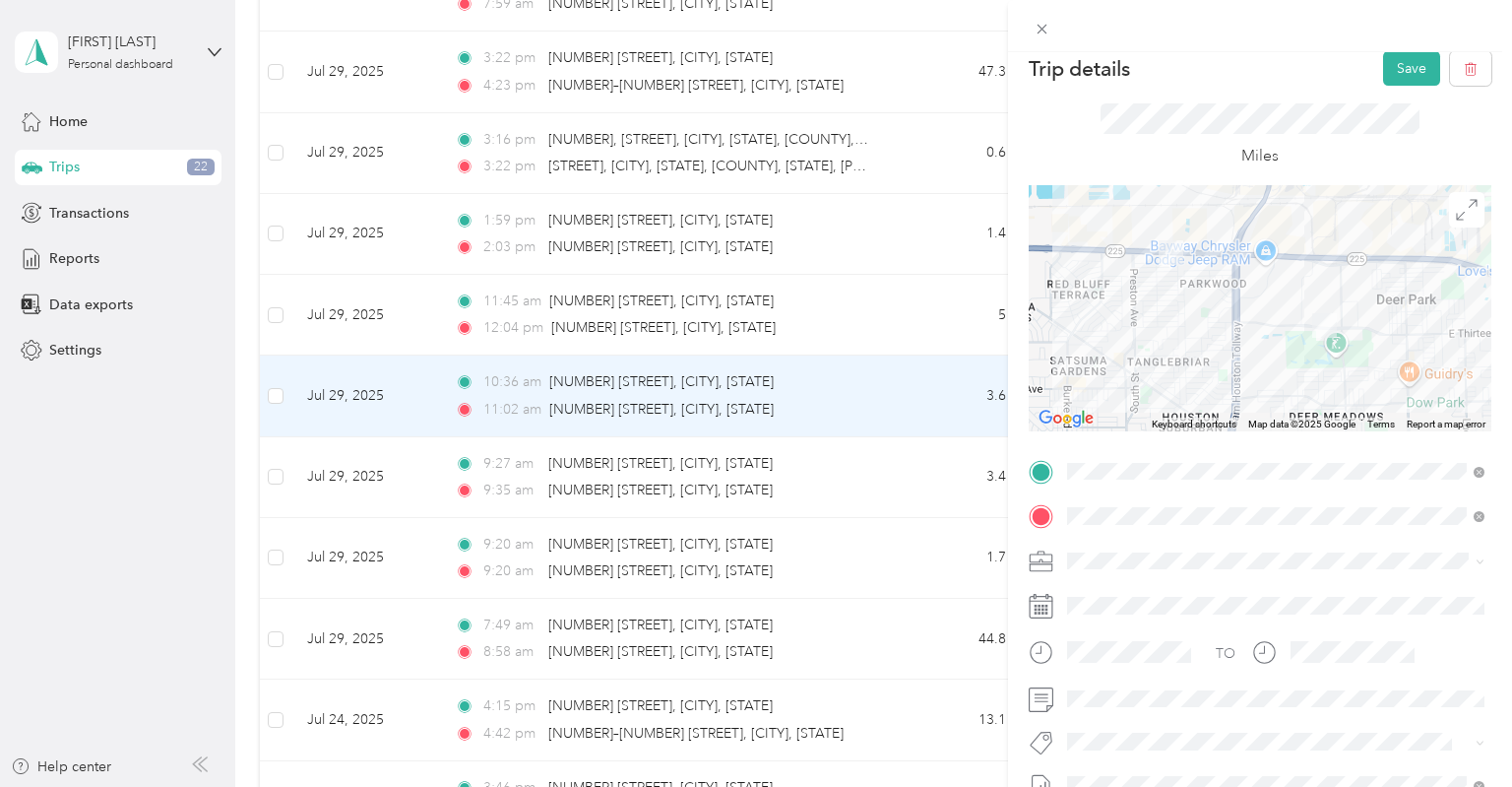 scroll, scrollTop: 0, scrollLeft: 0, axis: both 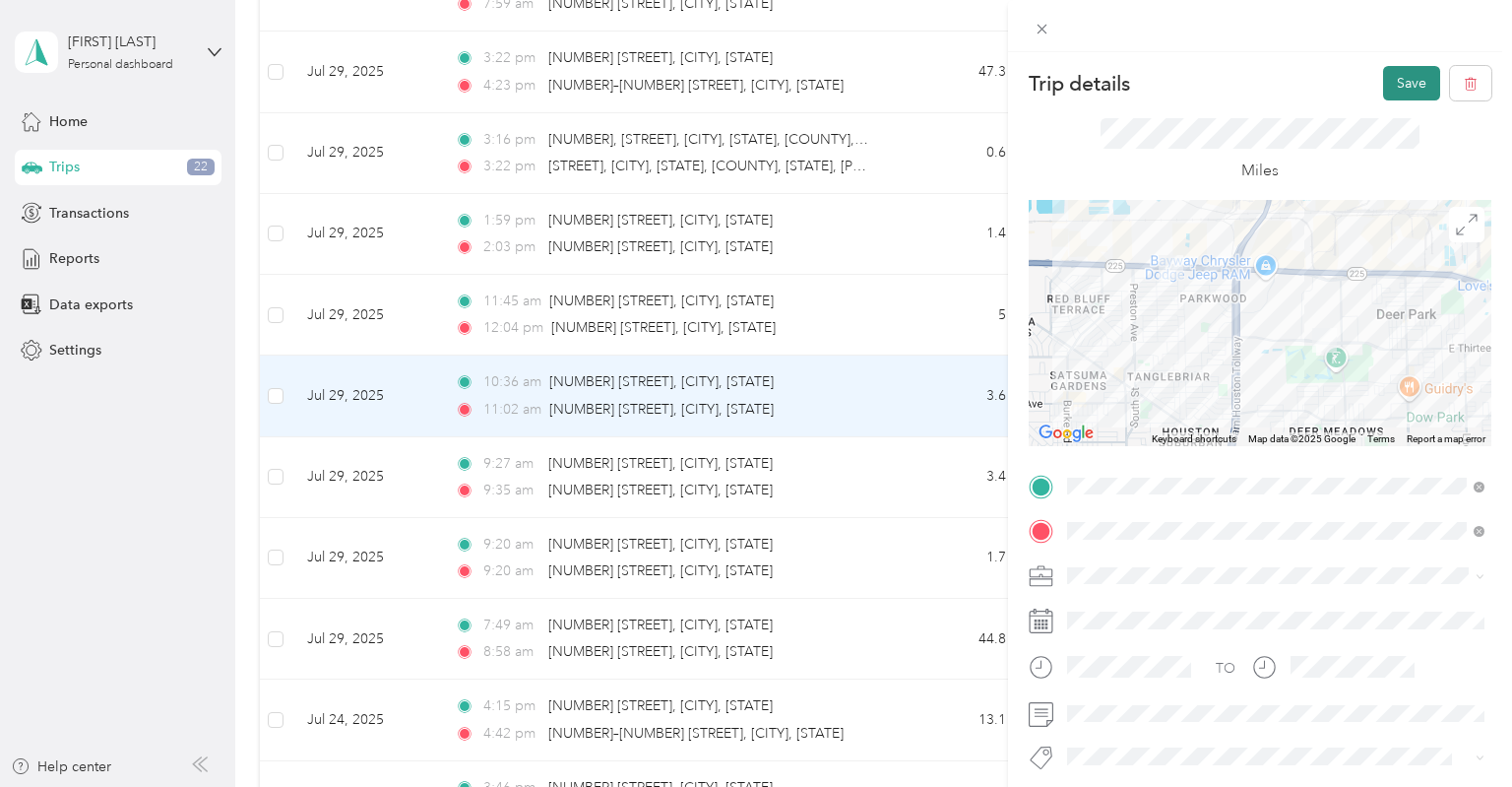 click on "Save" at bounding box center [1412, 83] 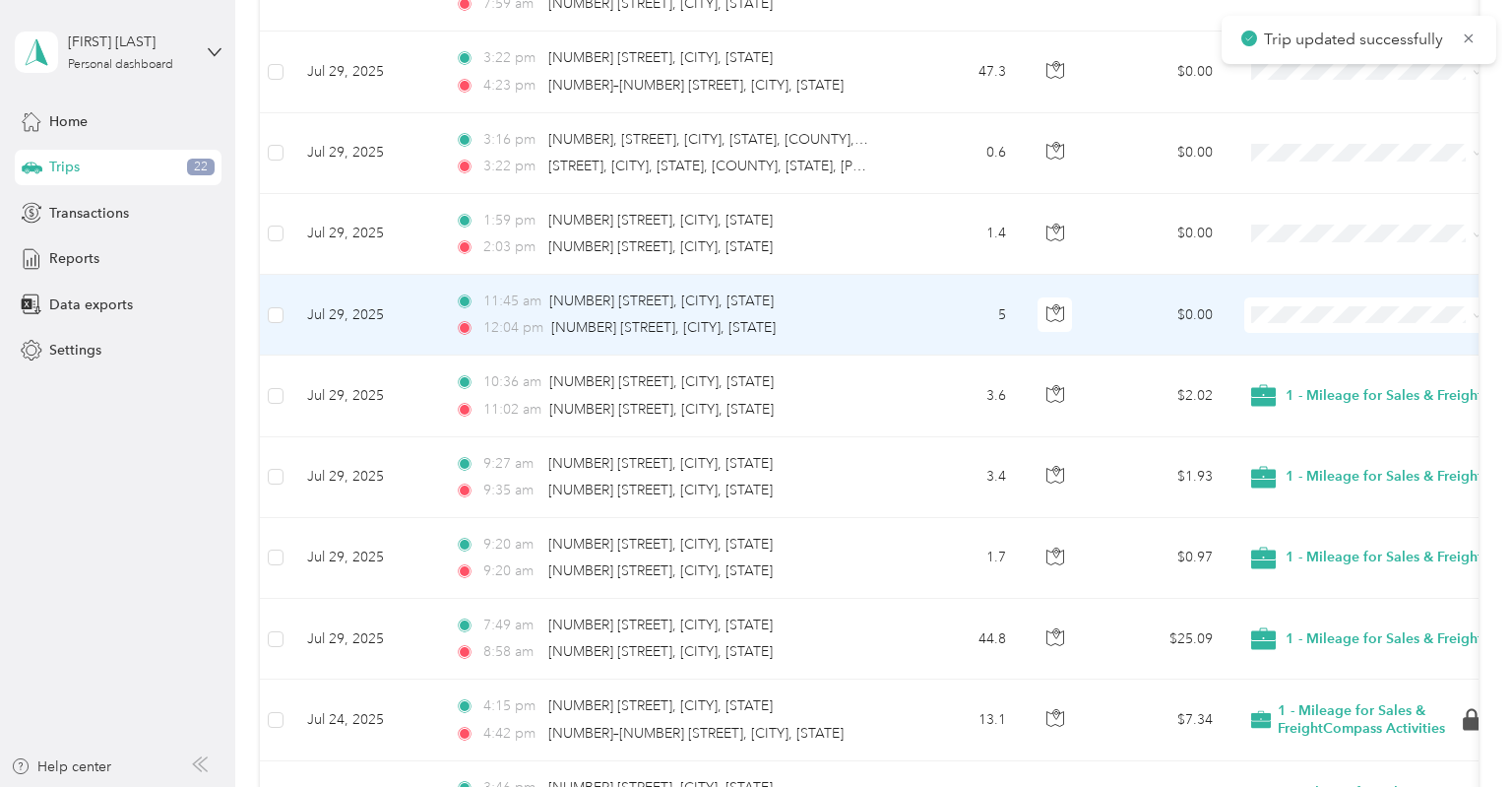 click on "5" at bounding box center [957, 315] 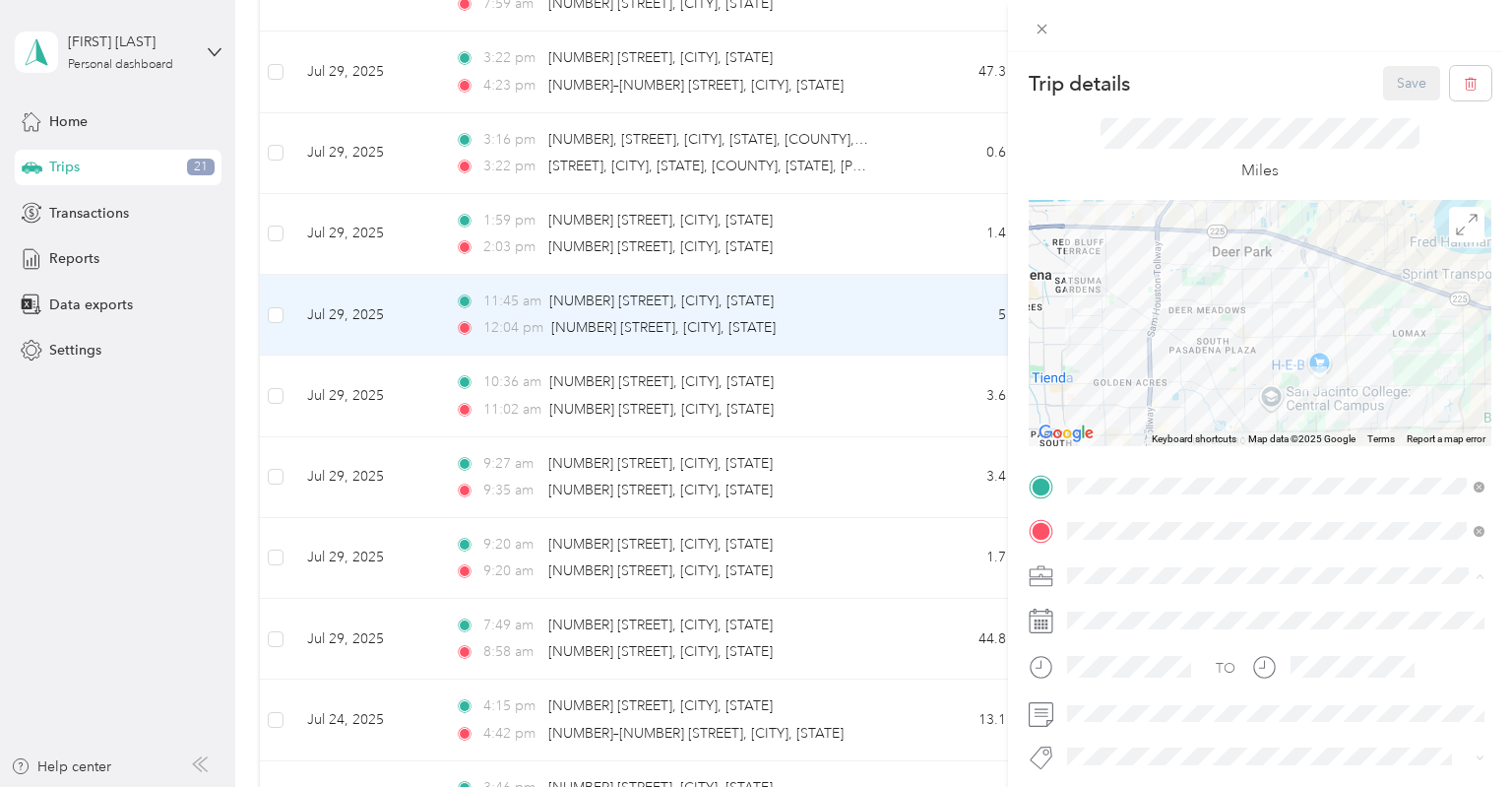 click on "1 - Mileage for Sales &  FreightCompass  Activities" at bounding box center (1276, 610) 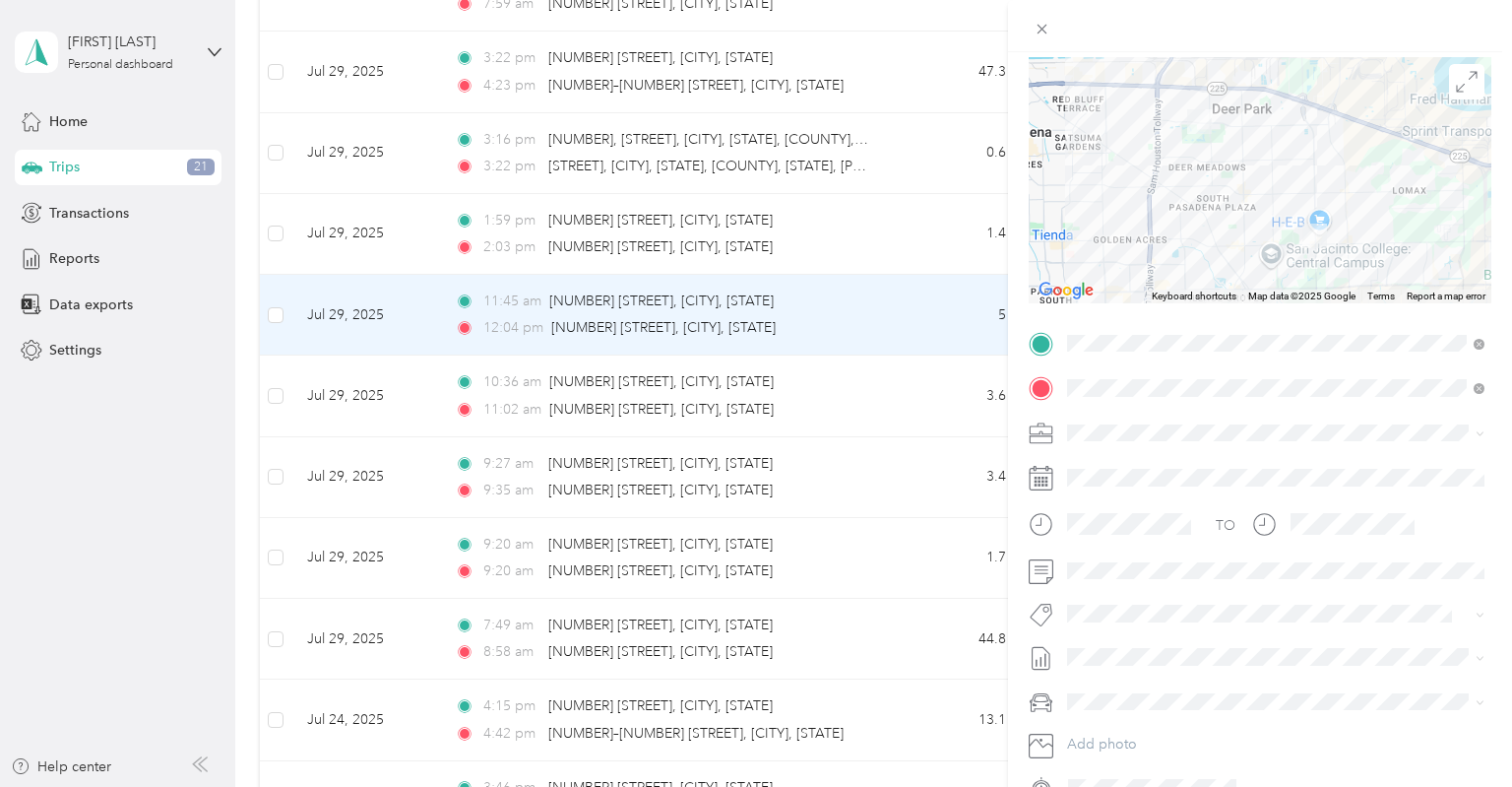 scroll, scrollTop: 230, scrollLeft: 0, axis: vertical 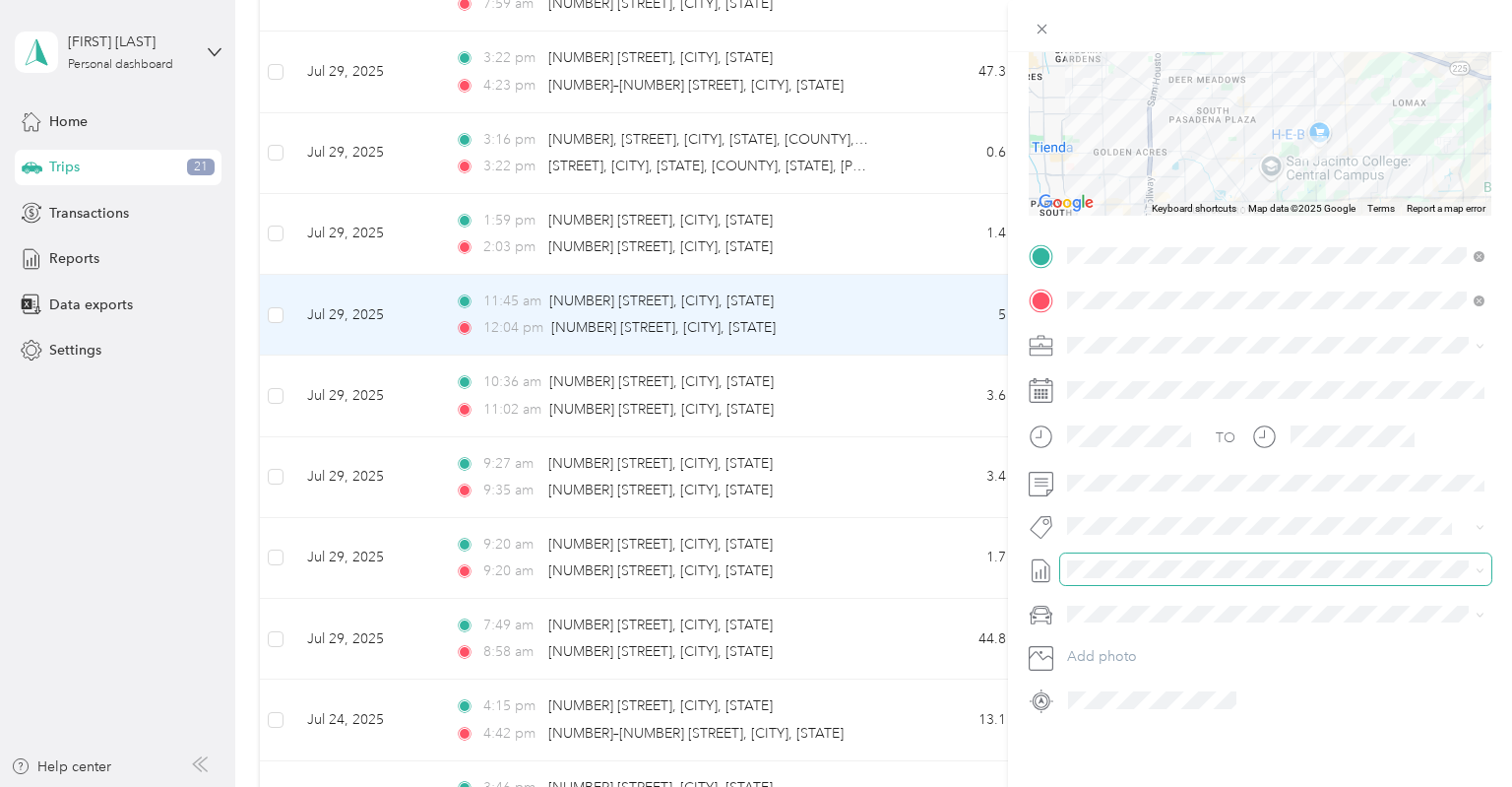 click at bounding box center [1276, 569] 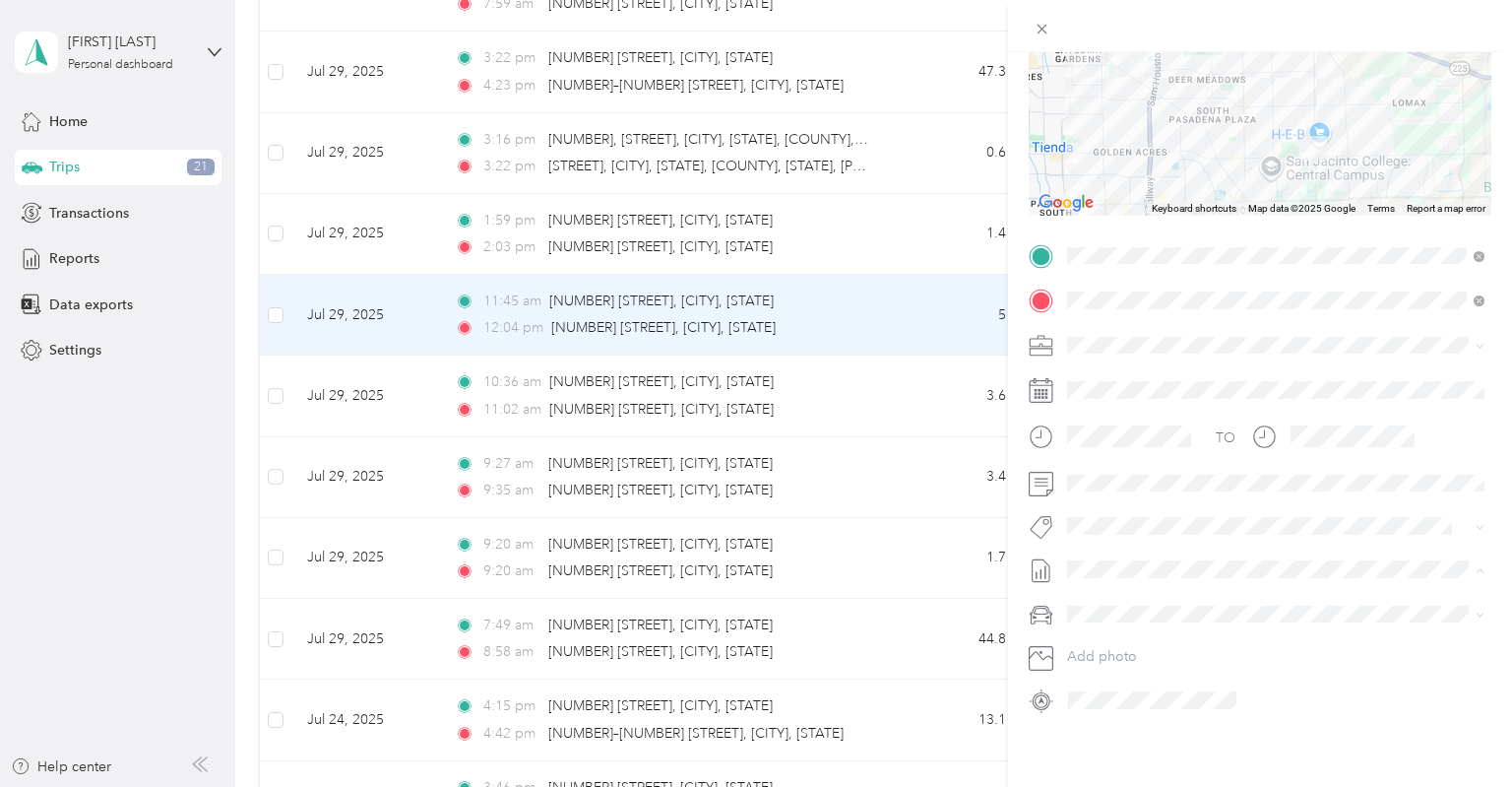 click on "August 8 2025 Bill" at bounding box center [1100, 633] 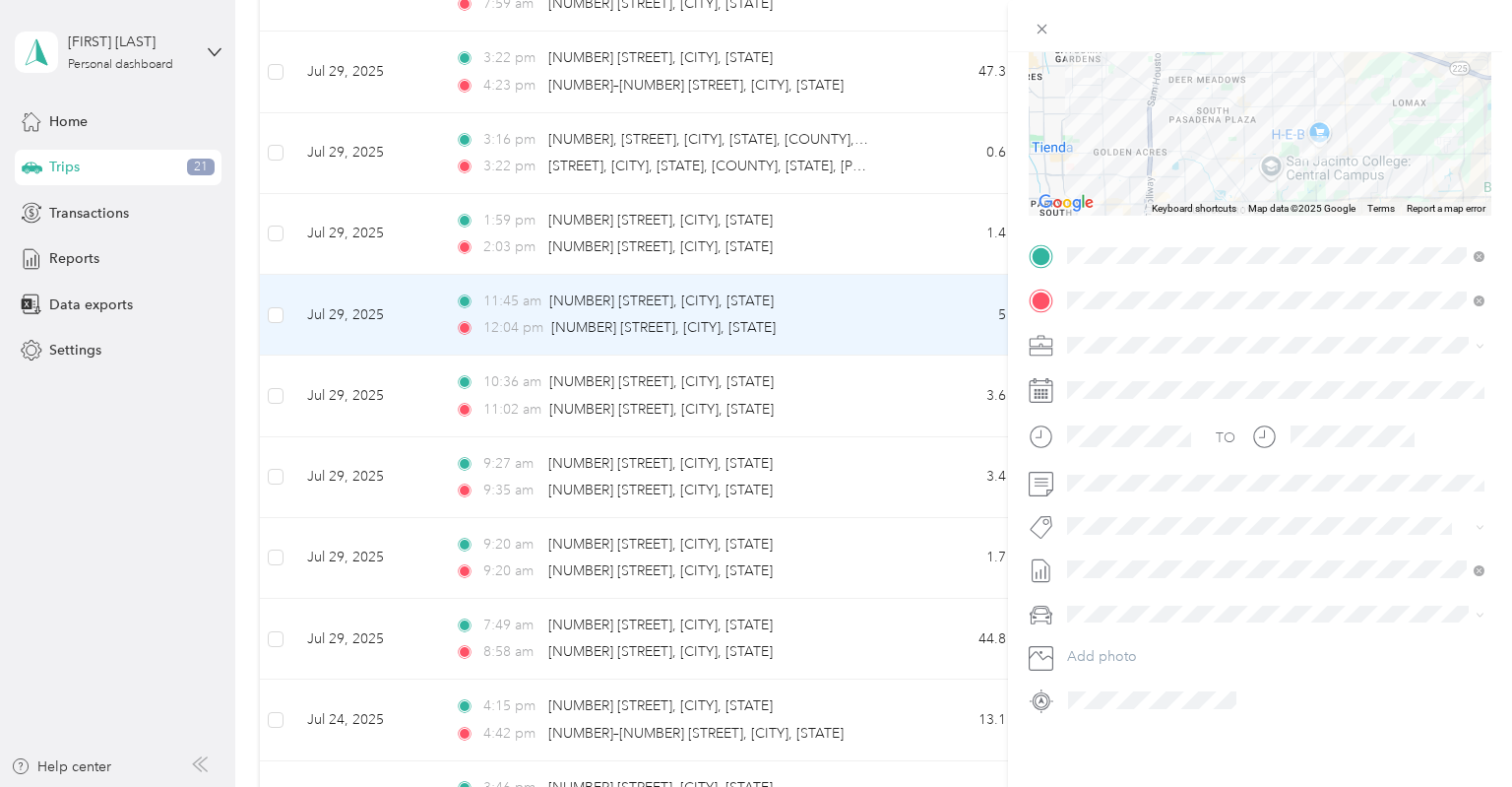 scroll, scrollTop: 0, scrollLeft: 0, axis: both 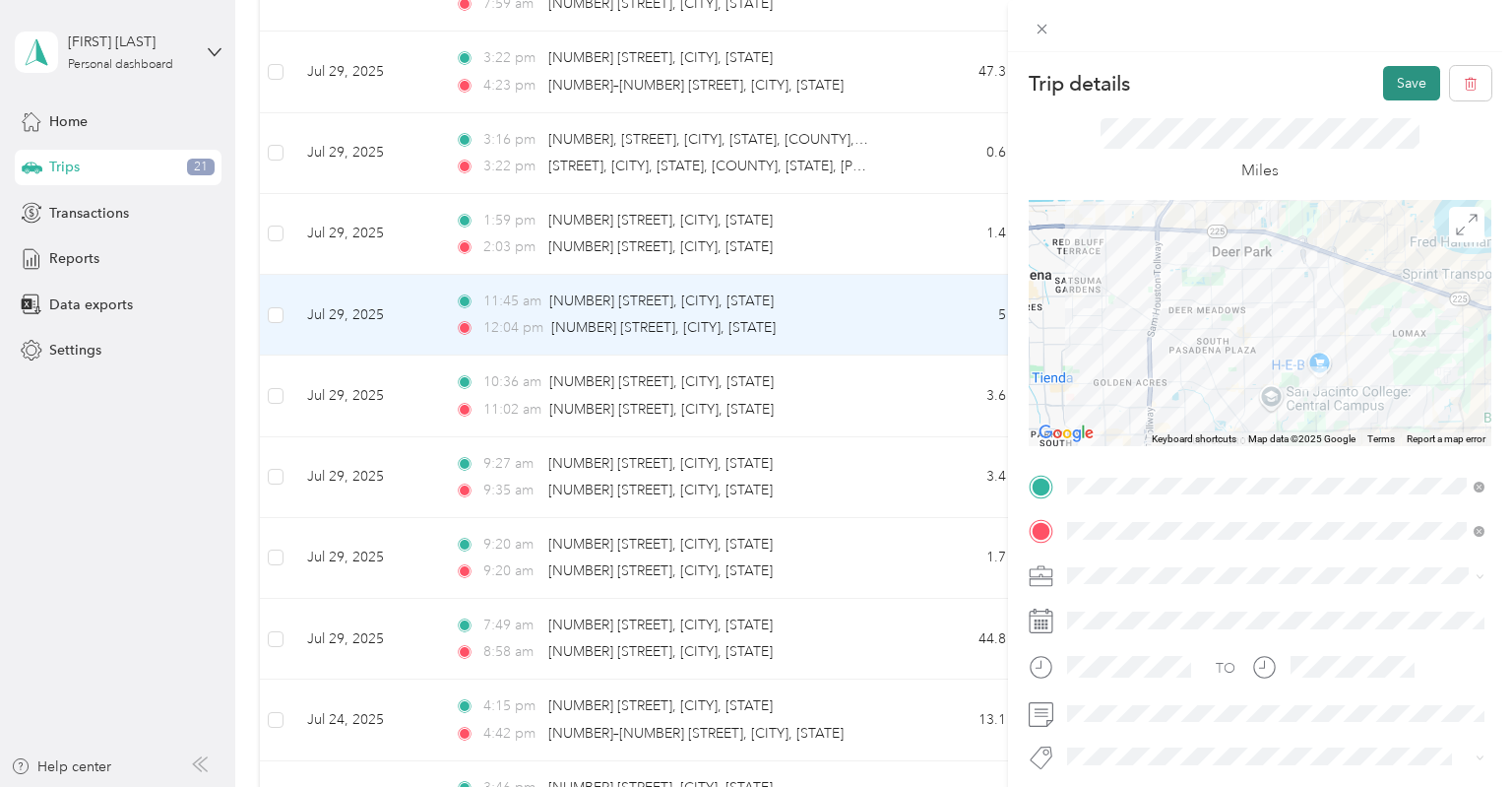 click on "Save" at bounding box center [1412, 83] 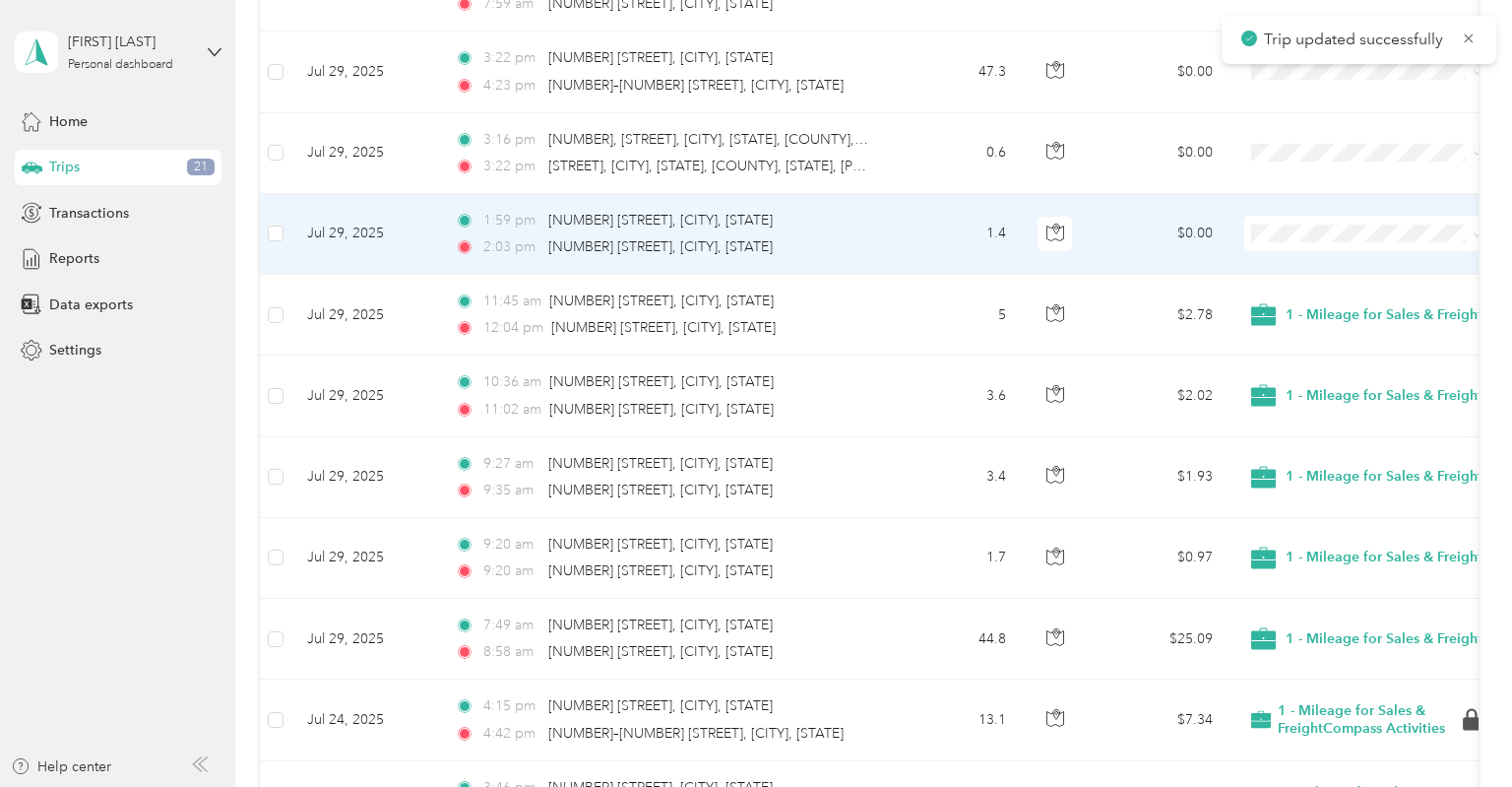 click on "1.4" at bounding box center [957, 234] 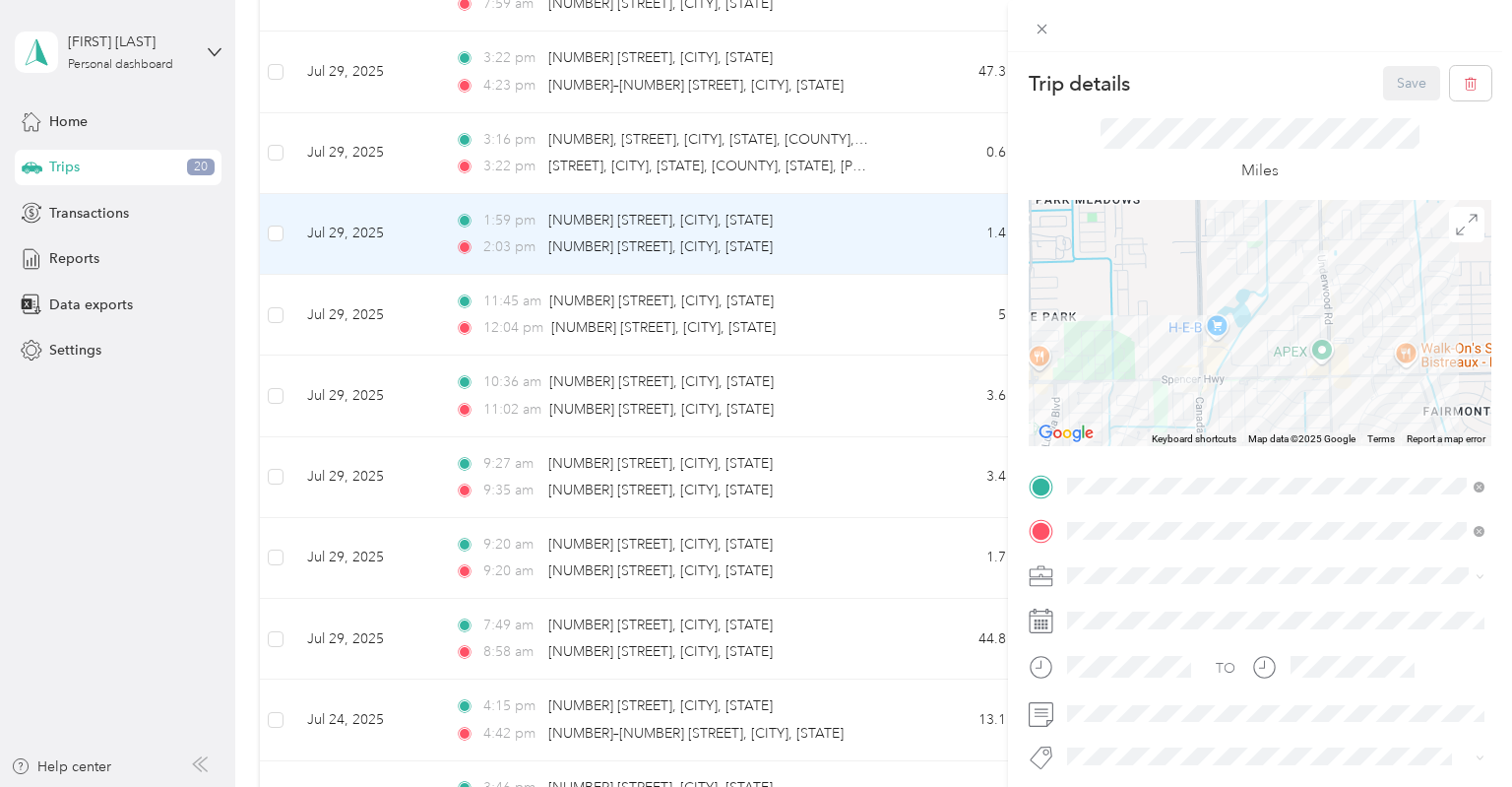 click on "1 - Mileage for Sales &  FreightCompass  Activities" at bounding box center [1226, 600] 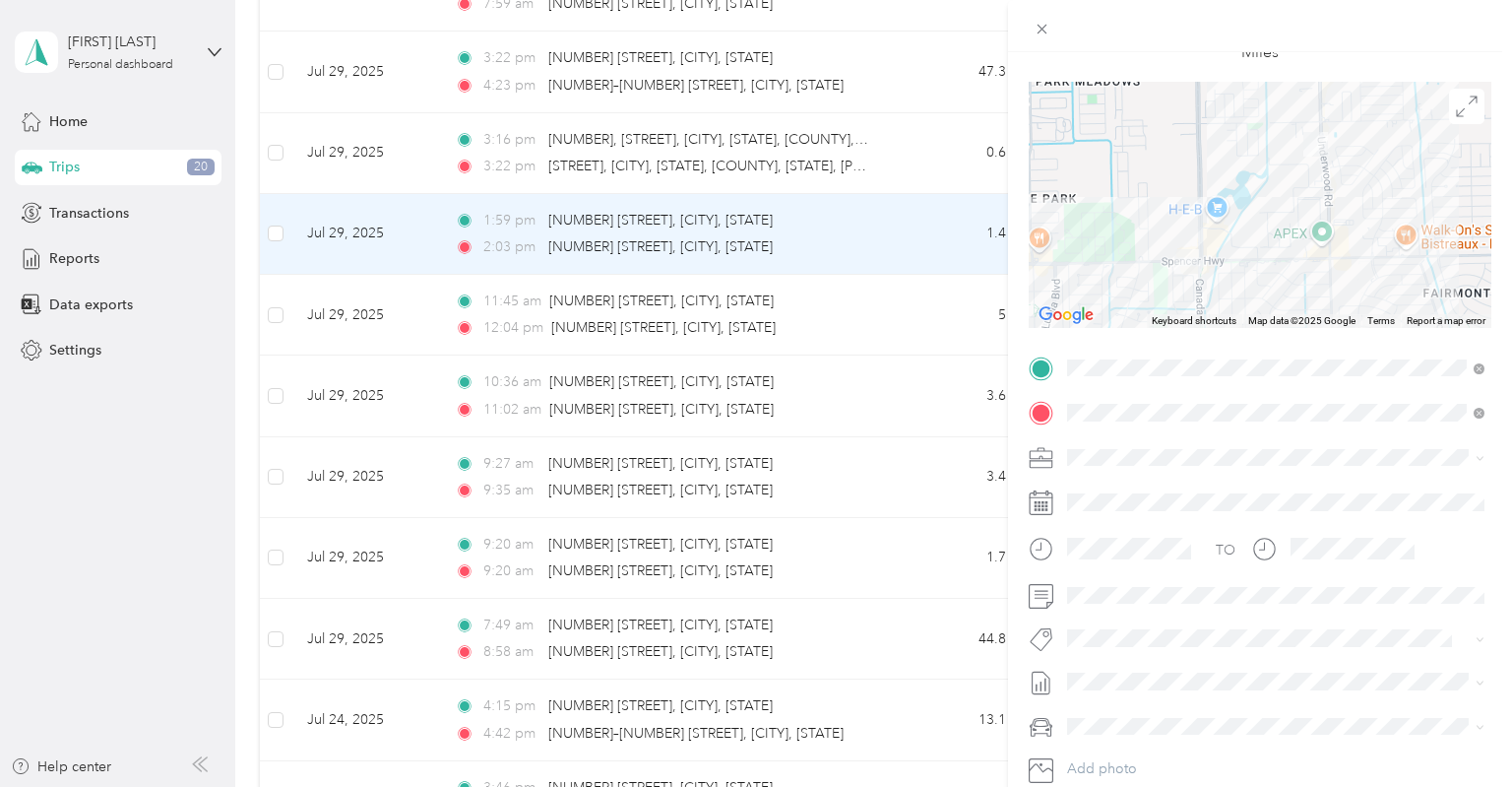 scroll, scrollTop: 230, scrollLeft: 0, axis: vertical 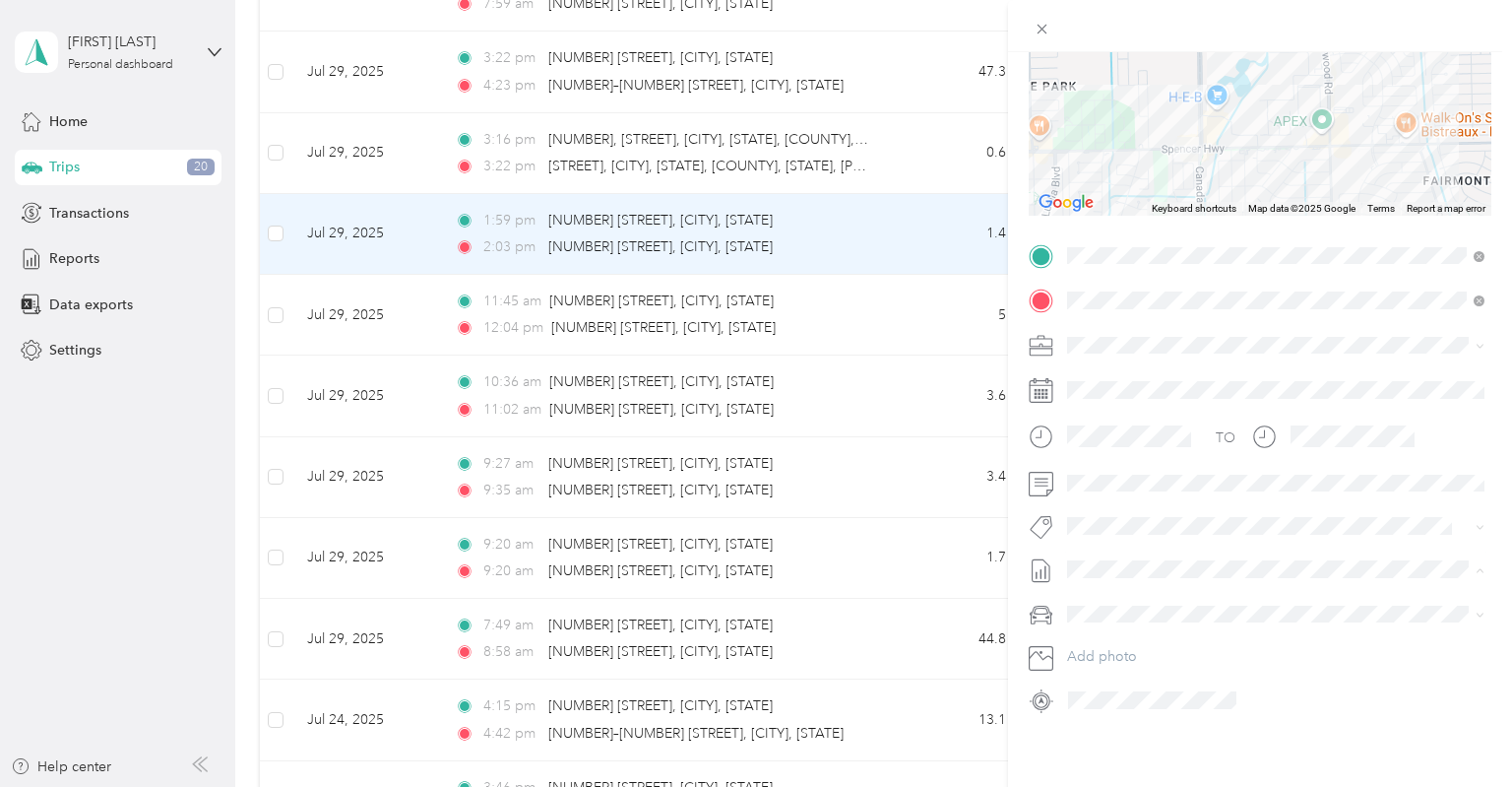 click on "August 8 2025 Bill" at bounding box center (1100, 633) 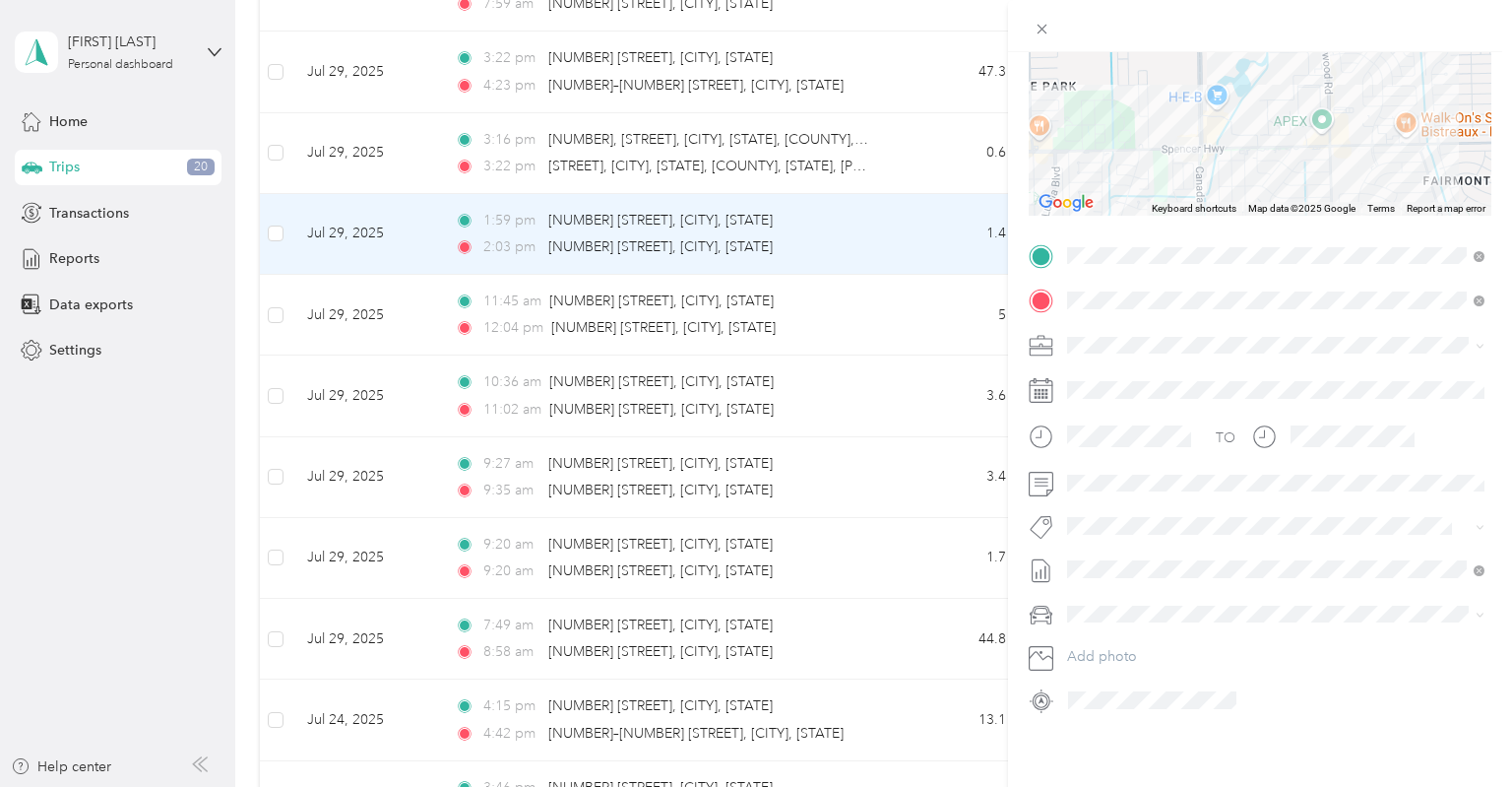 scroll, scrollTop: 0, scrollLeft: 0, axis: both 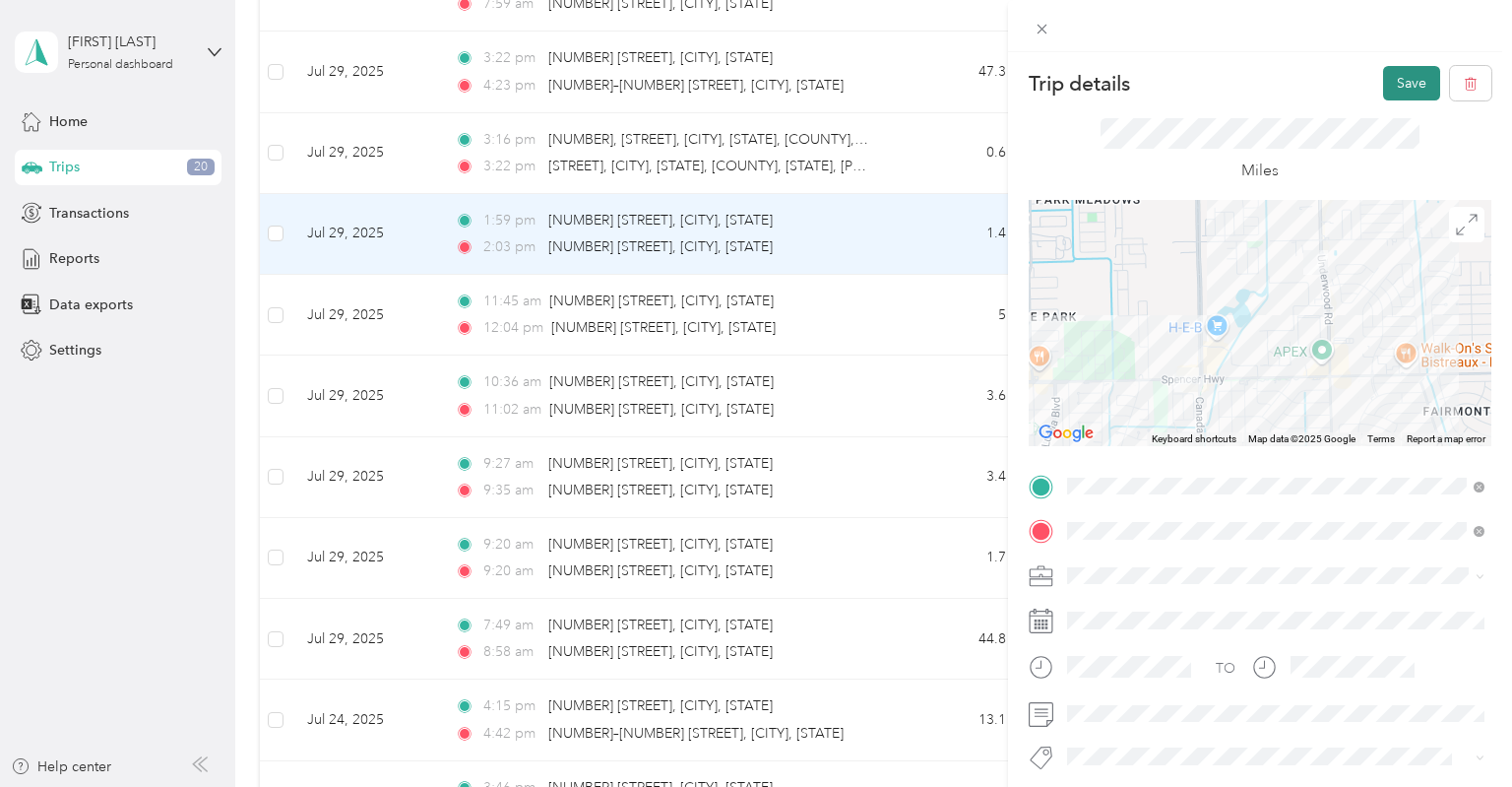 click on "Save" at bounding box center [1412, 83] 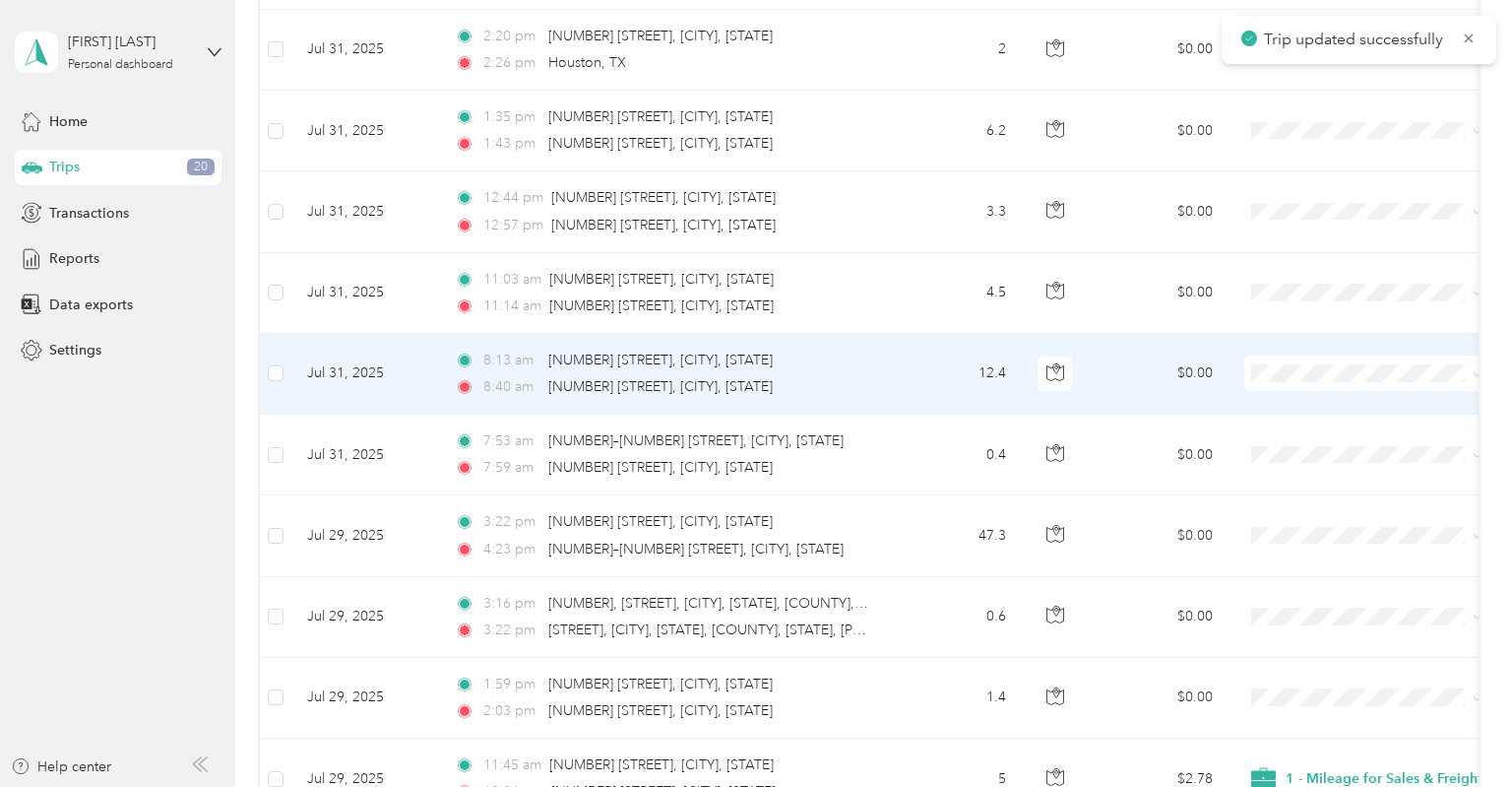 scroll, scrollTop: 1181, scrollLeft: 0, axis: vertical 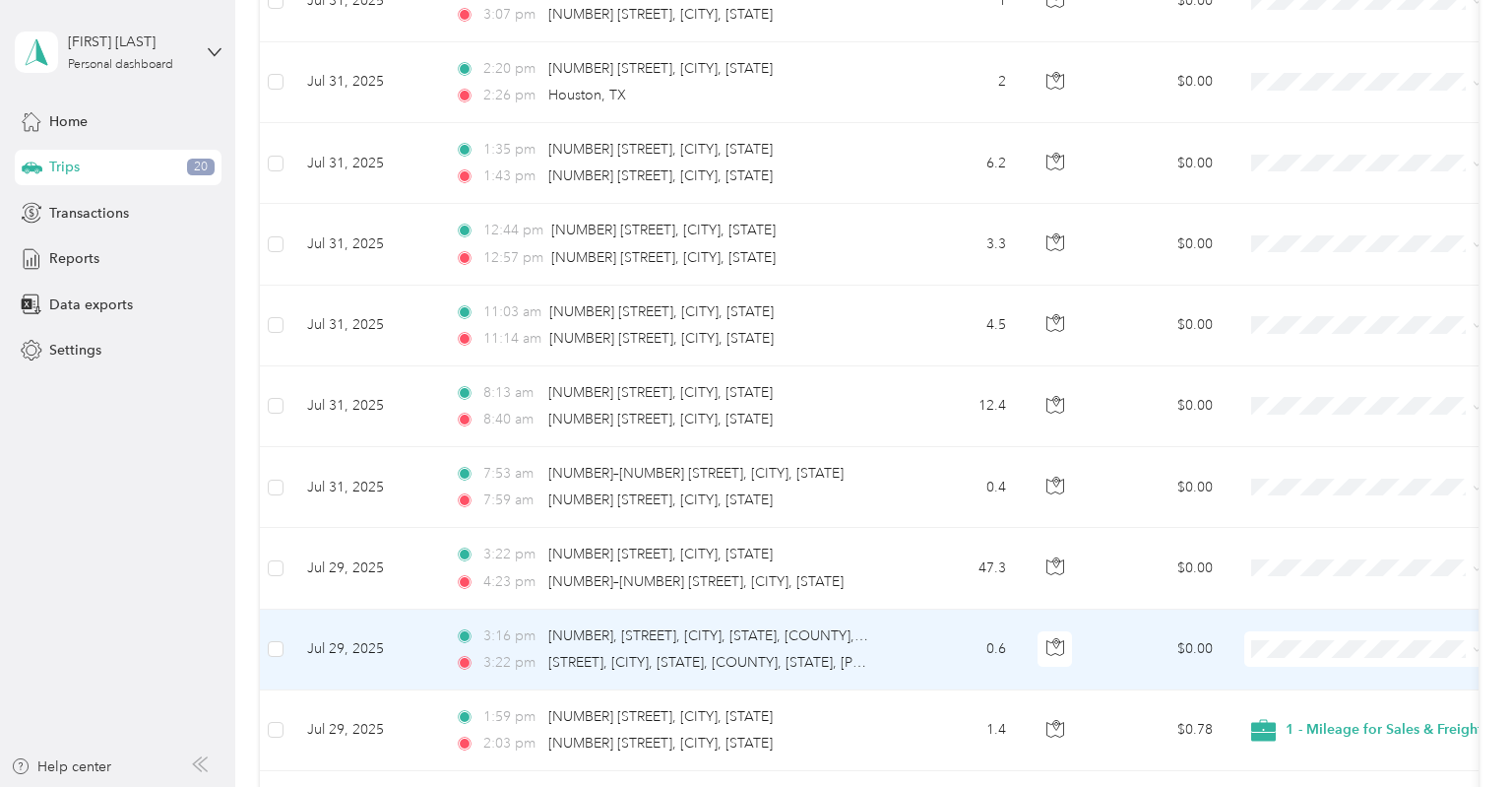 click on "0.6" at bounding box center (957, 650) 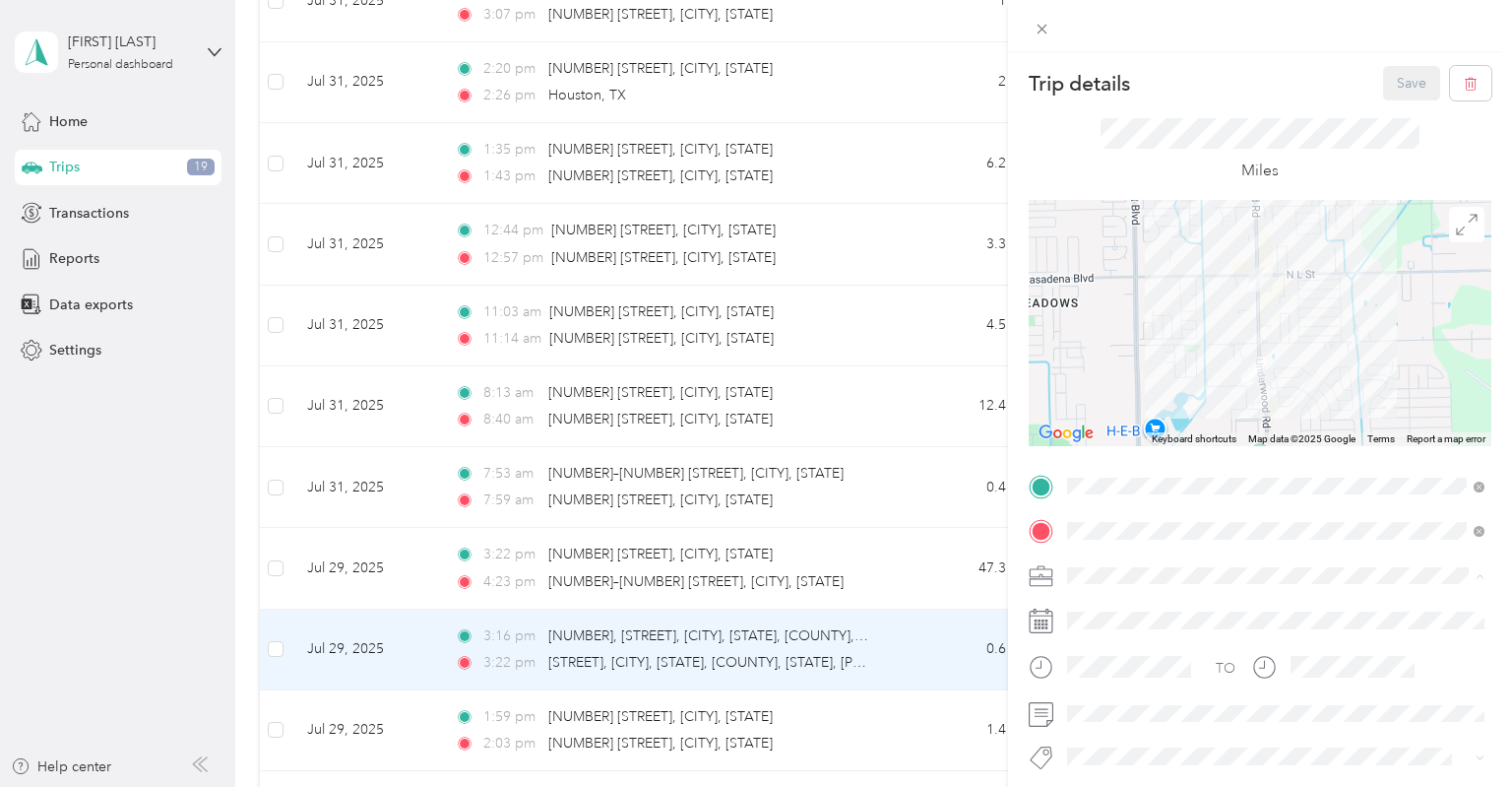 click on "1 - Mileage for Sales &  FreightCompass  Activities" at bounding box center [1276, 610] 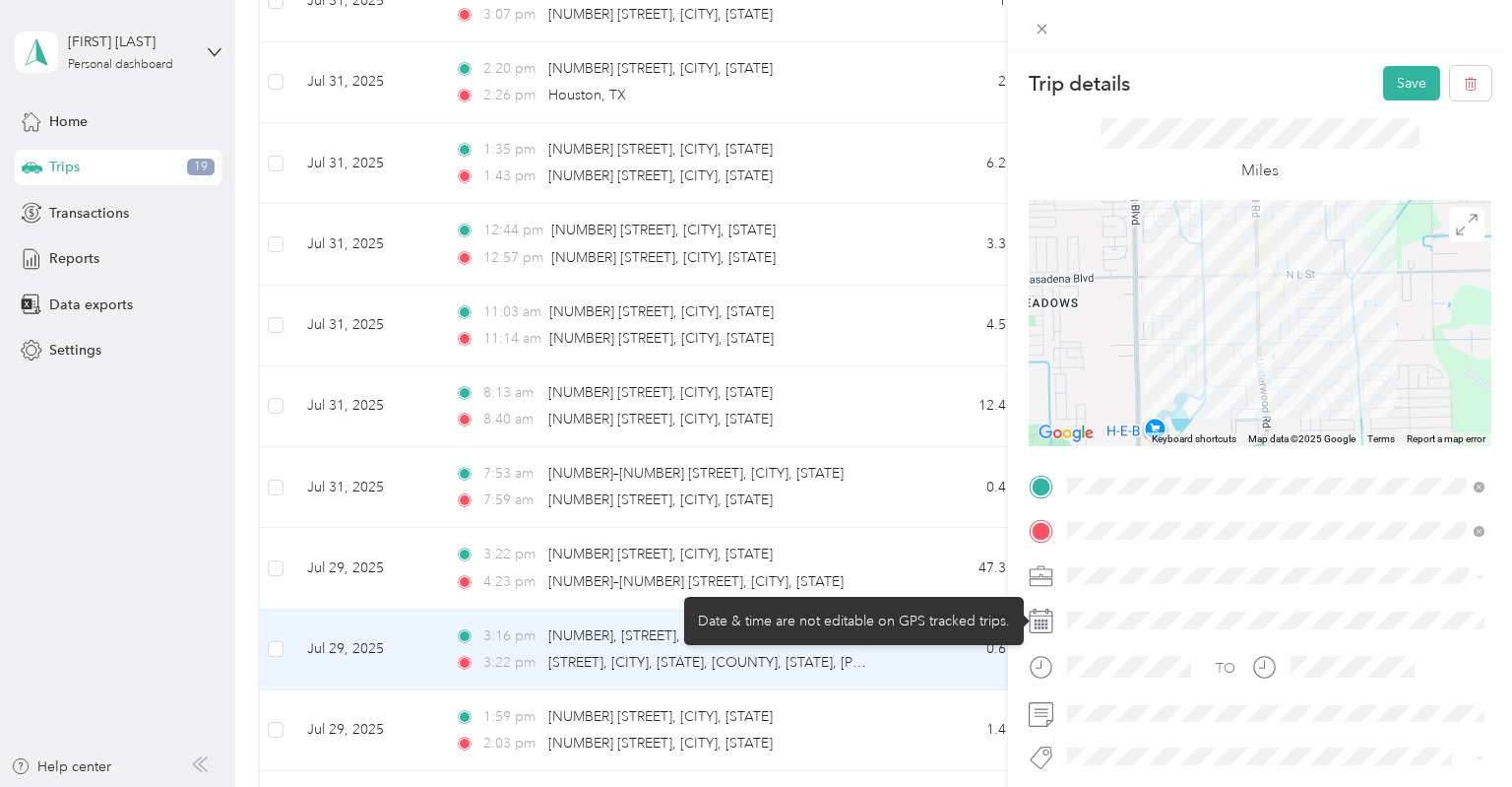 scroll, scrollTop: 230, scrollLeft: 0, axis: vertical 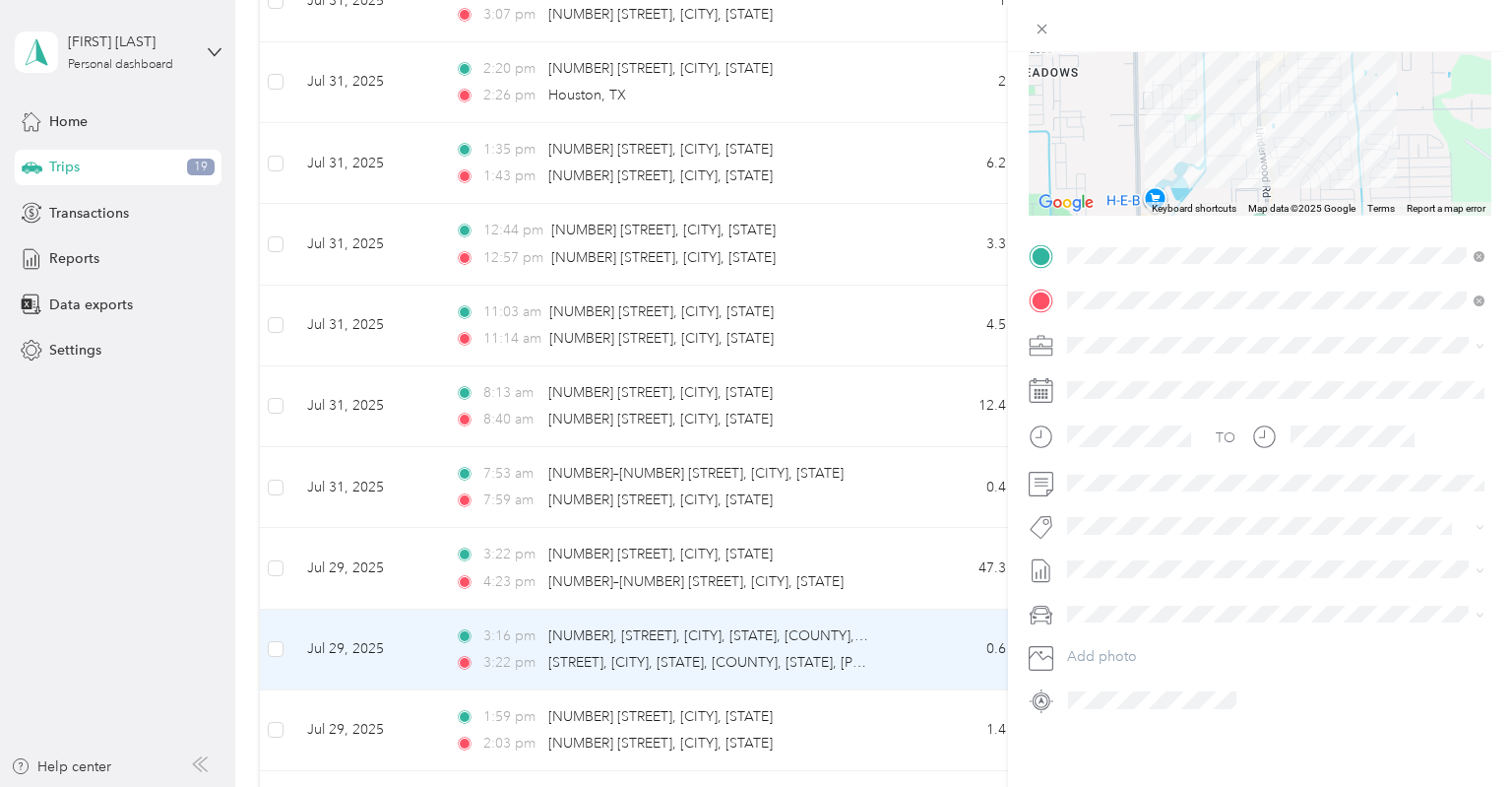 click on "August 8 2025 Bill Draft" at bounding box center [1276, 625] 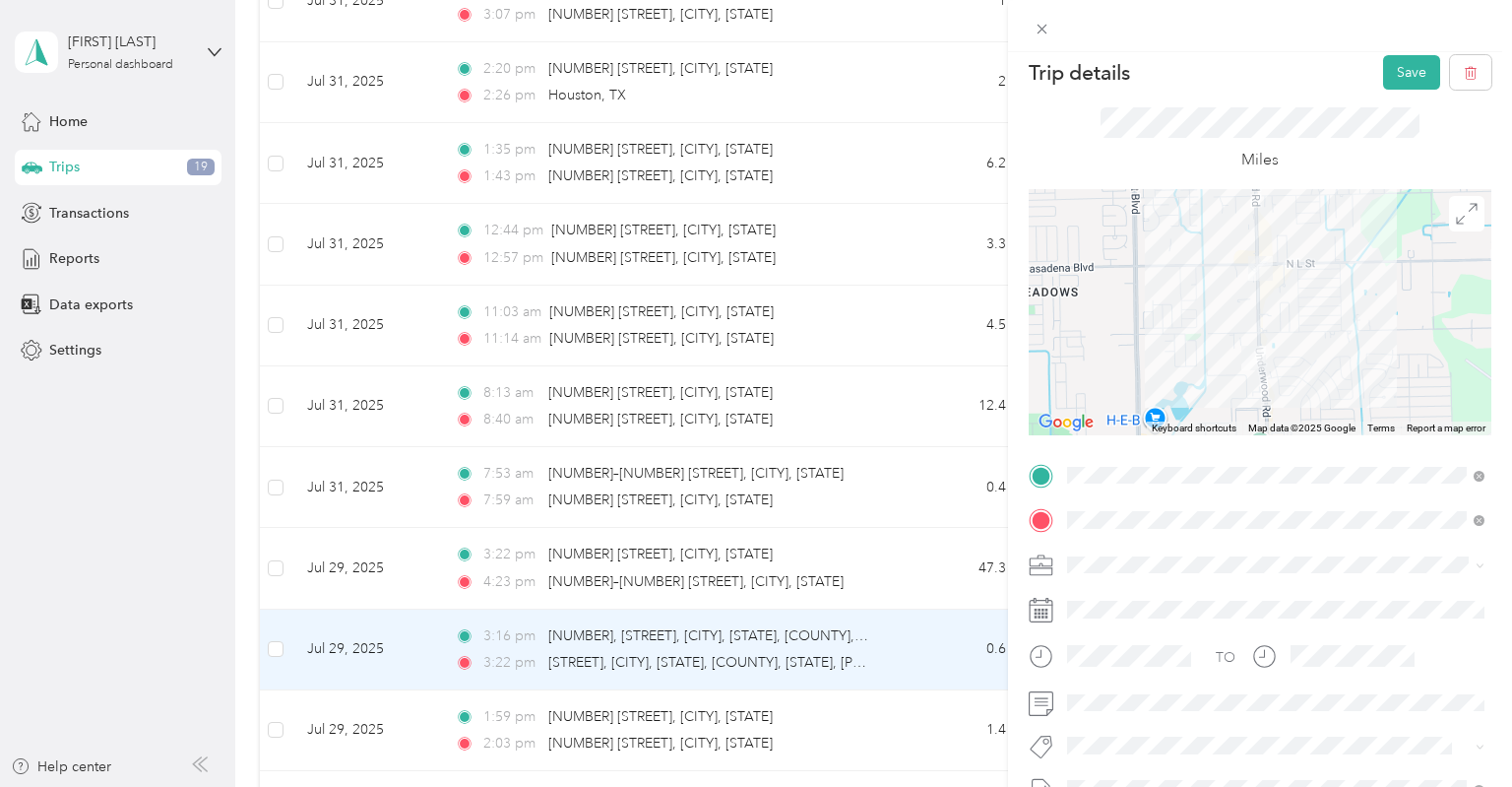 scroll, scrollTop: 0, scrollLeft: 0, axis: both 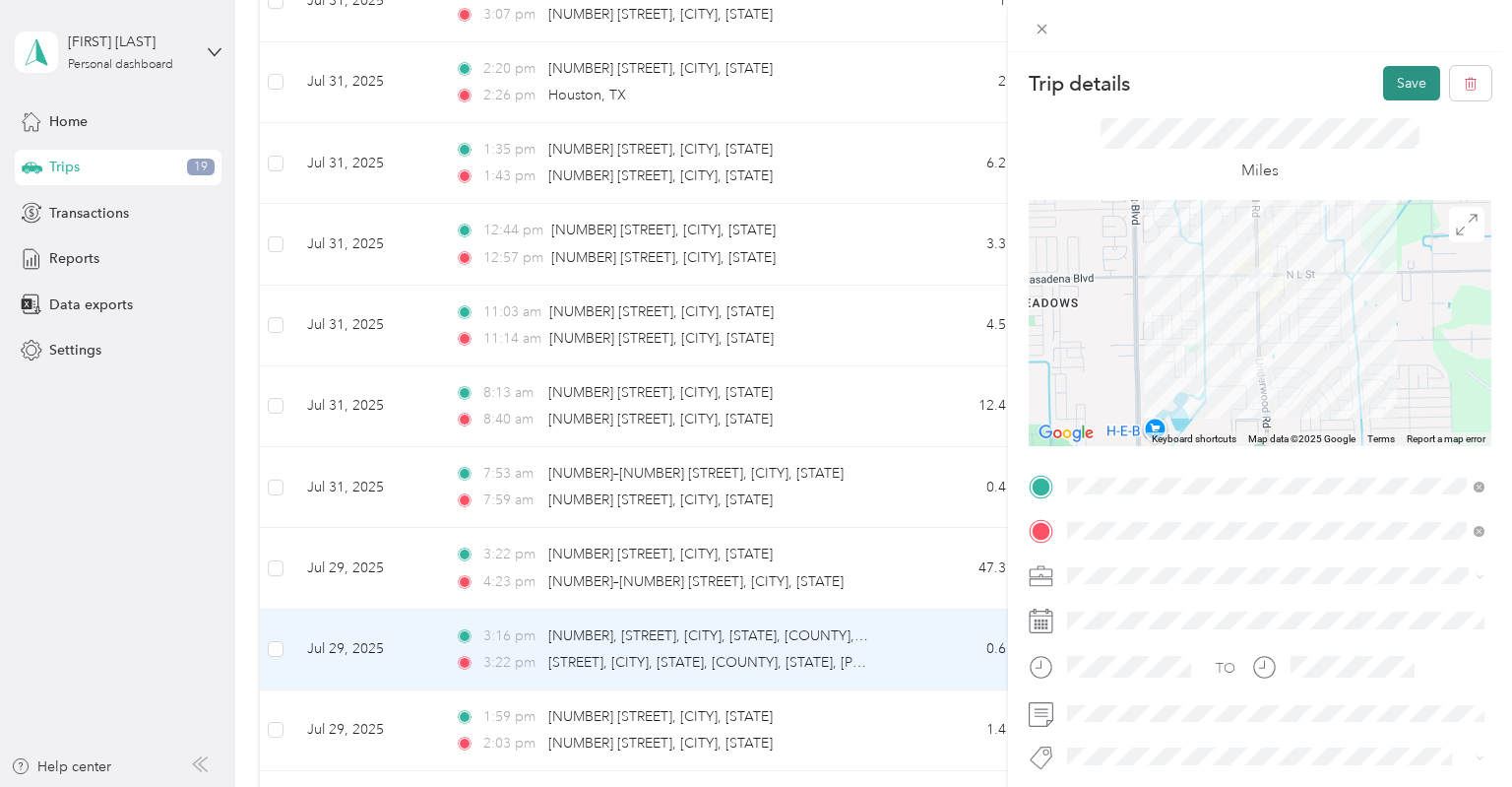 click on "Save" at bounding box center (1412, 83) 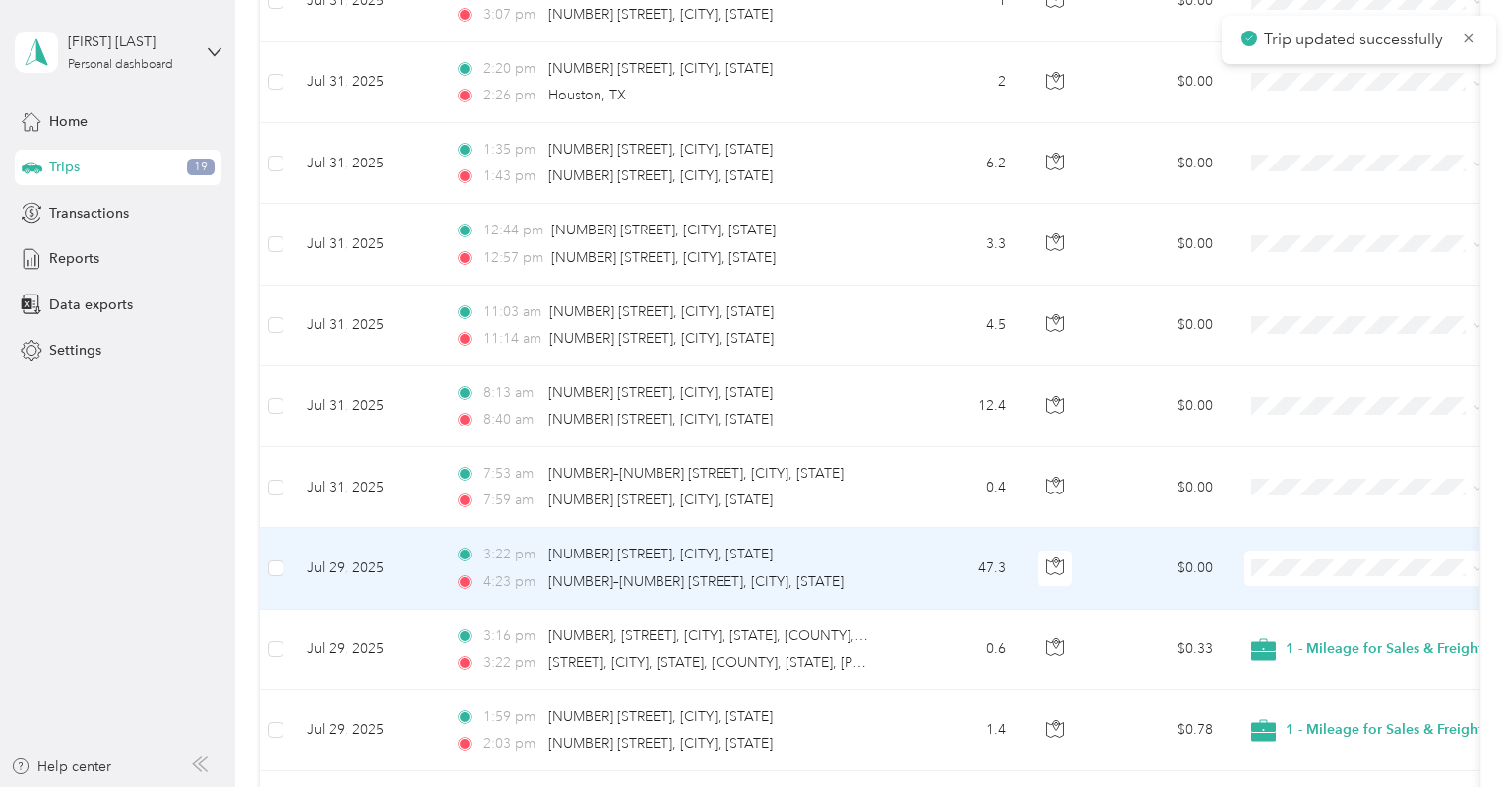 click on "47.3" at bounding box center [957, 568] 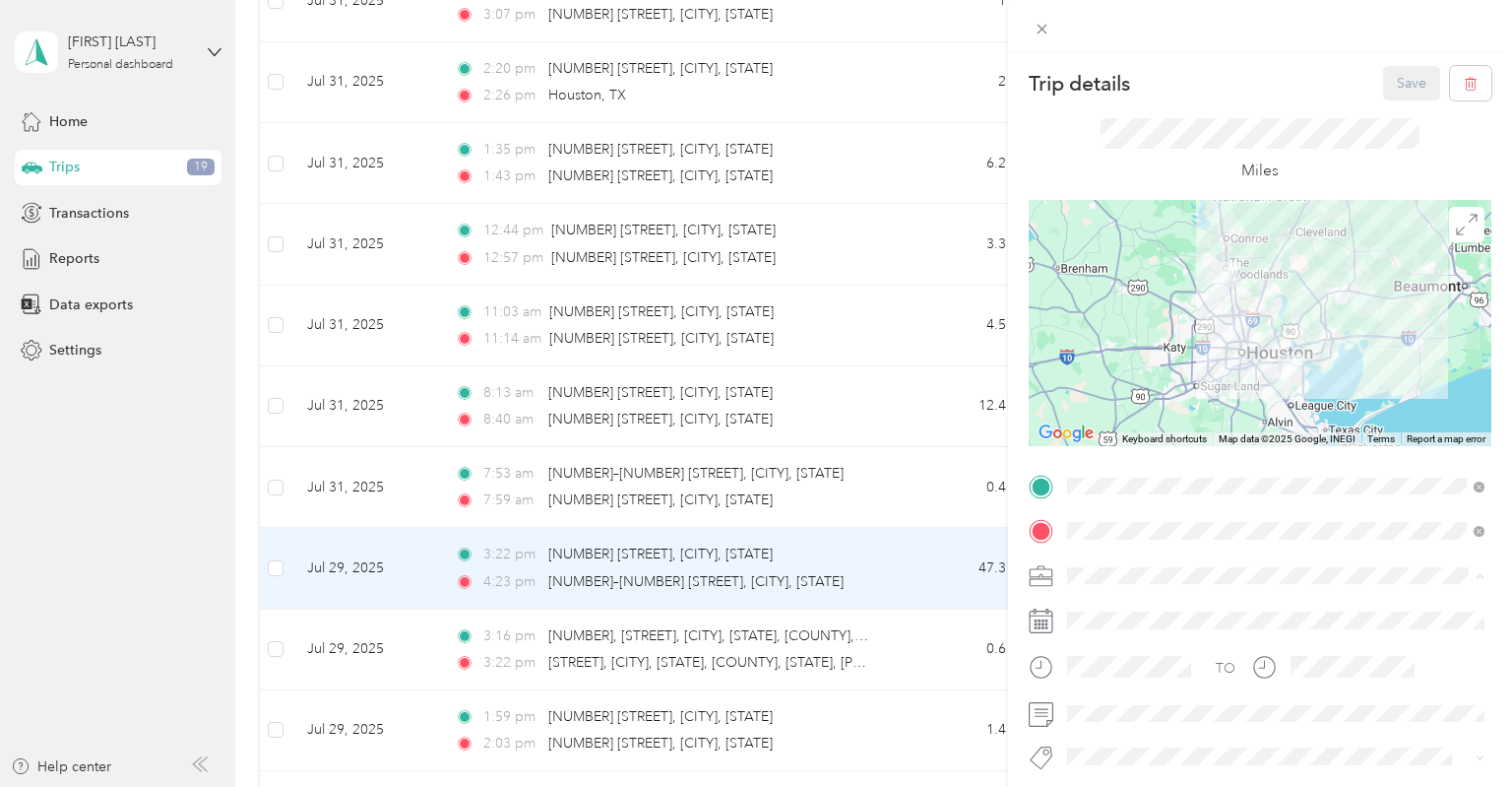 click on "1 - Mileage for Sales &  FreightCompass  Activities" at bounding box center [1226, 610] 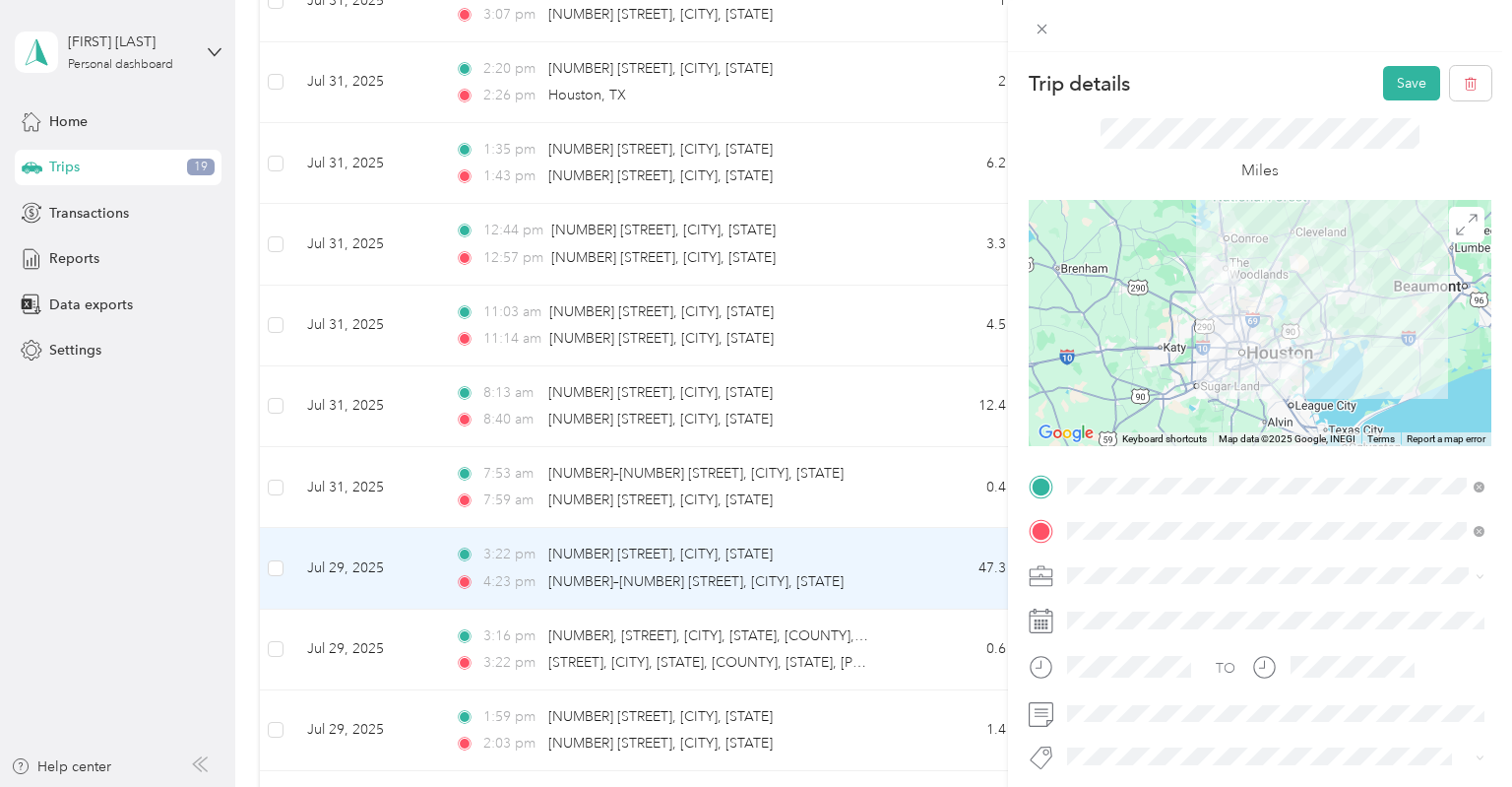 scroll, scrollTop: 230, scrollLeft: 0, axis: vertical 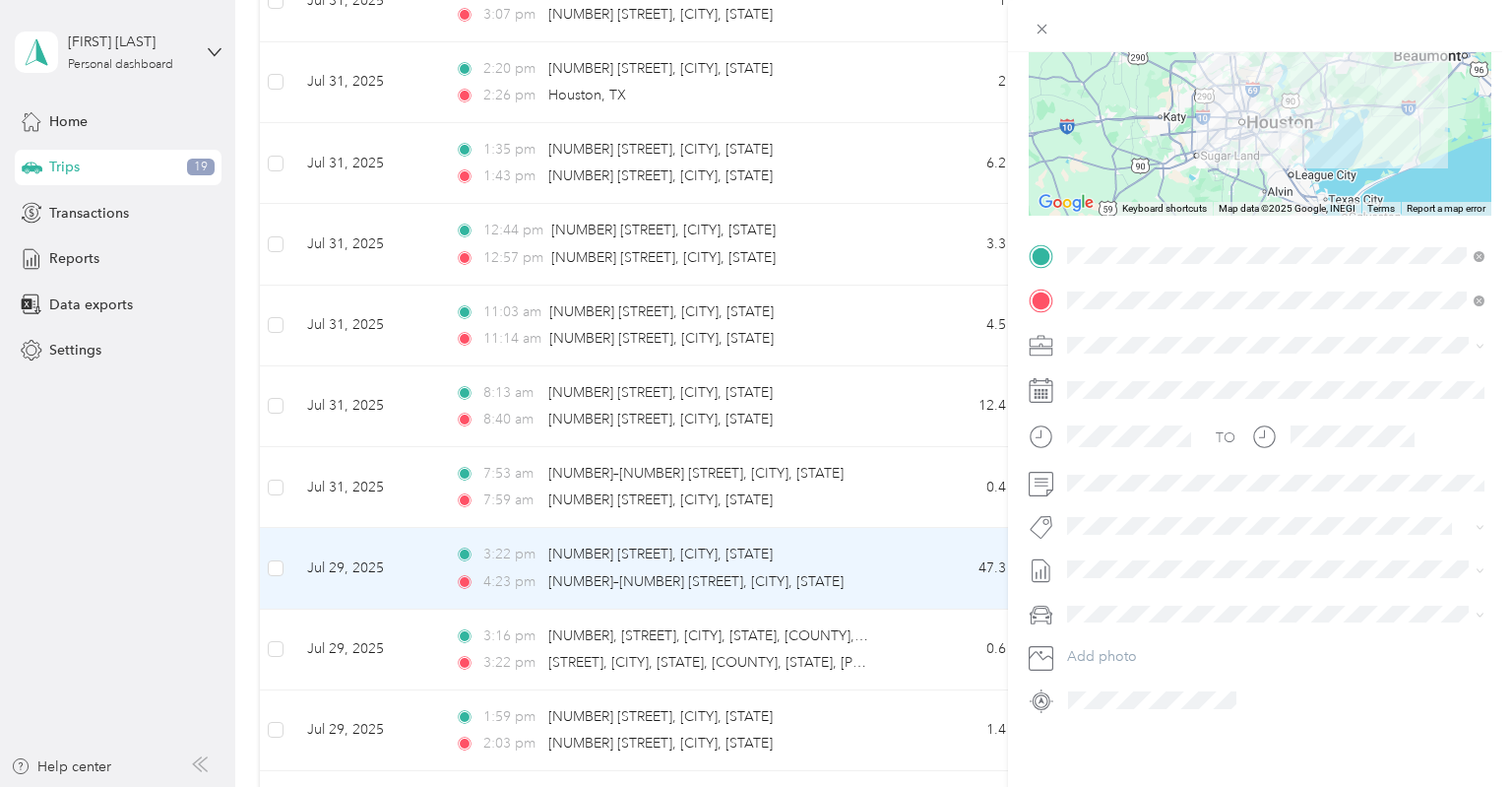 click on "August 8 2025 Bill" at bounding box center (1100, 633) 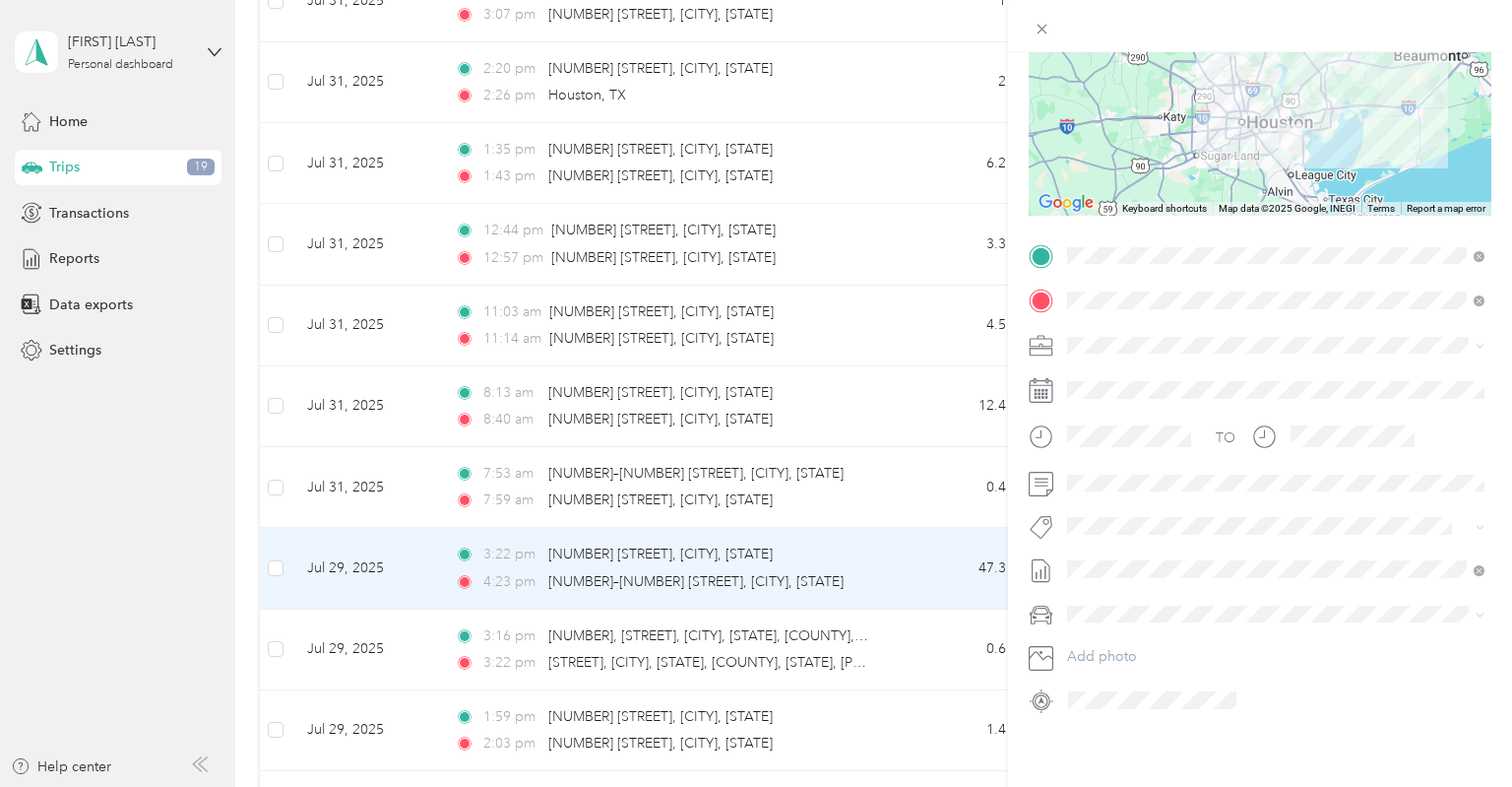scroll, scrollTop: 0, scrollLeft: 0, axis: both 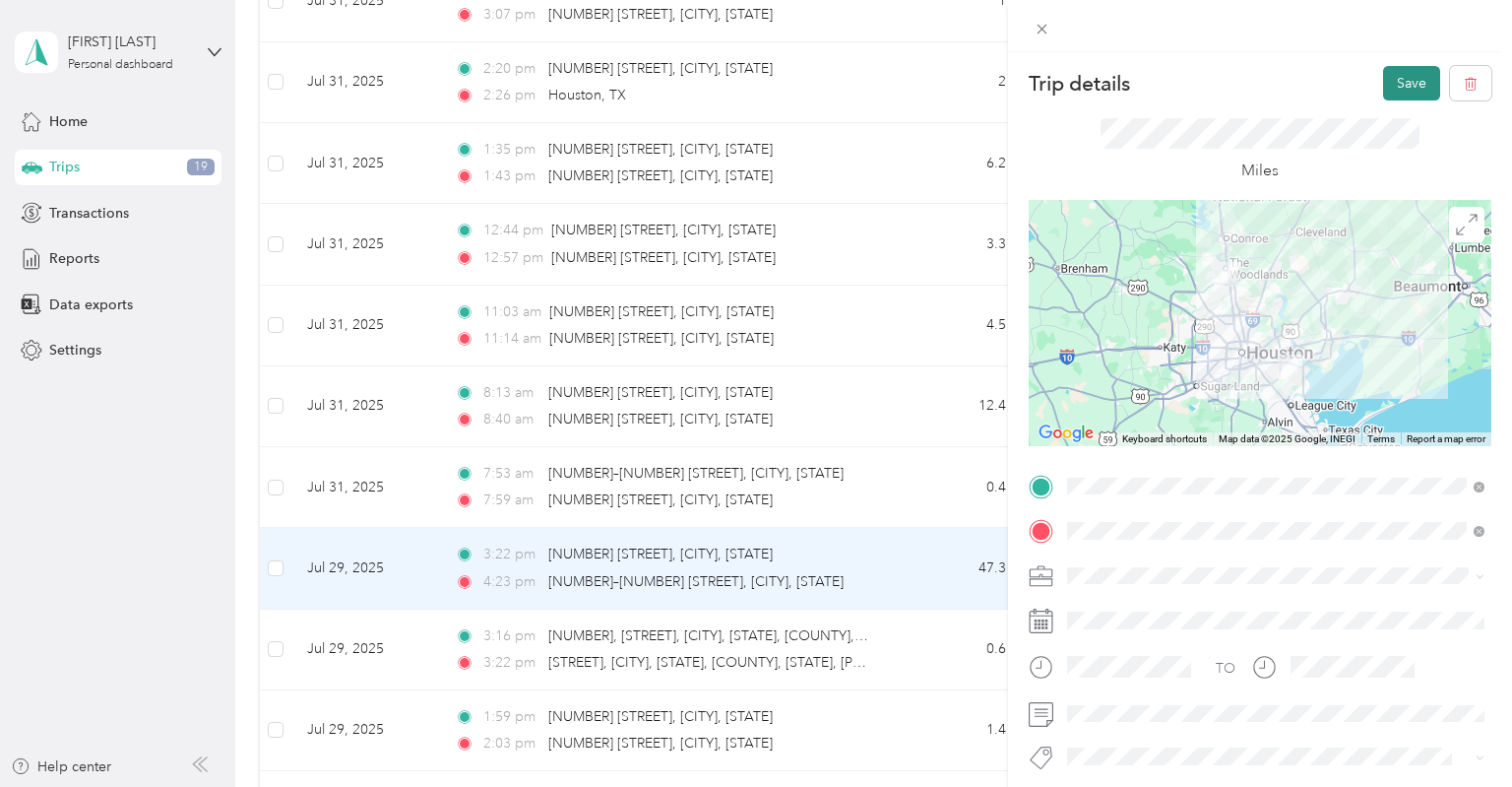 click on "Save" at bounding box center [1412, 83] 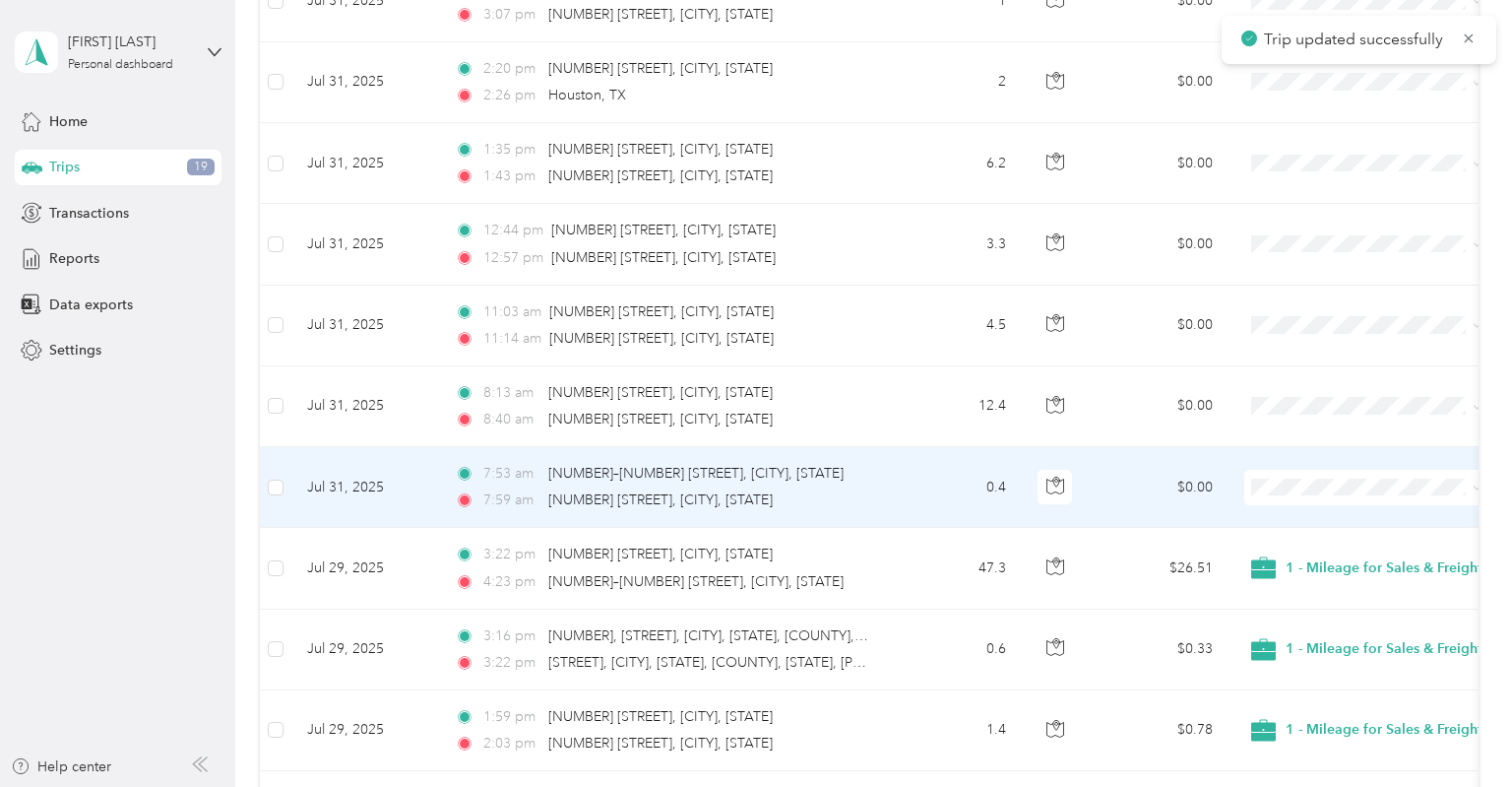 click on "7:53 am 25100–25322 IH-45 N, Houston, TX" at bounding box center (662, 474) 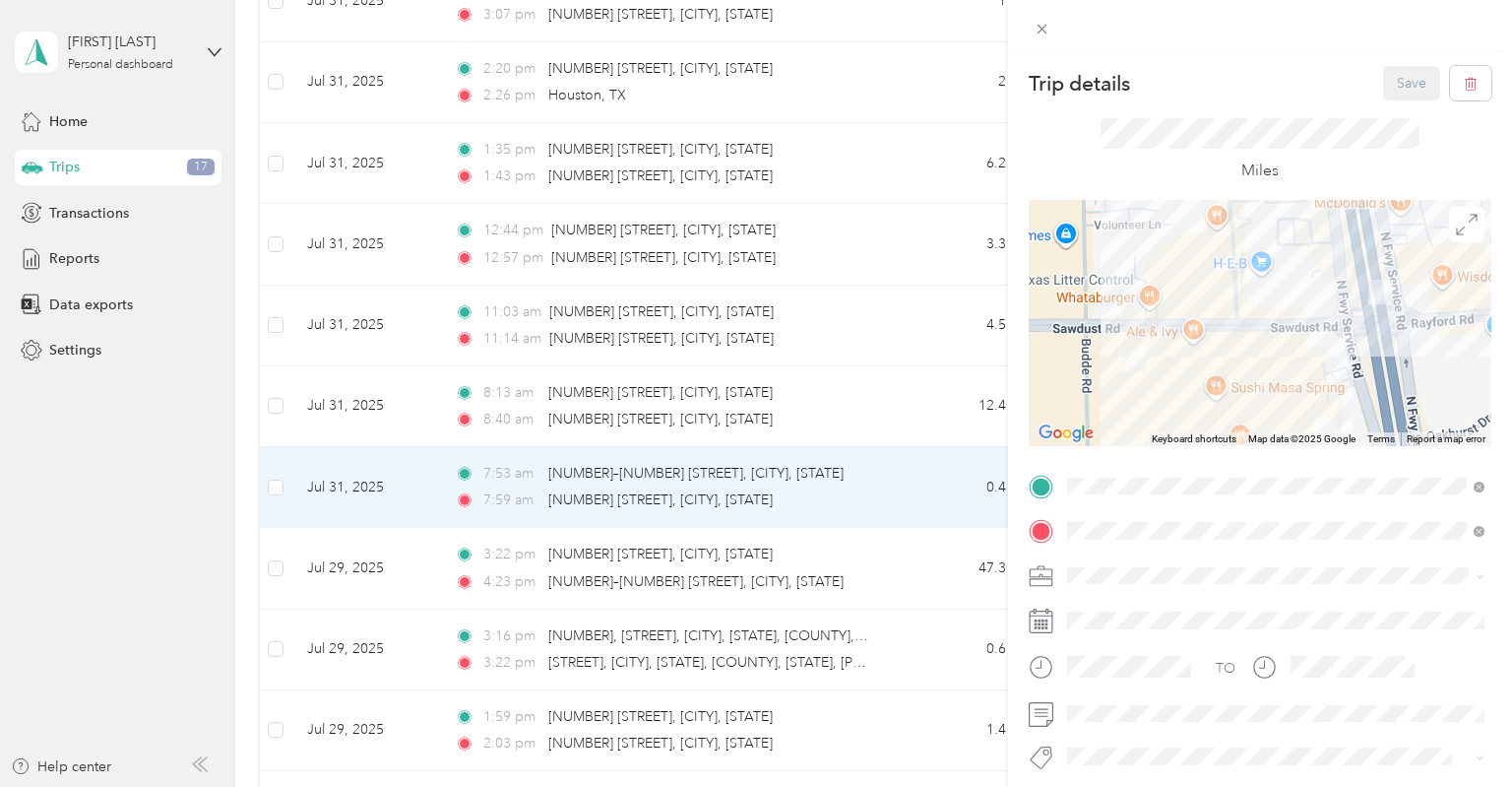 click on "1 - Mileage for Sales &  FreightCompass  Activities" at bounding box center [1226, 605] 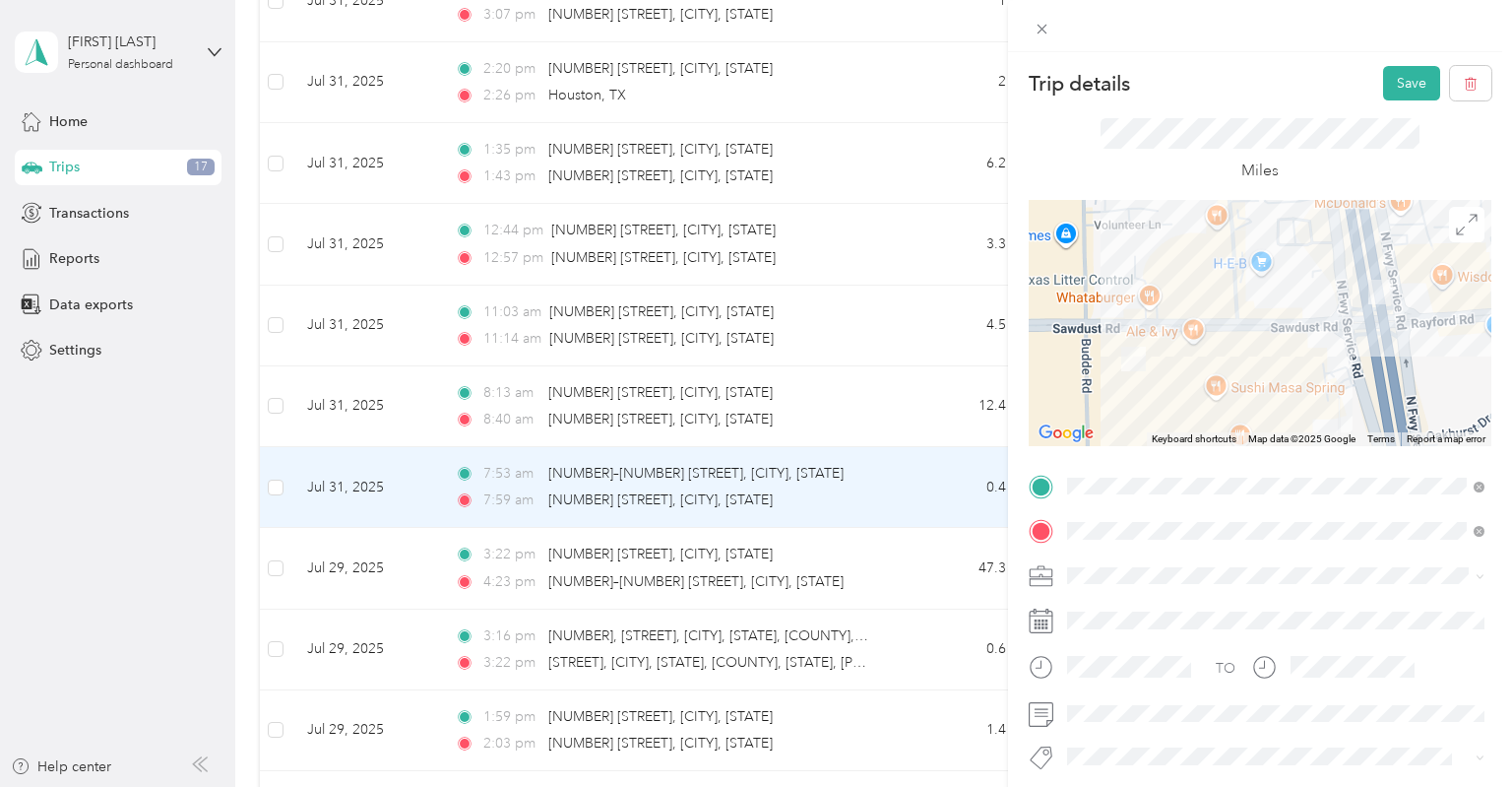 scroll, scrollTop: 230, scrollLeft: 0, axis: vertical 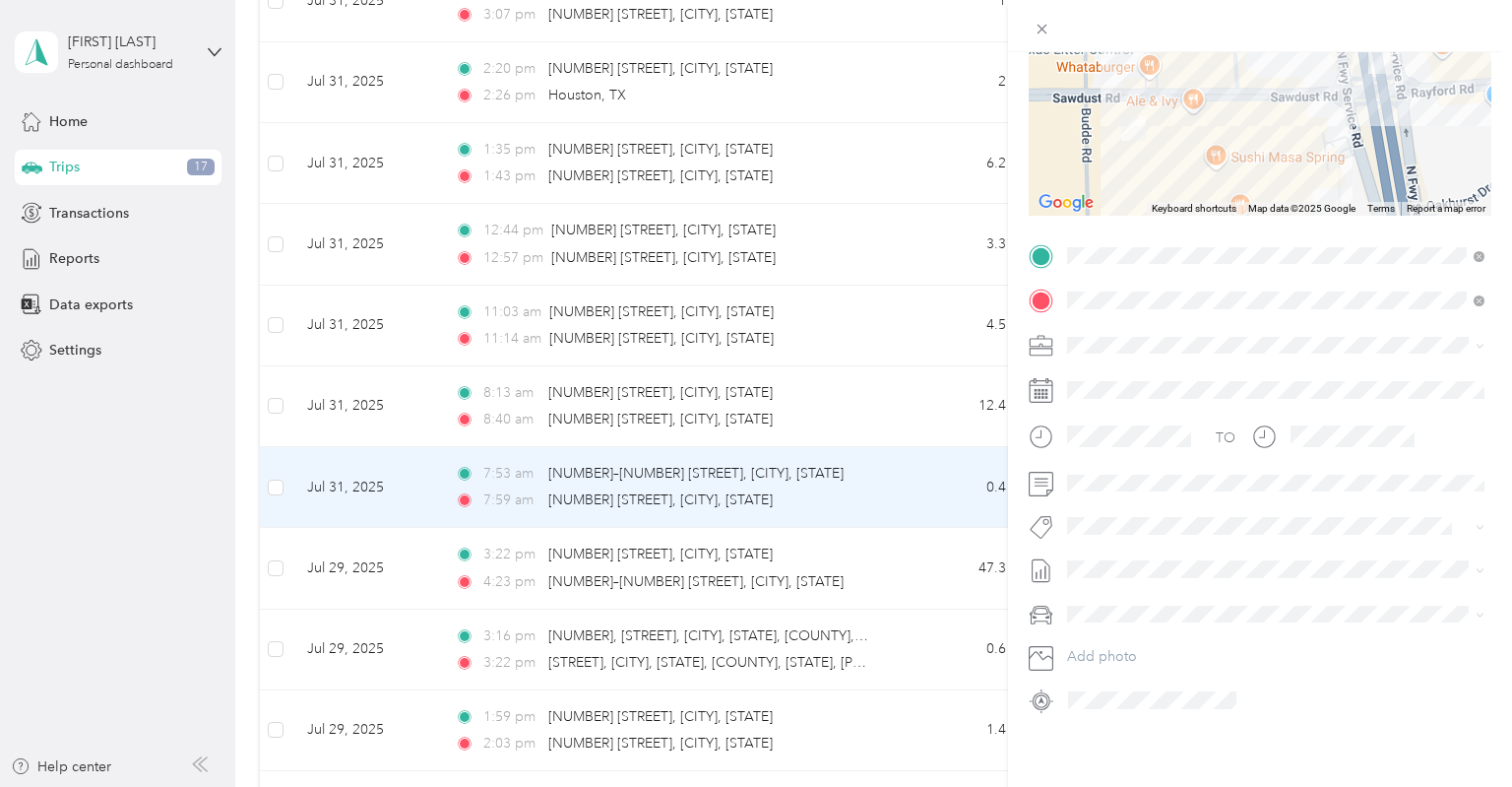 click on "August 8 2025 Bill" at bounding box center [1100, 623] 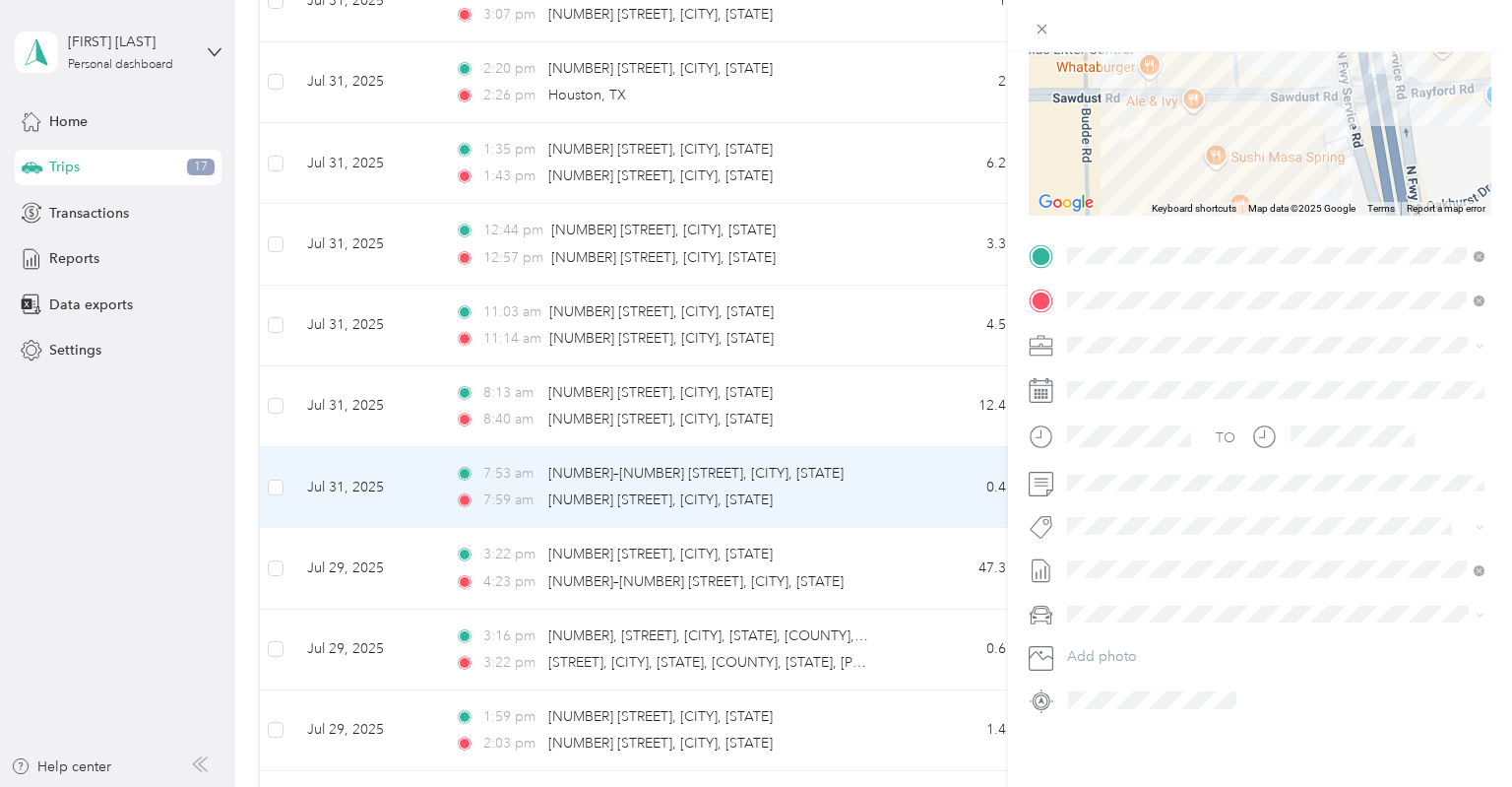 scroll, scrollTop: 0, scrollLeft: 0, axis: both 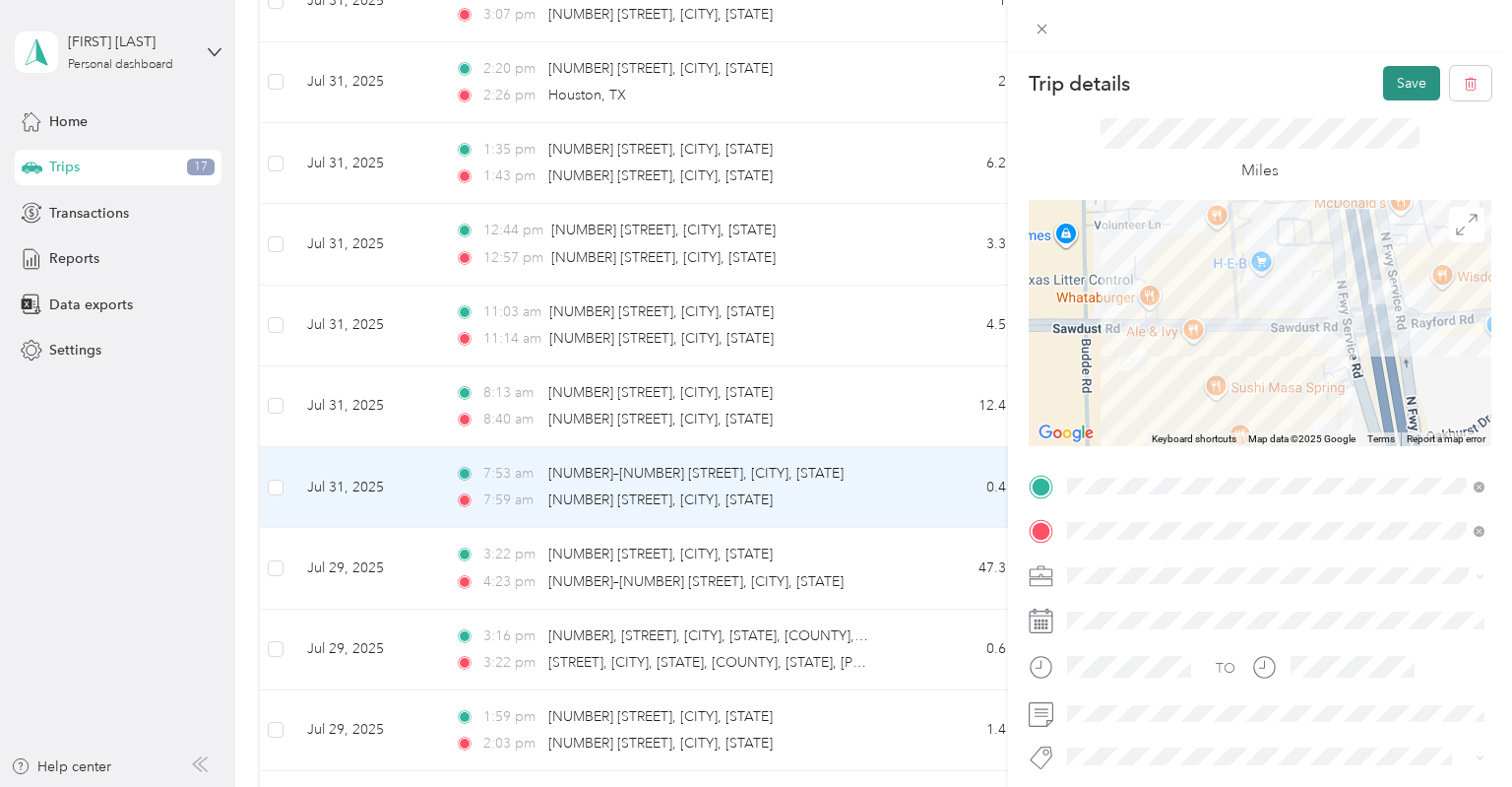 click on "Save" at bounding box center [1412, 83] 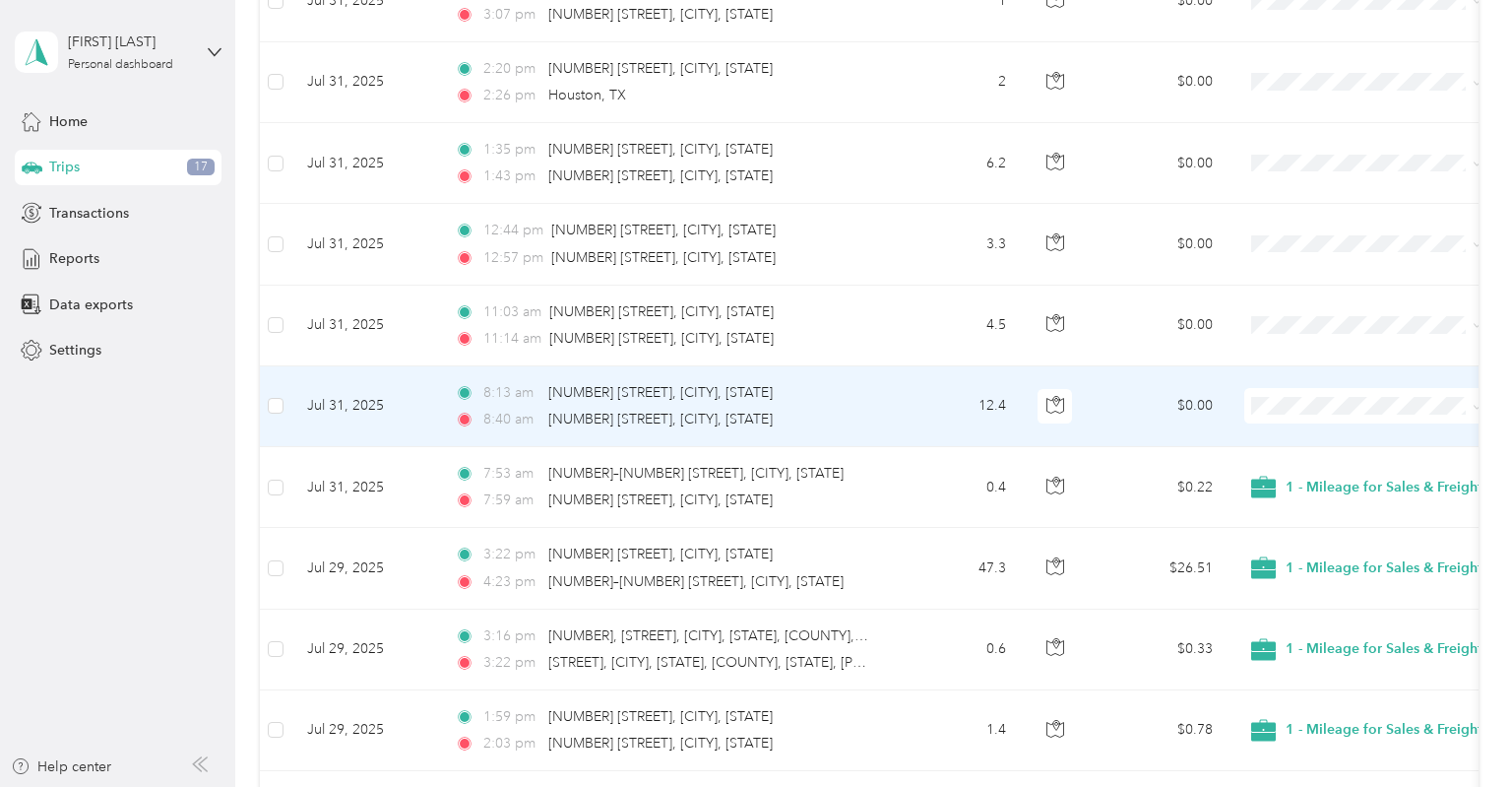 click on "8:13 am 479 Sawdust Rd, Grogan's Mill, Houston, TX" at bounding box center [662, 393] 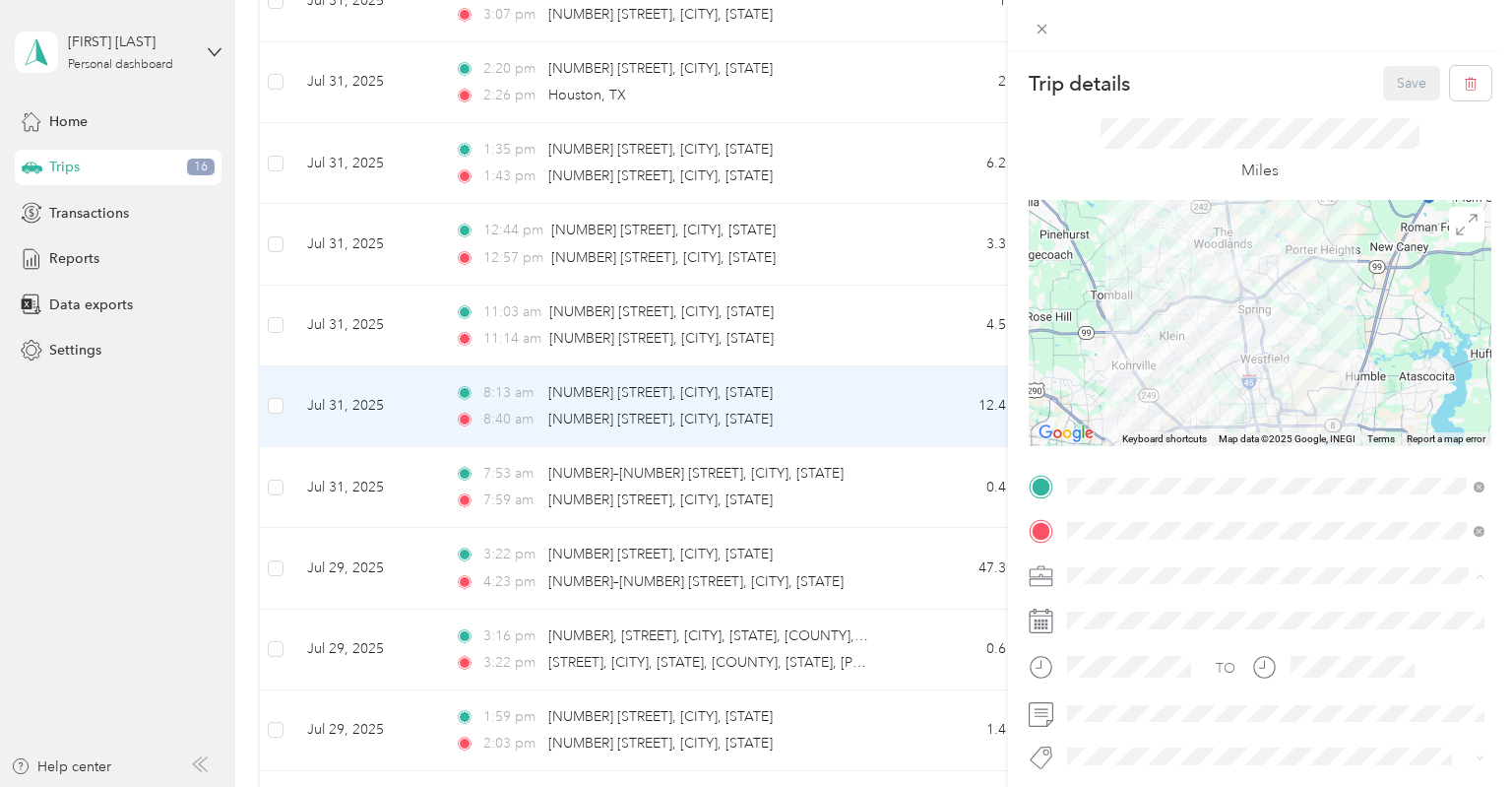 click on "1 - Mileage for Sales &  FreightCompass  Activities" at bounding box center [1226, 610] 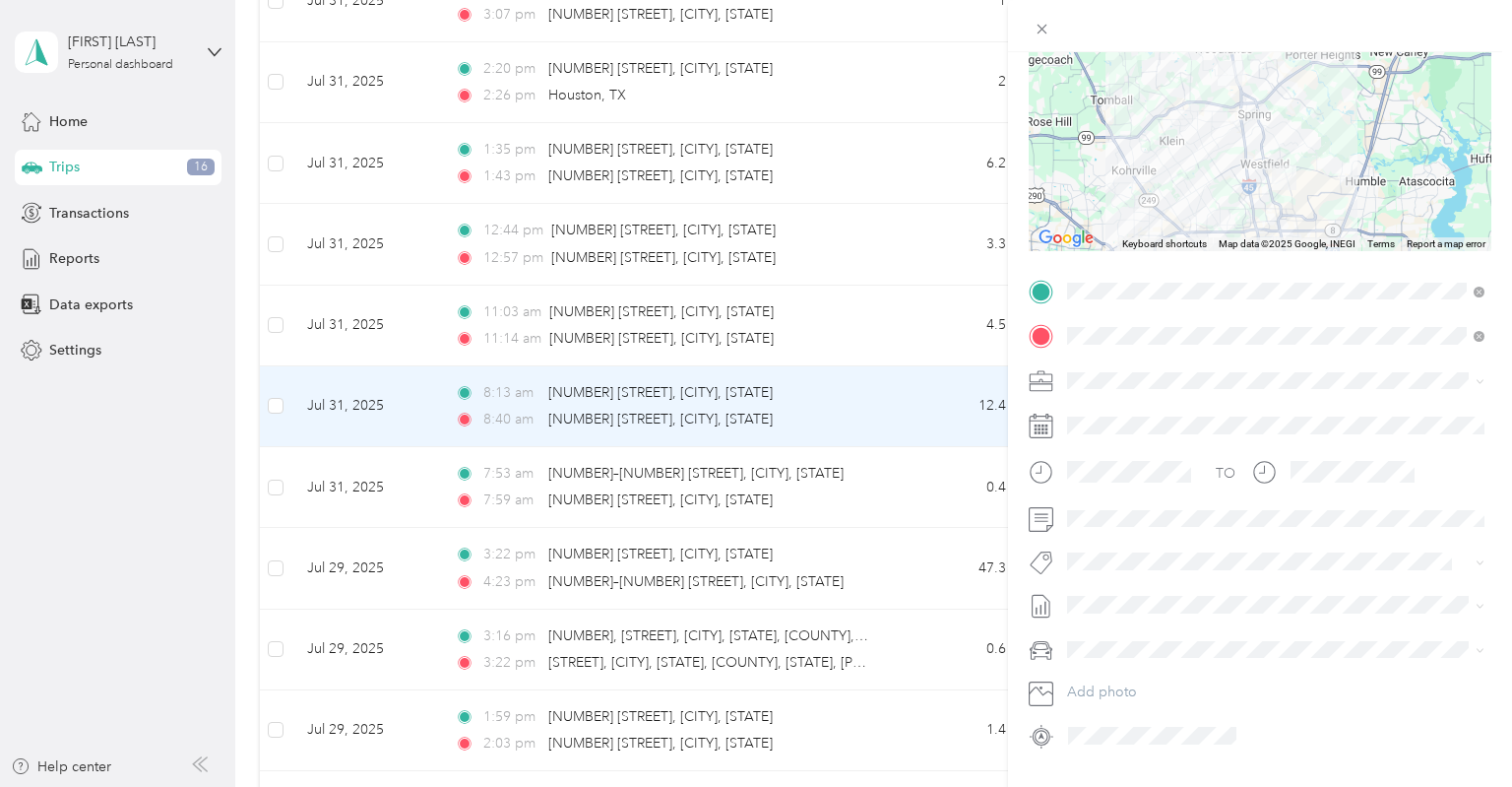 scroll, scrollTop: 230, scrollLeft: 0, axis: vertical 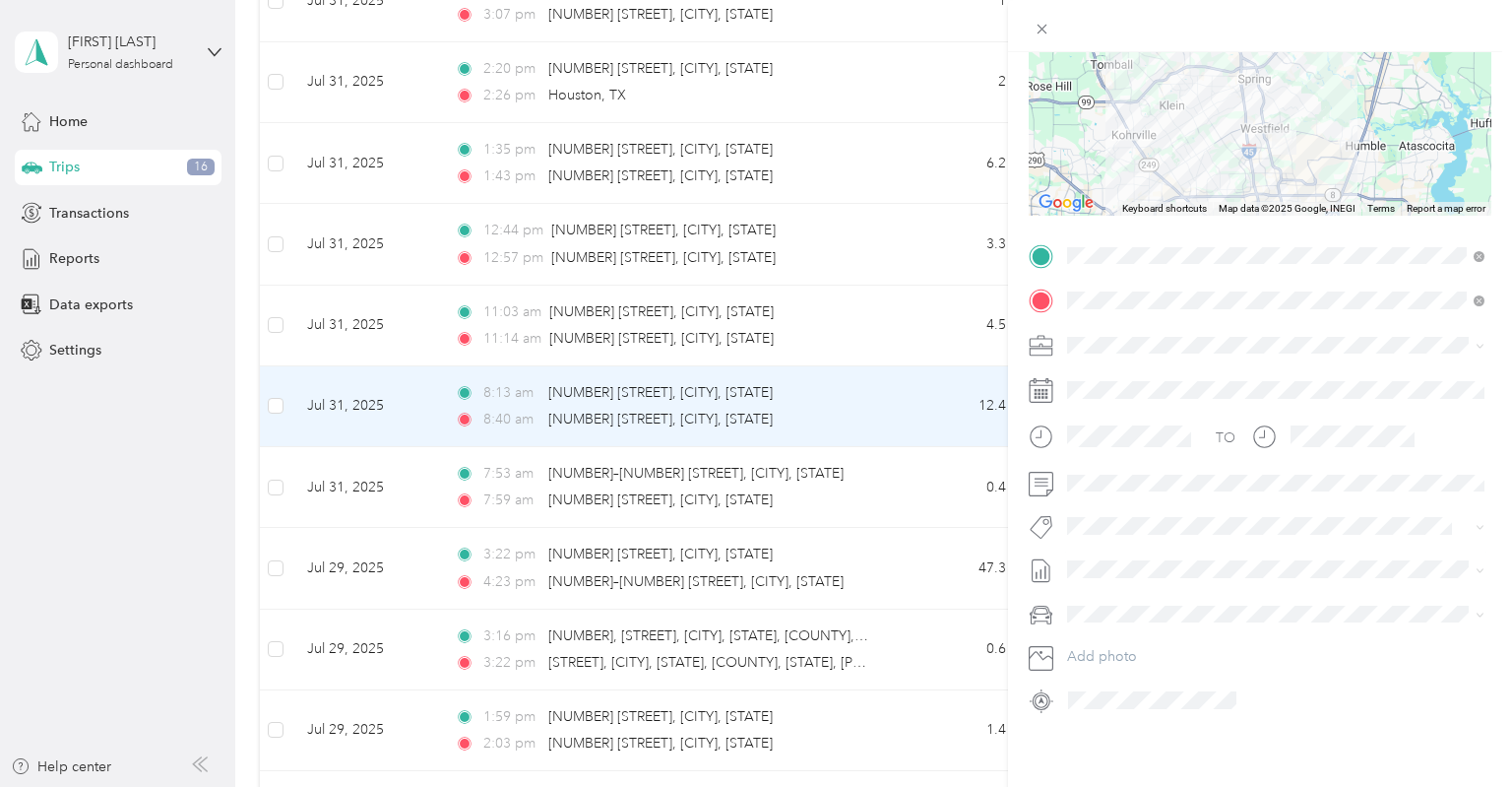click on "August 8 2025 Bill" at bounding box center (1100, 624) 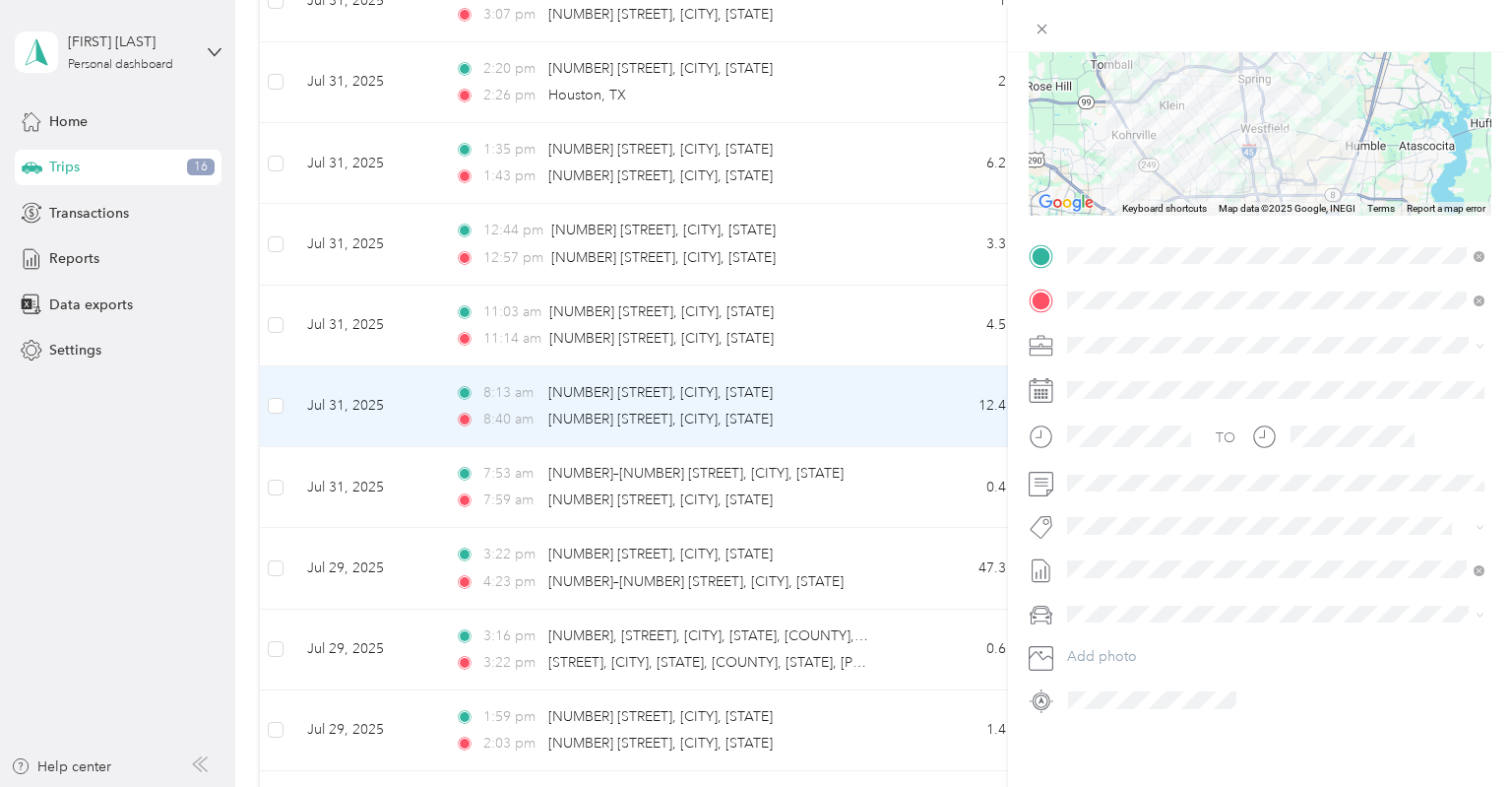 scroll, scrollTop: 0, scrollLeft: 0, axis: both 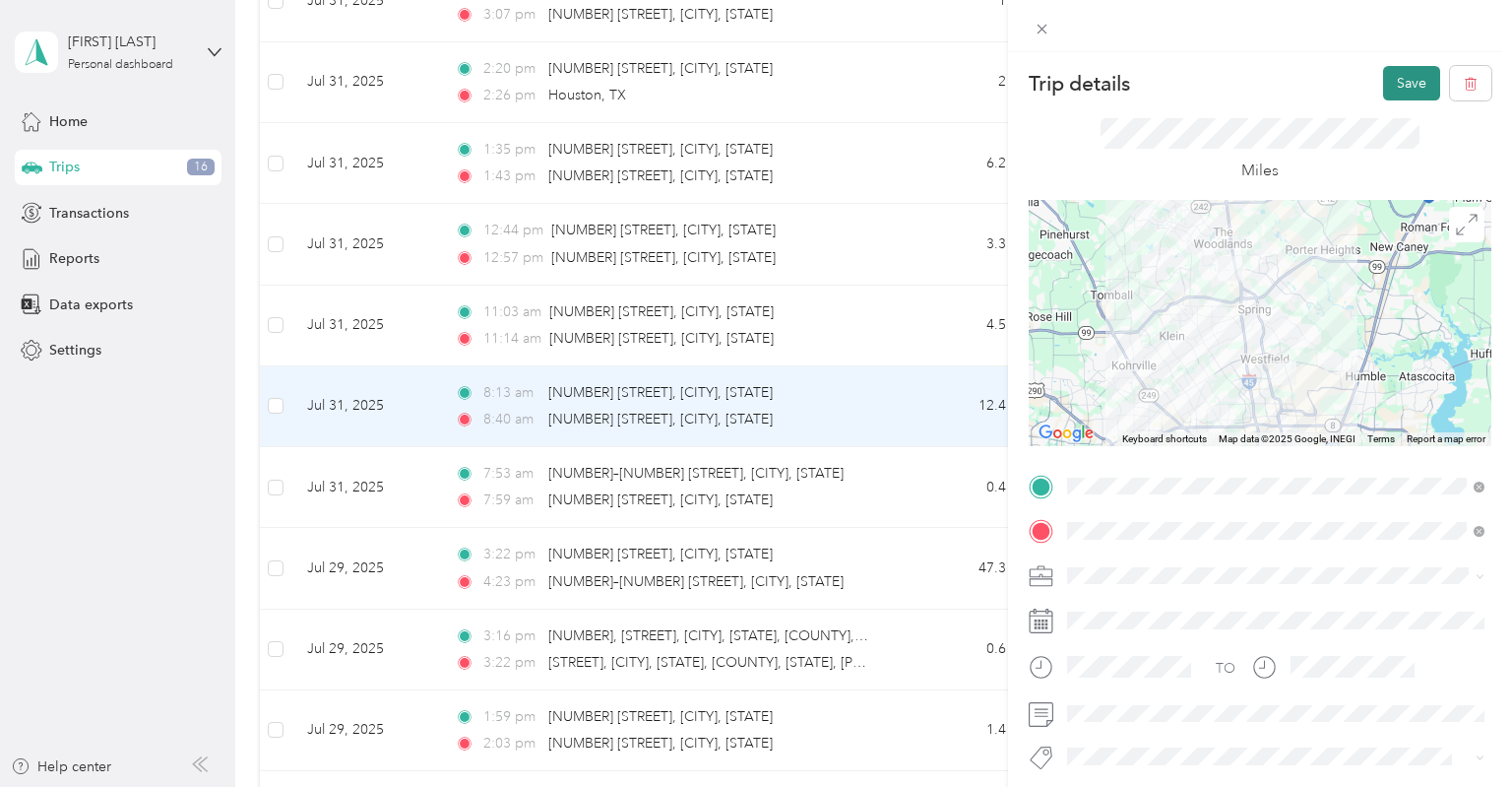 click on "Save" at bounding box center [1412, 83] 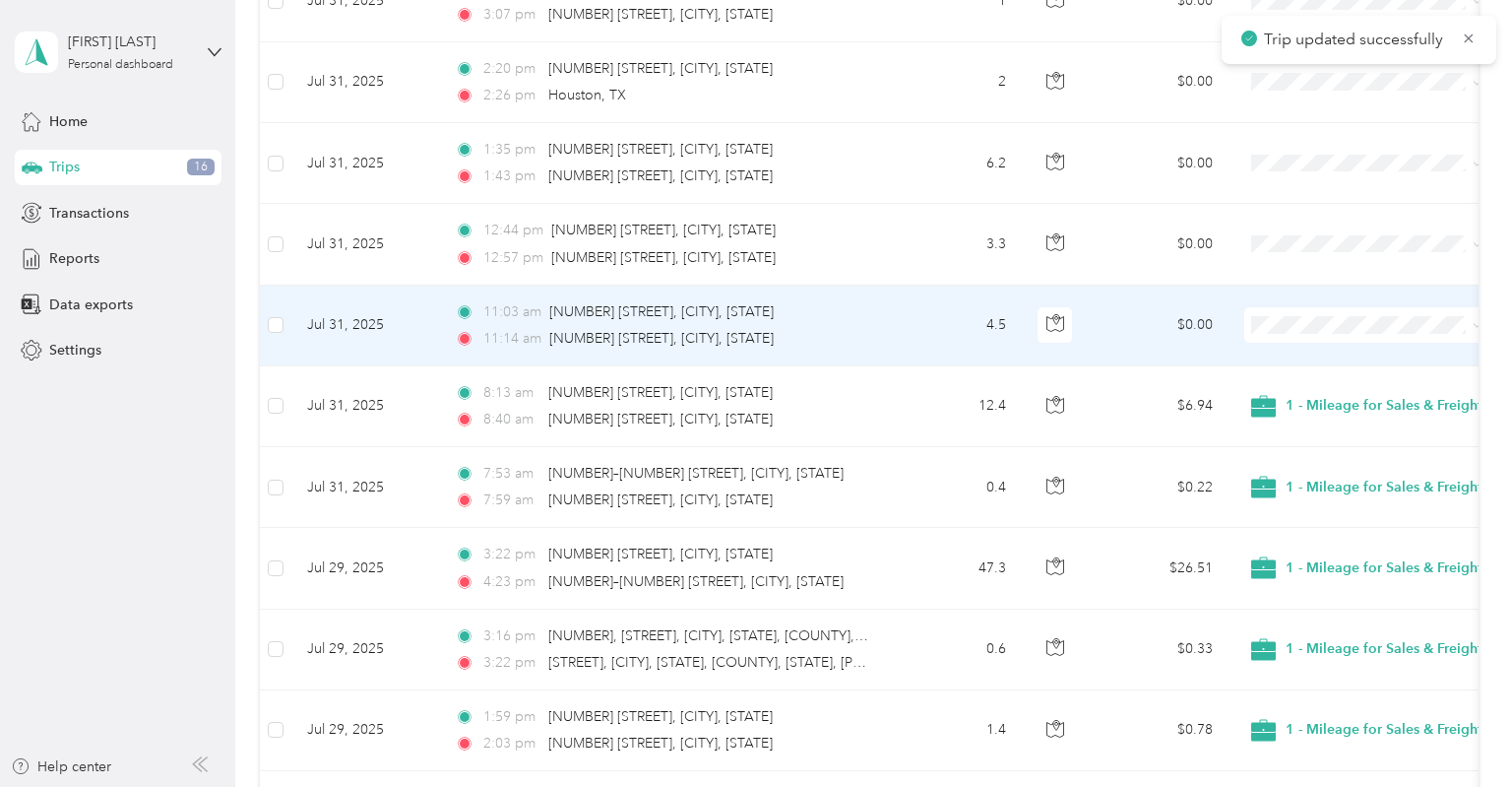 click on "11:03 am 2830 Farrell Rd, Houston, TX 11:14 am 23221 Aldine Westfield Rd, Houston, TX" at bounding box center (665, 326) 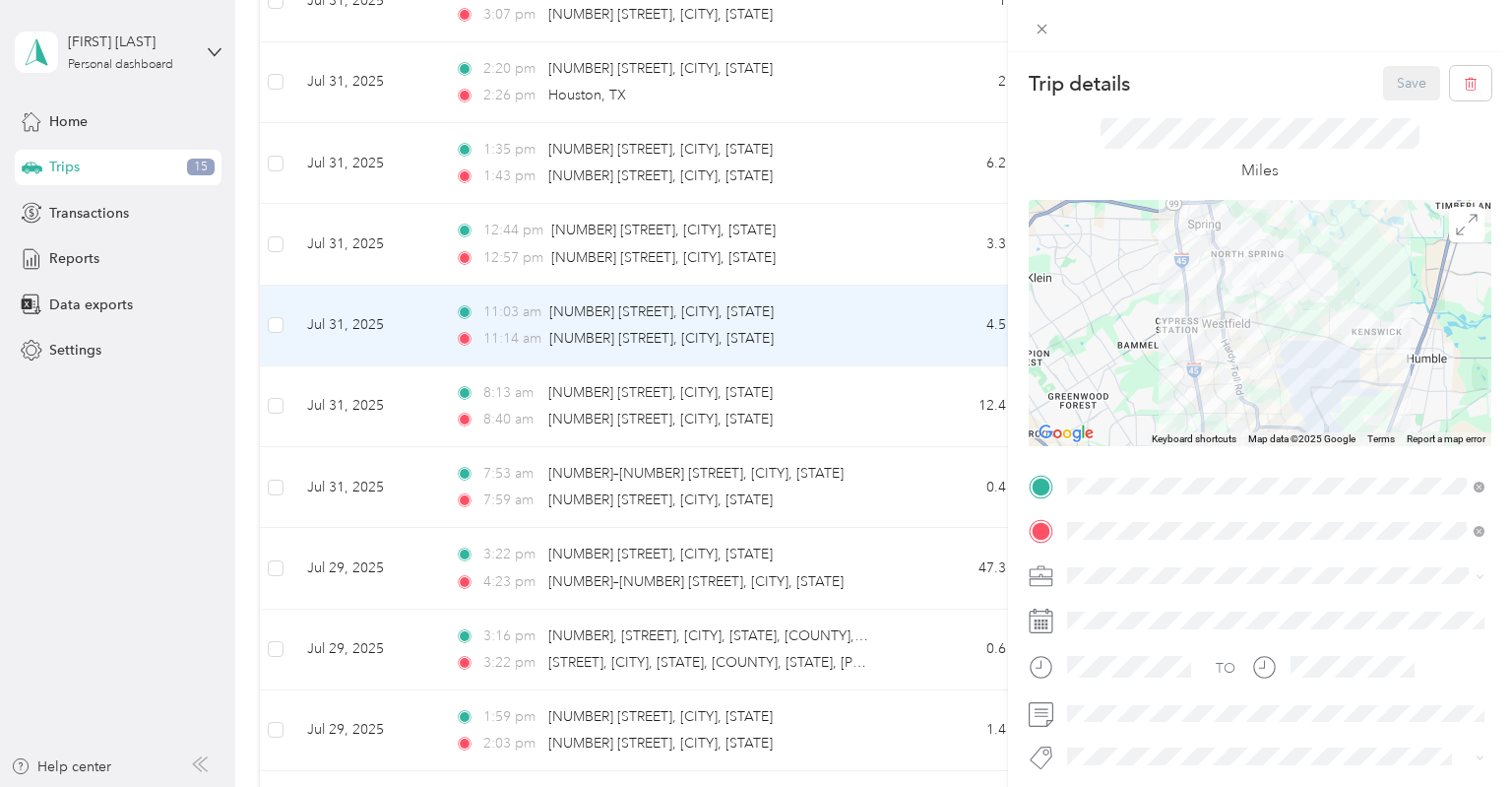click on "1 - Mileage for Sales &  FreightCompass  Activities" at bounding box center [1226, 608] 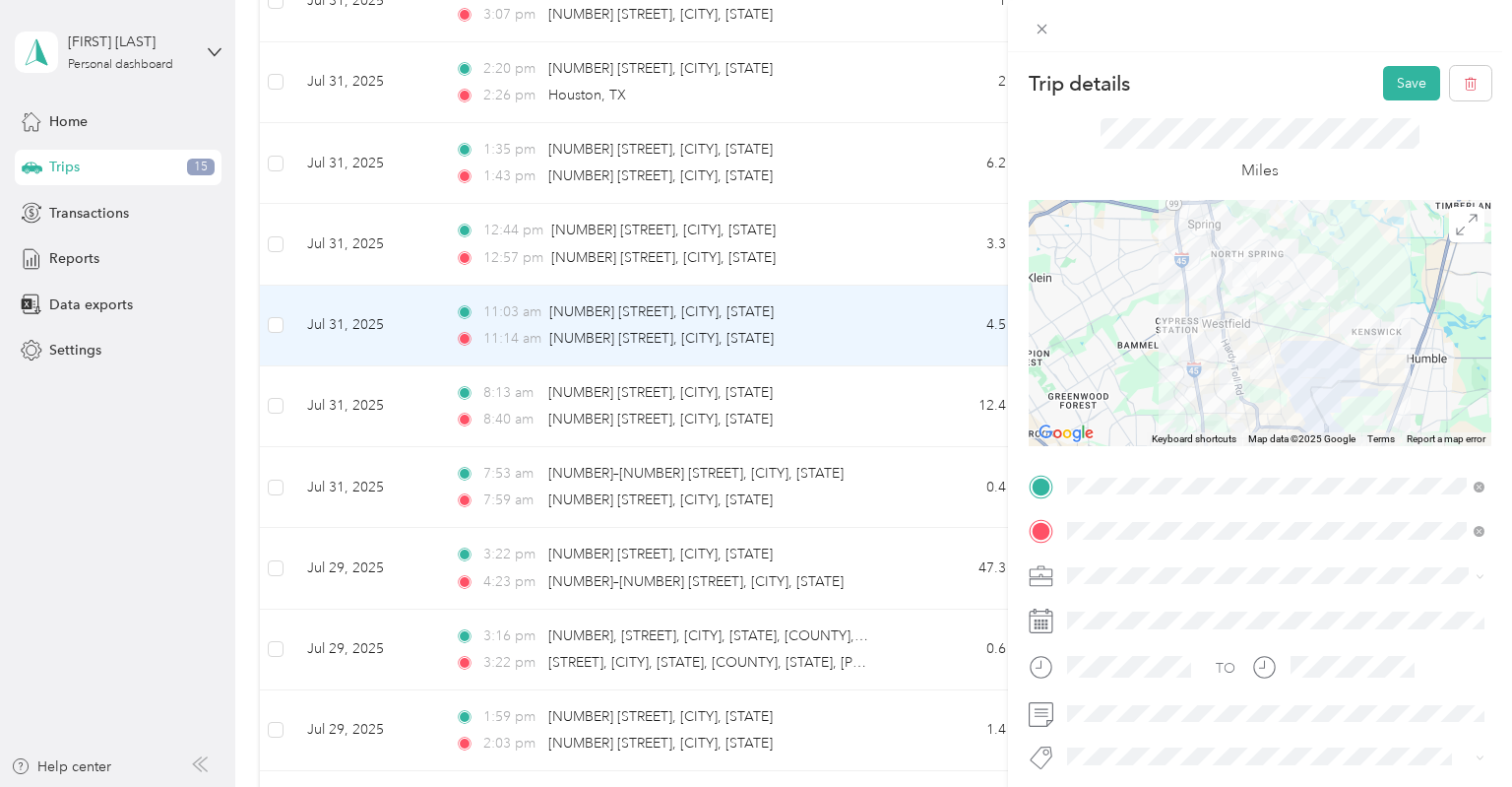 scroll, scrollTop: 230, scrollLeft: 0, axis: vertical 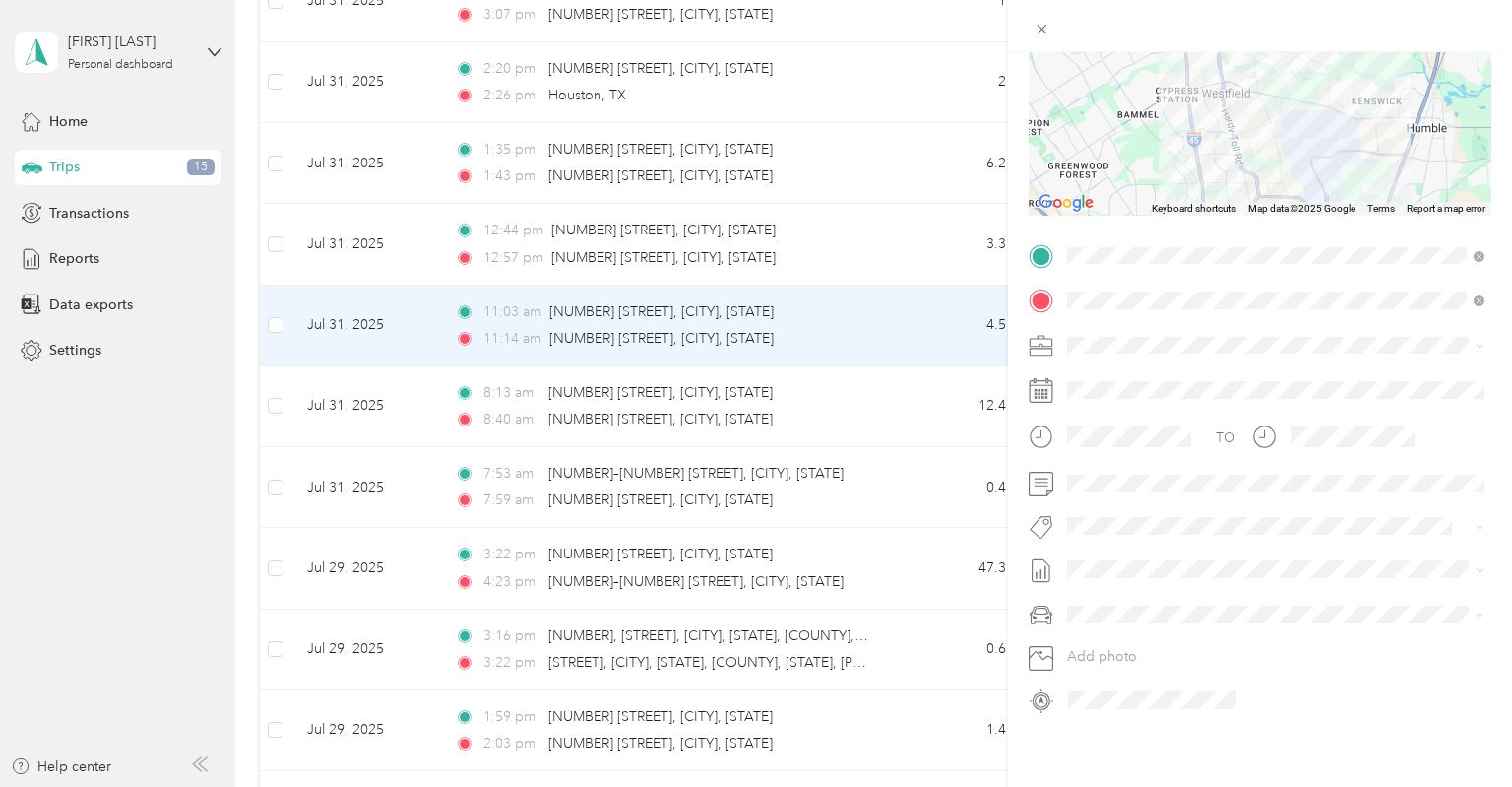 click on "August 8 2025 Bill" at bounding box center [1100, 633] 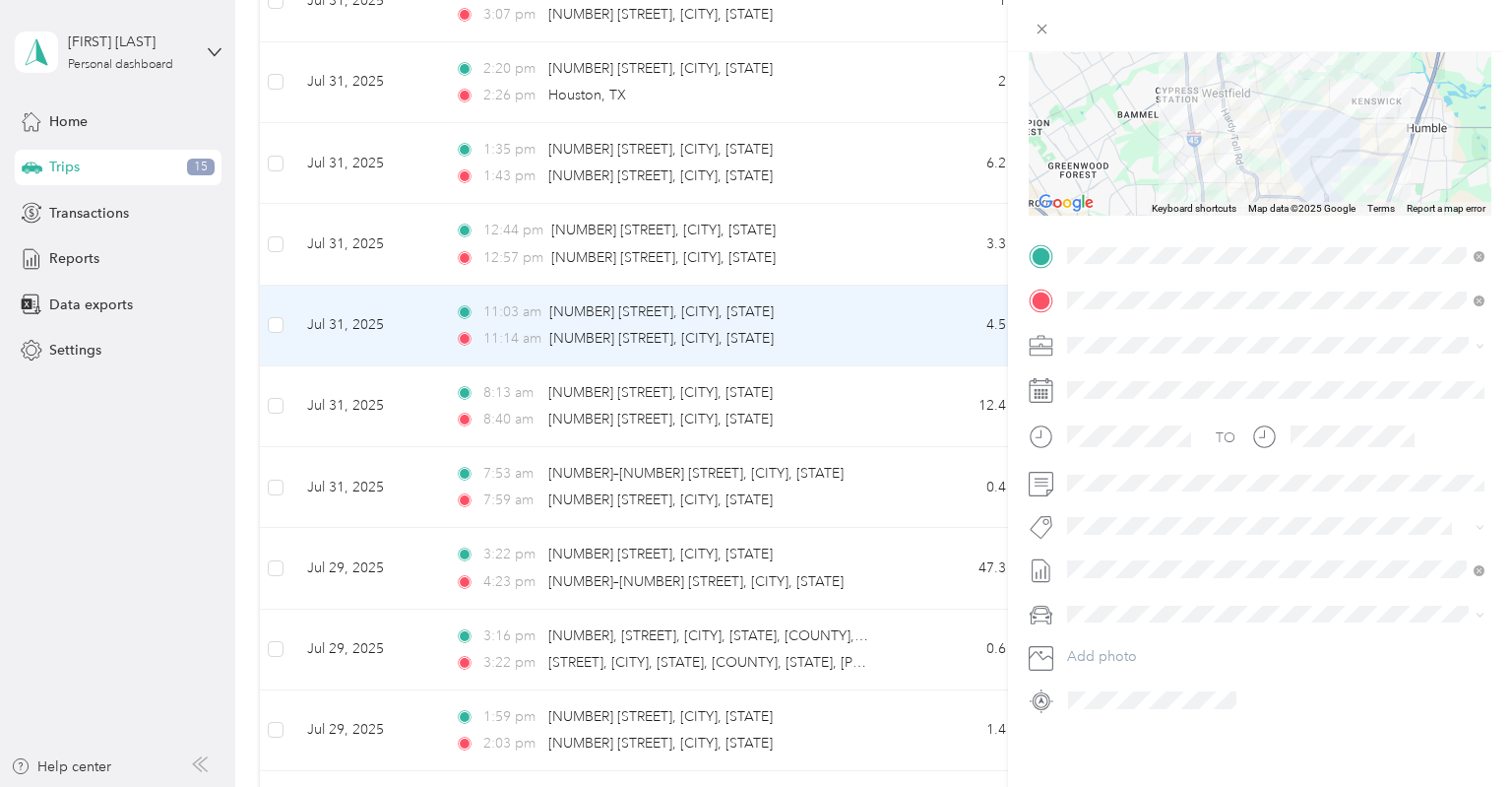 scroll, scrollTop: 0, scrollLeft: 0, axis: both 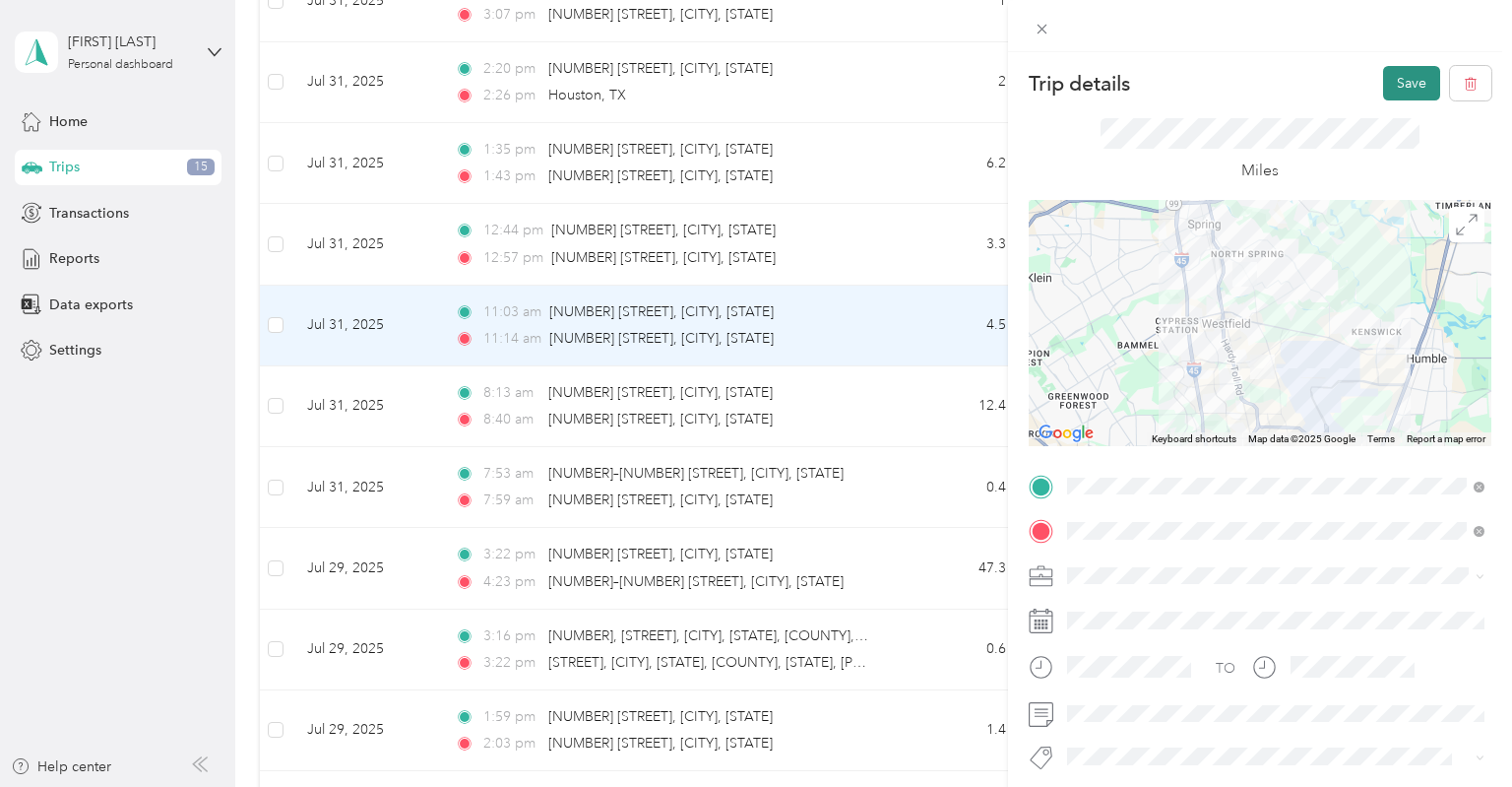 click on "Save" at bounding box center (1412, 83) 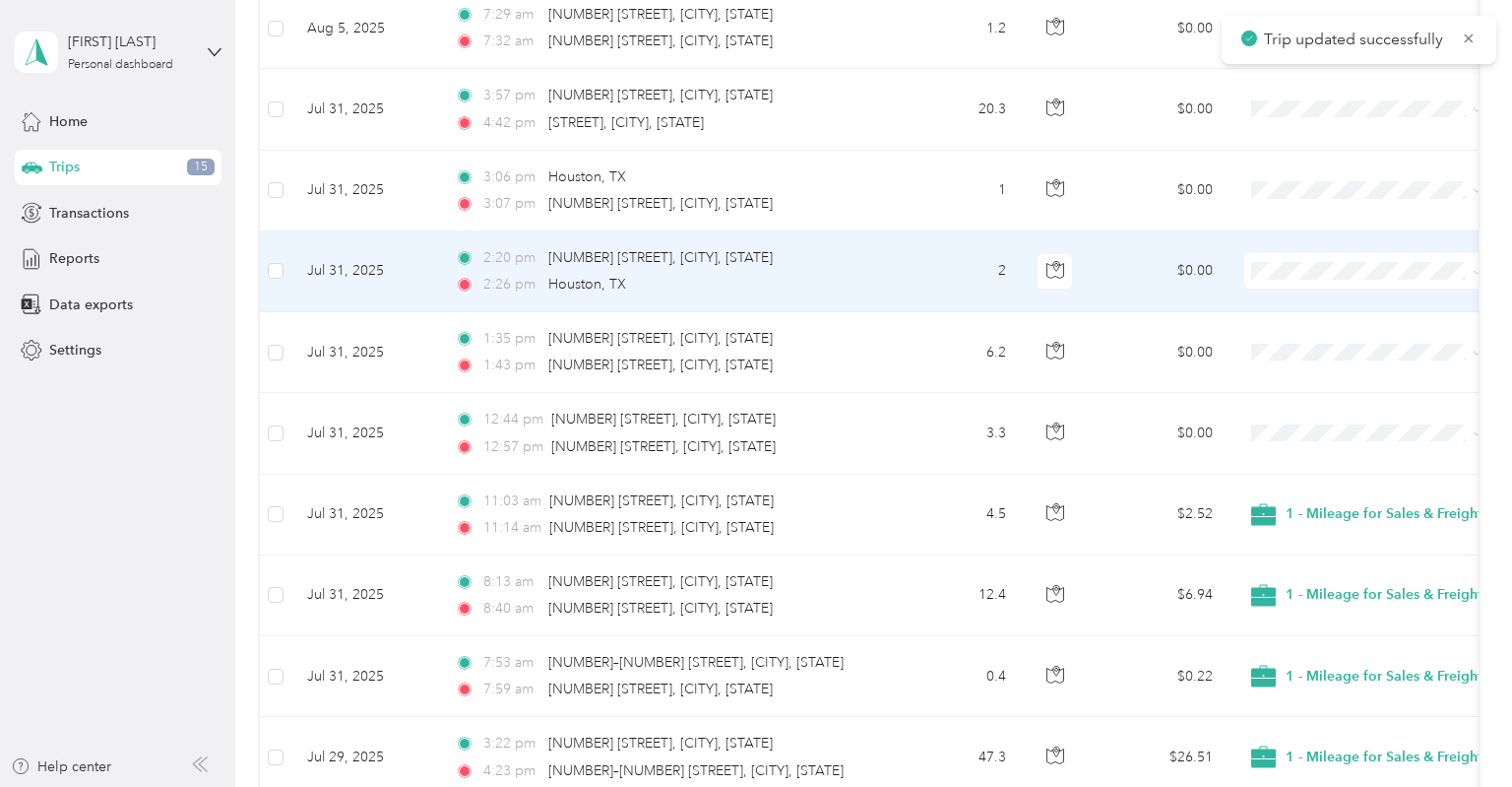 scroll, scrollTop: 784, scrollLeft: 0, axis: vertical 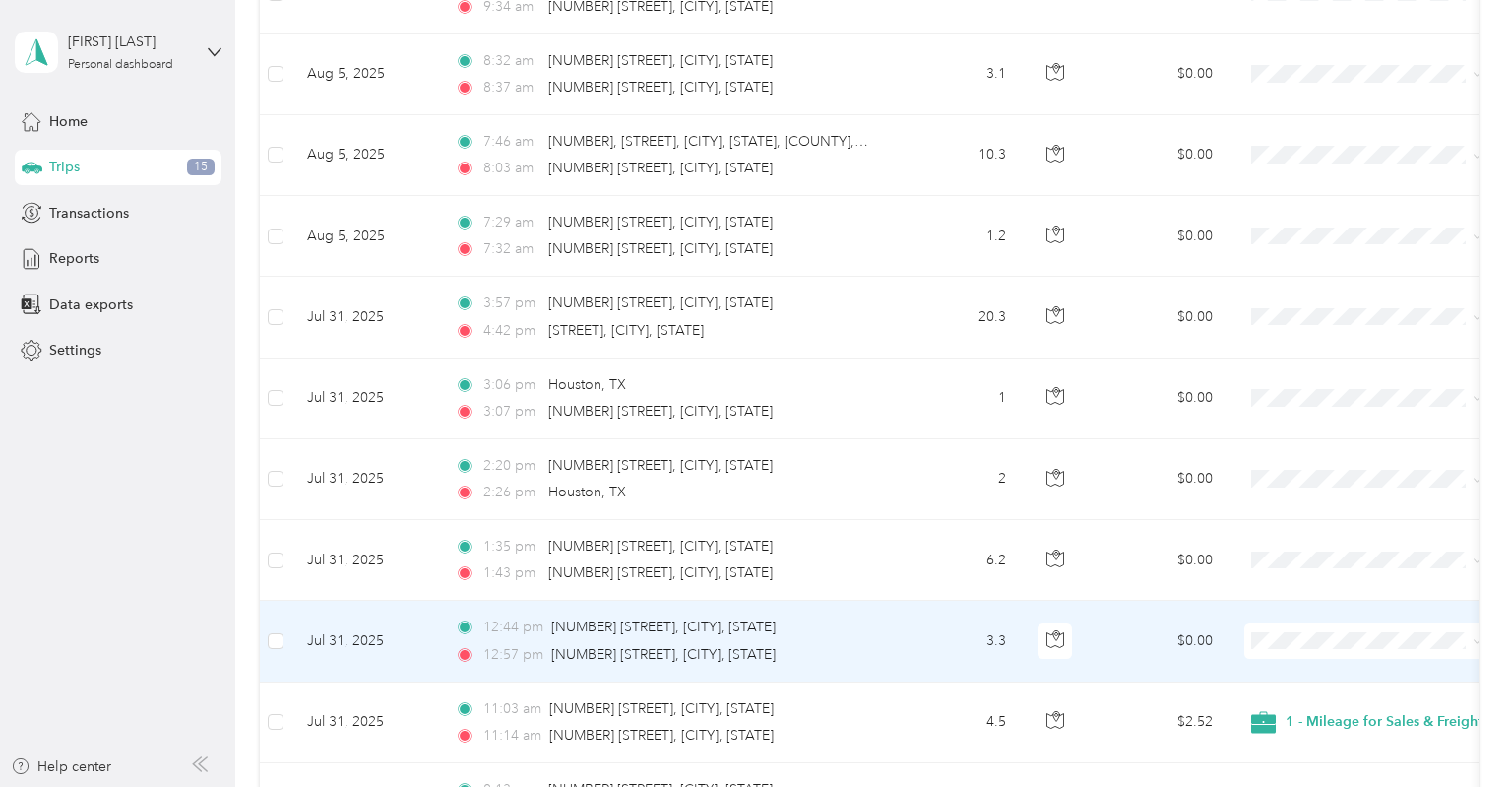 click on "3.3" at bounding box center [957, 641] 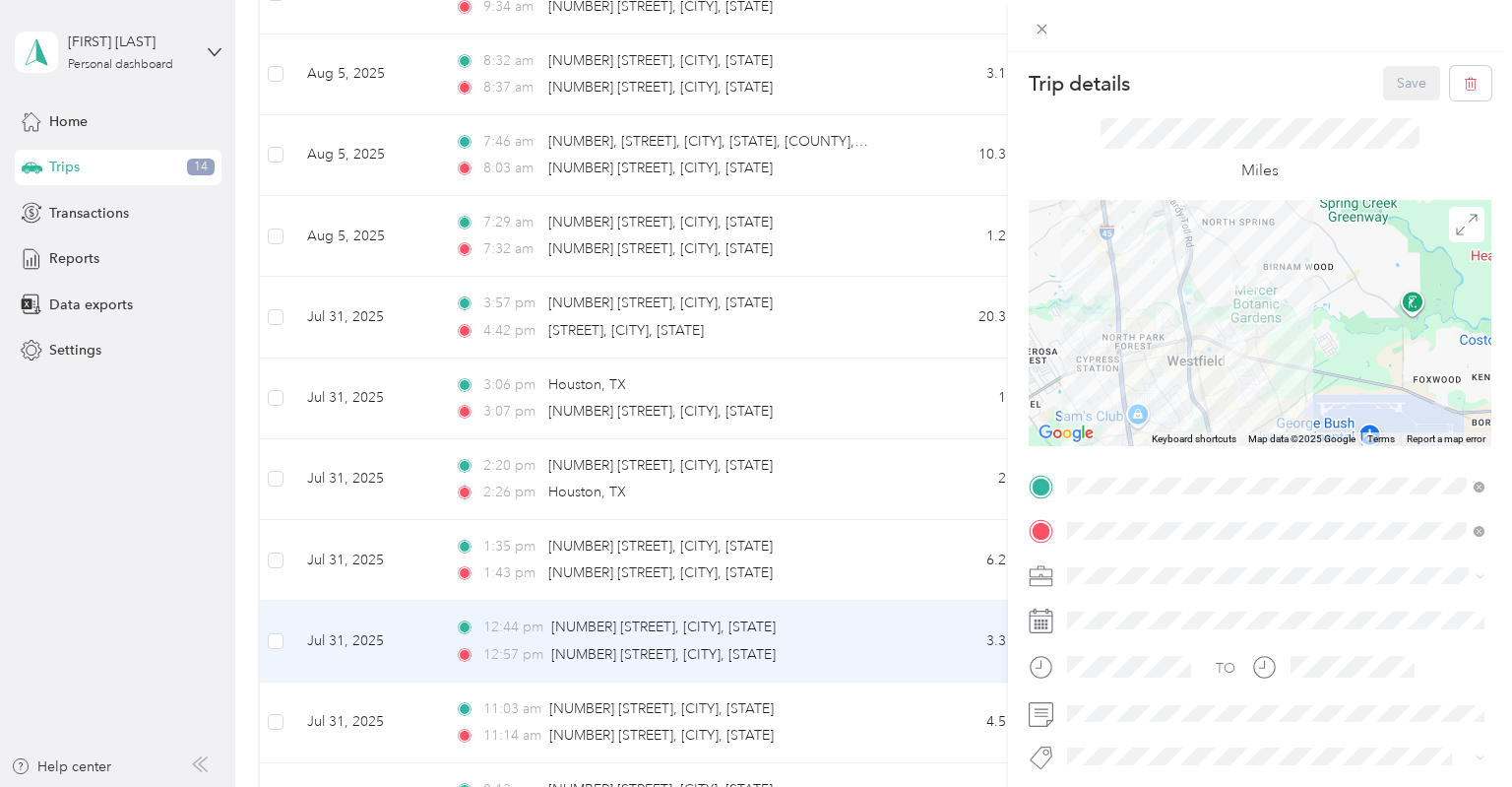 click on "1 - Mileage for Sales &  FreightCompass  Activities" at bounding box center [1226, 610] 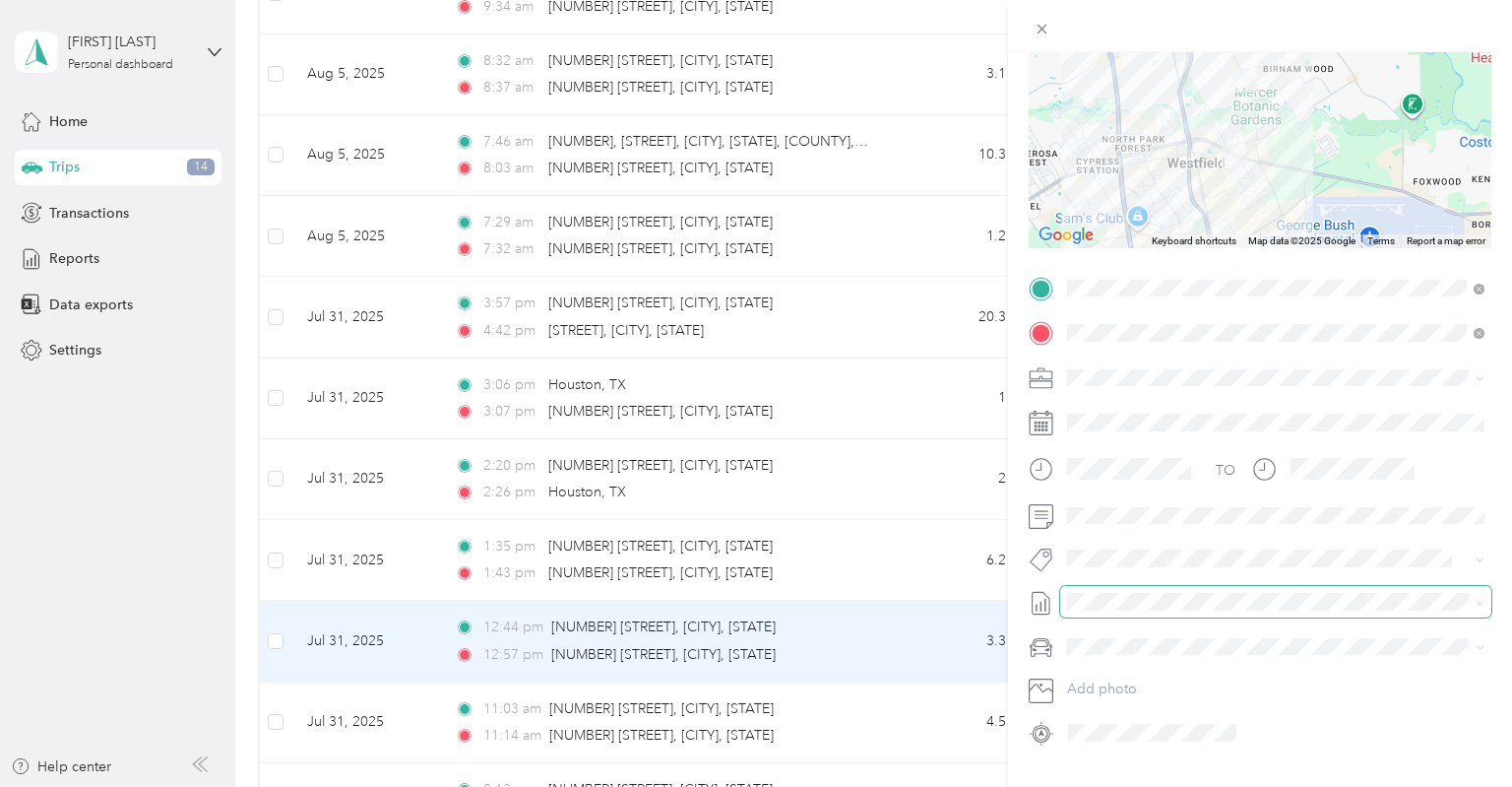 scroll, scrollTop: 230, scrollLeft: 0, axis: vertical 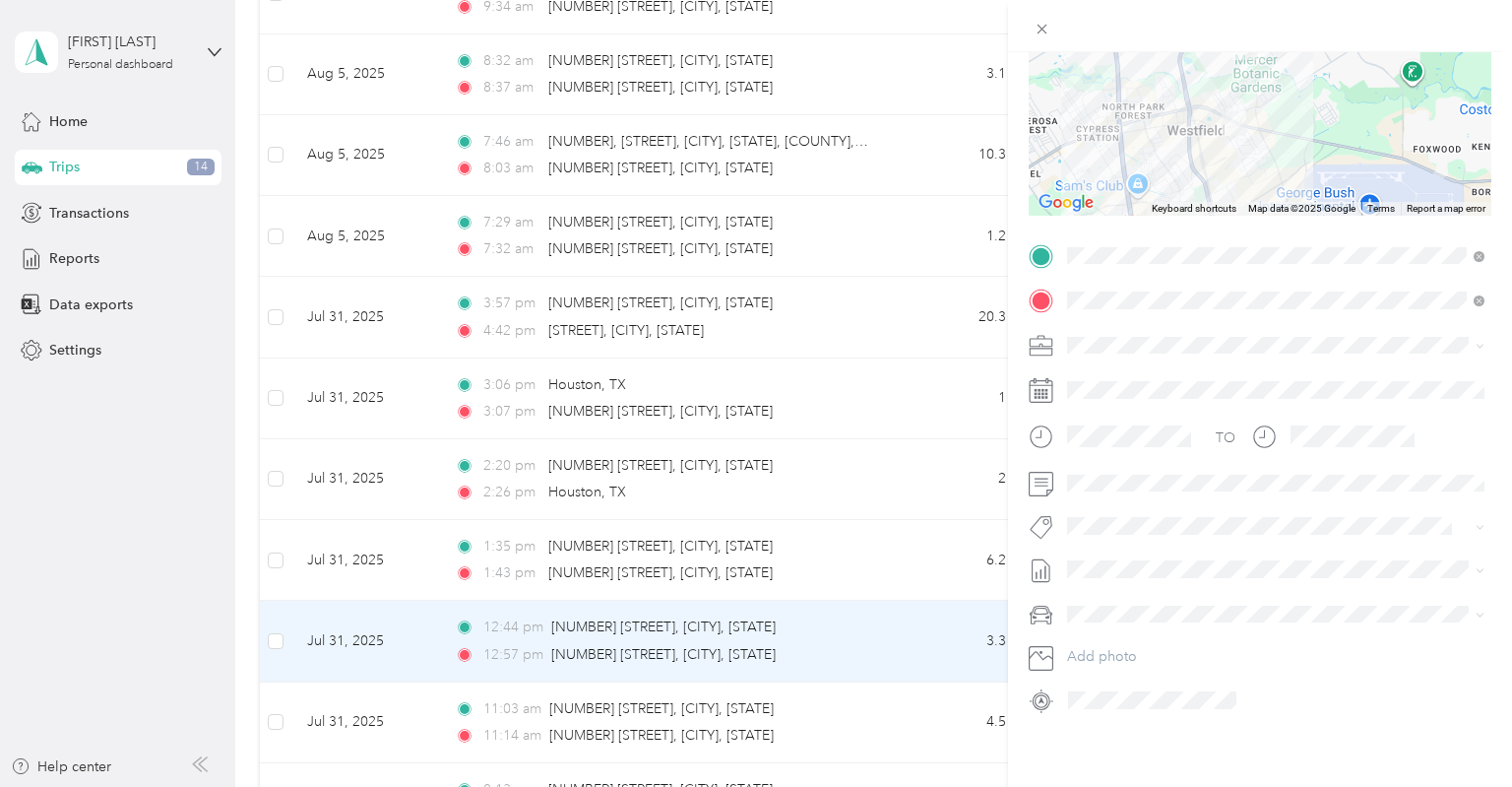 click on "August 8 2025 Bill" at bounding box center [1100, 633] 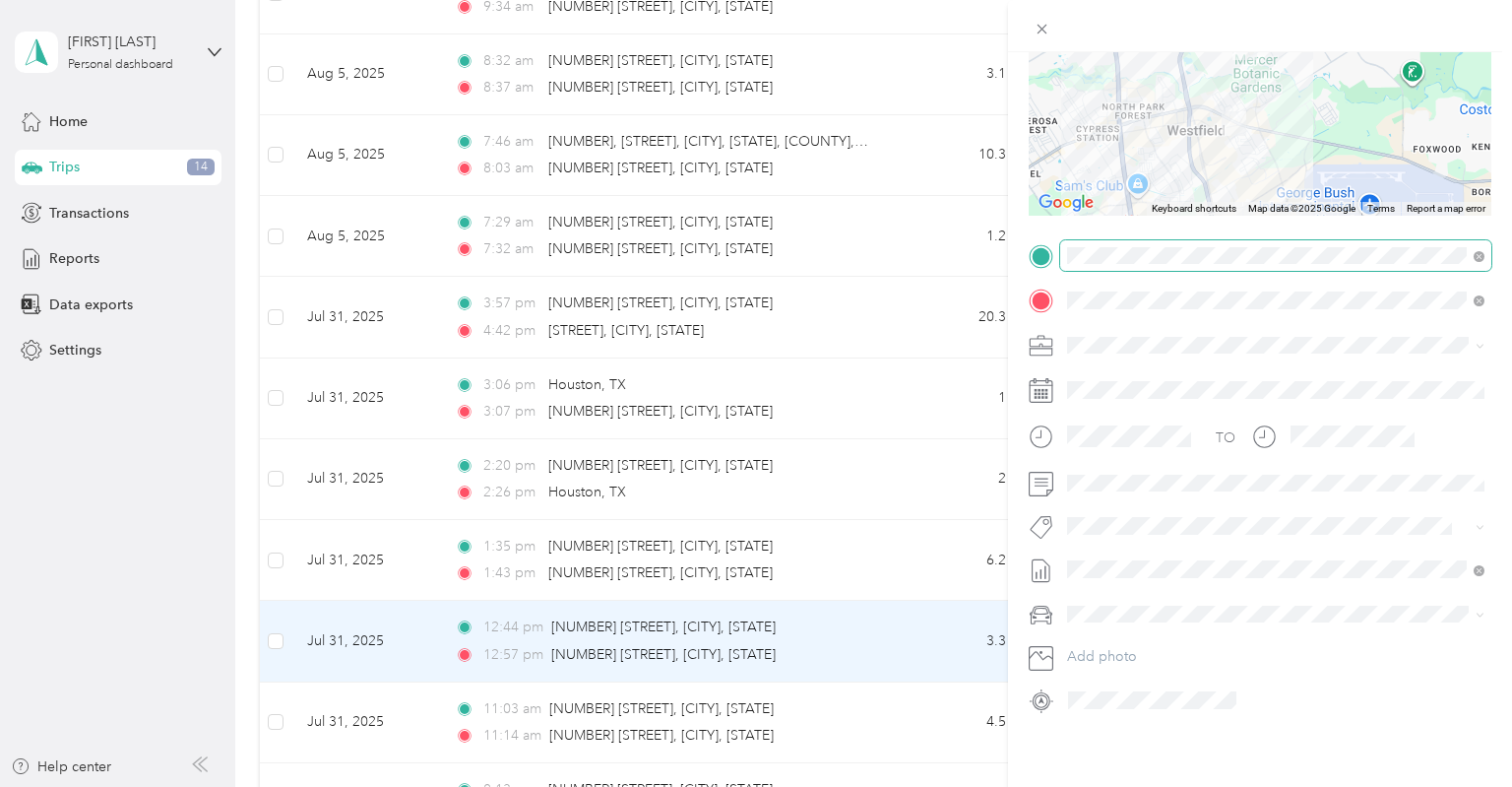 scroll, scrollTop: 0, scrollLeft: 0, axis: both 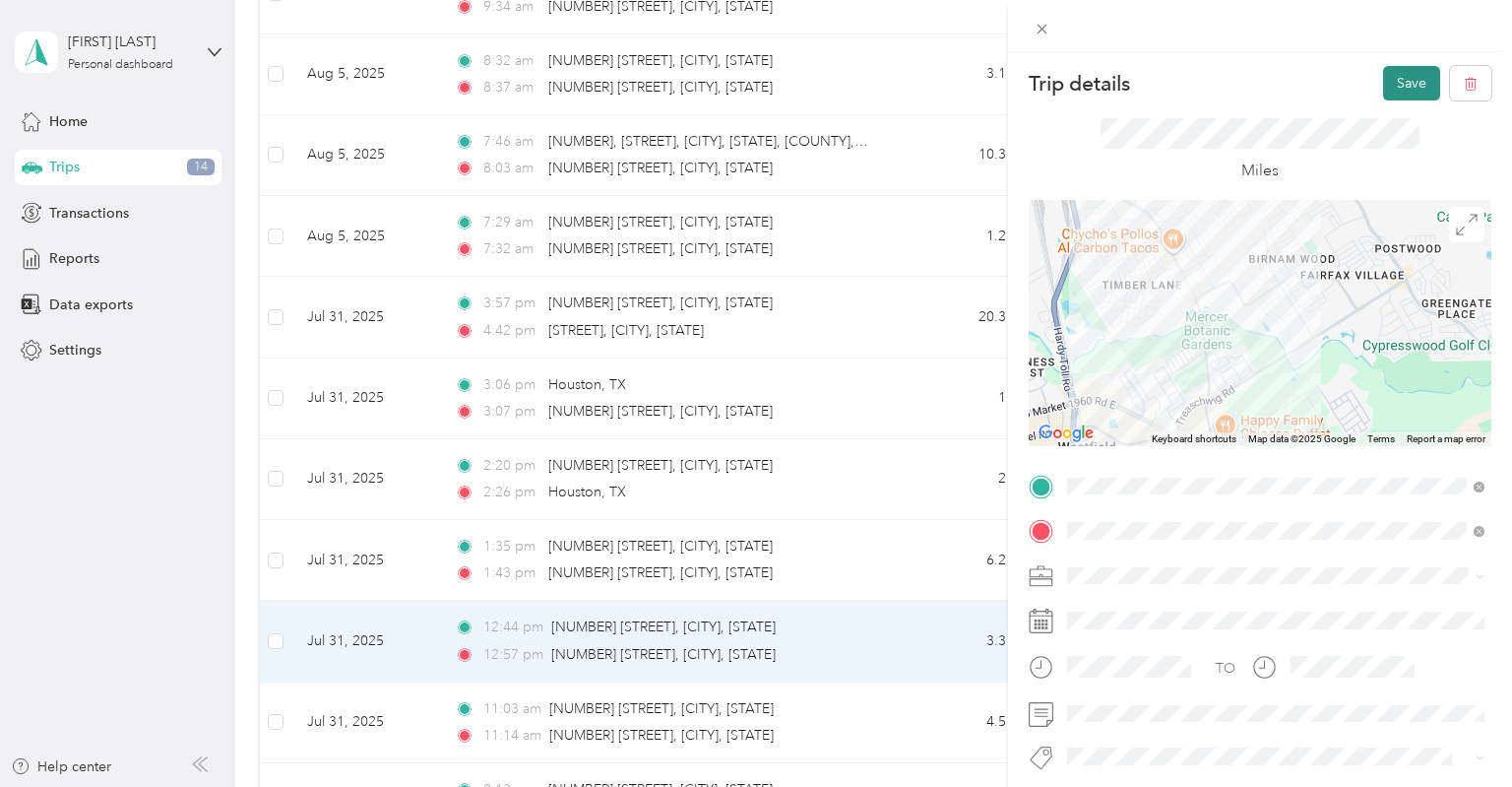 click on "Save" at bounding box center [1412, 83] 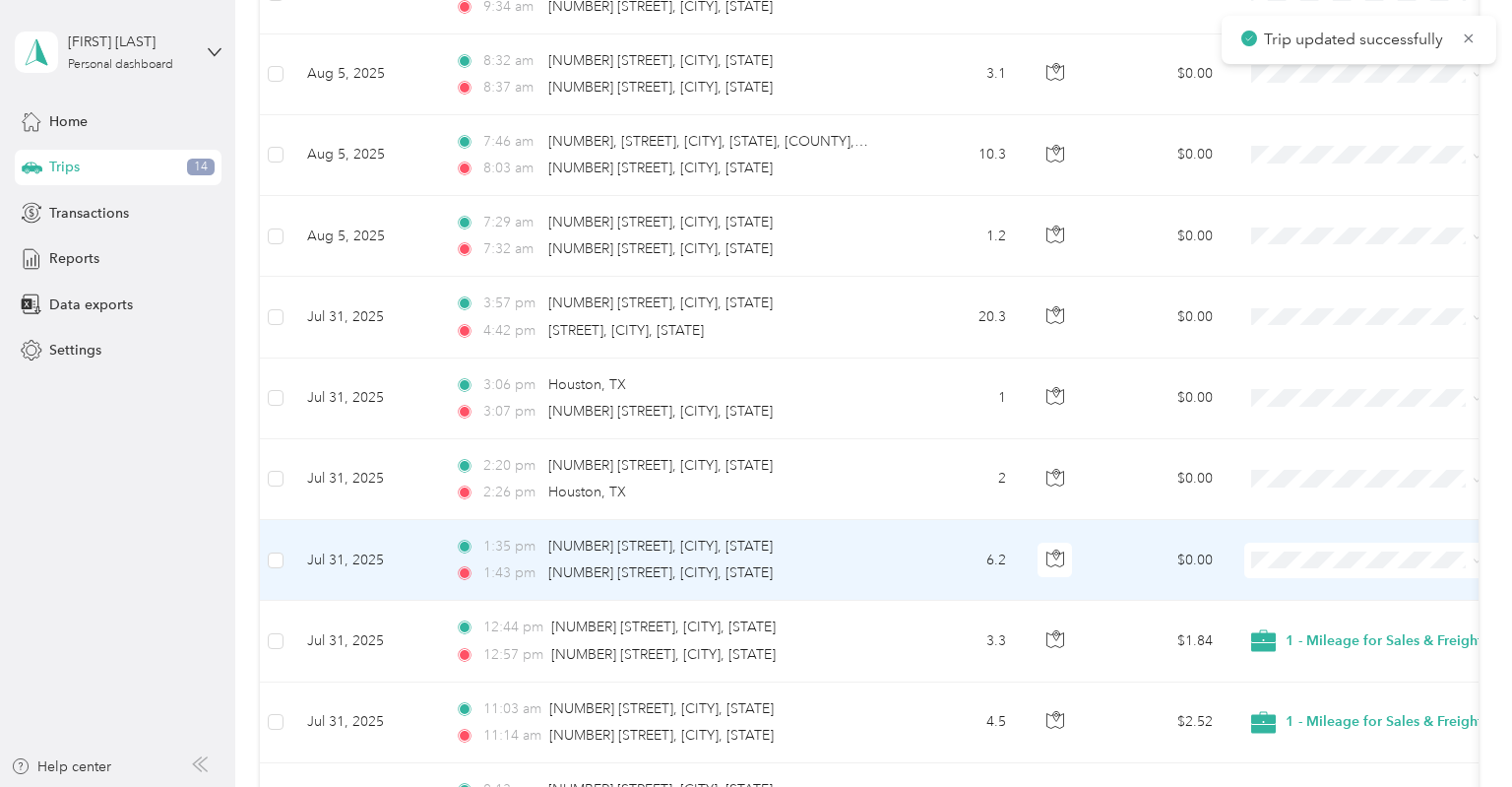 click on "$0.00" at bounding box center [1160, 560] 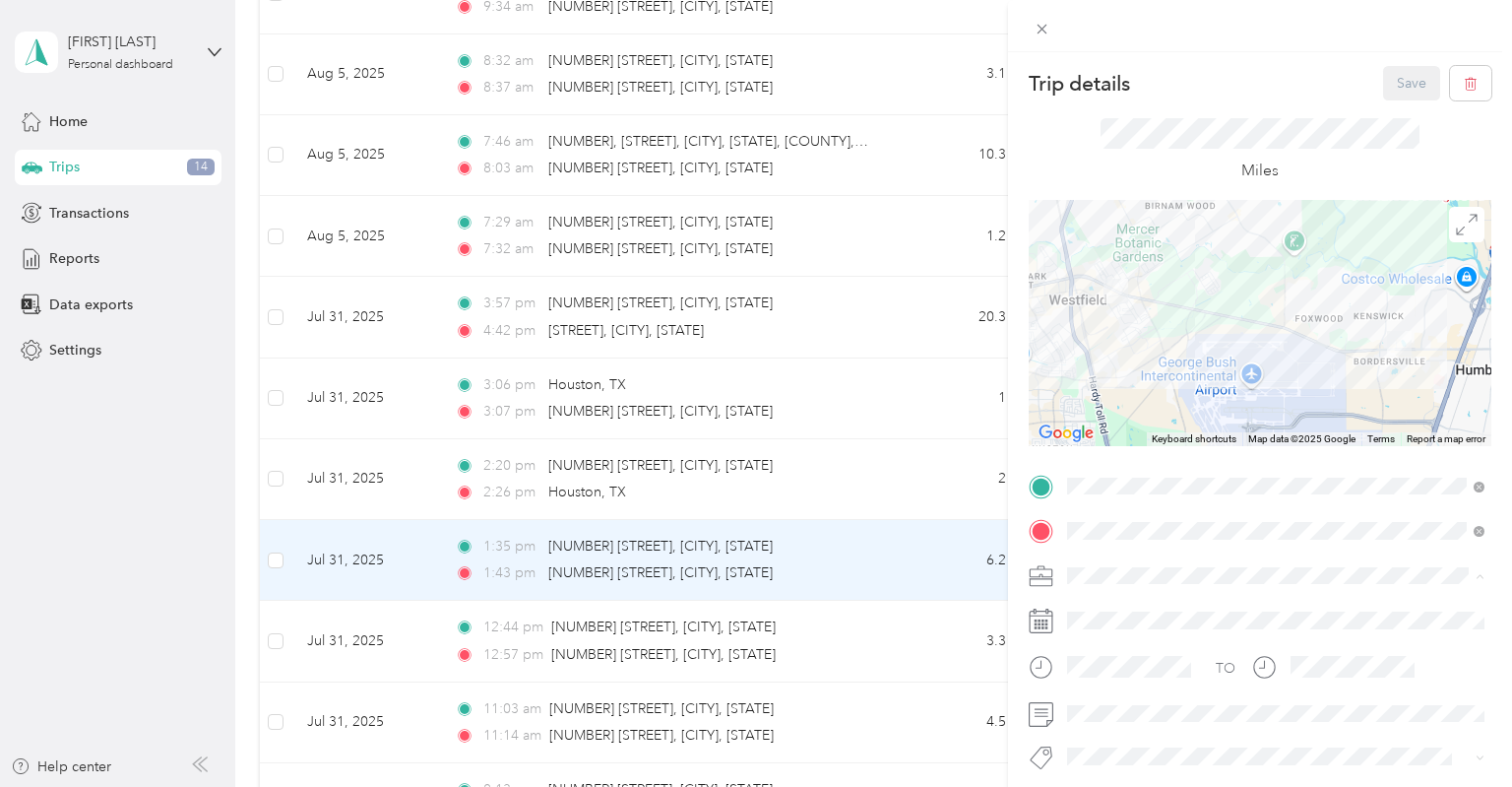 click on "1 - Mileage for Sales &  FreightCompass  Activities" at bounding box center [1226, 610] 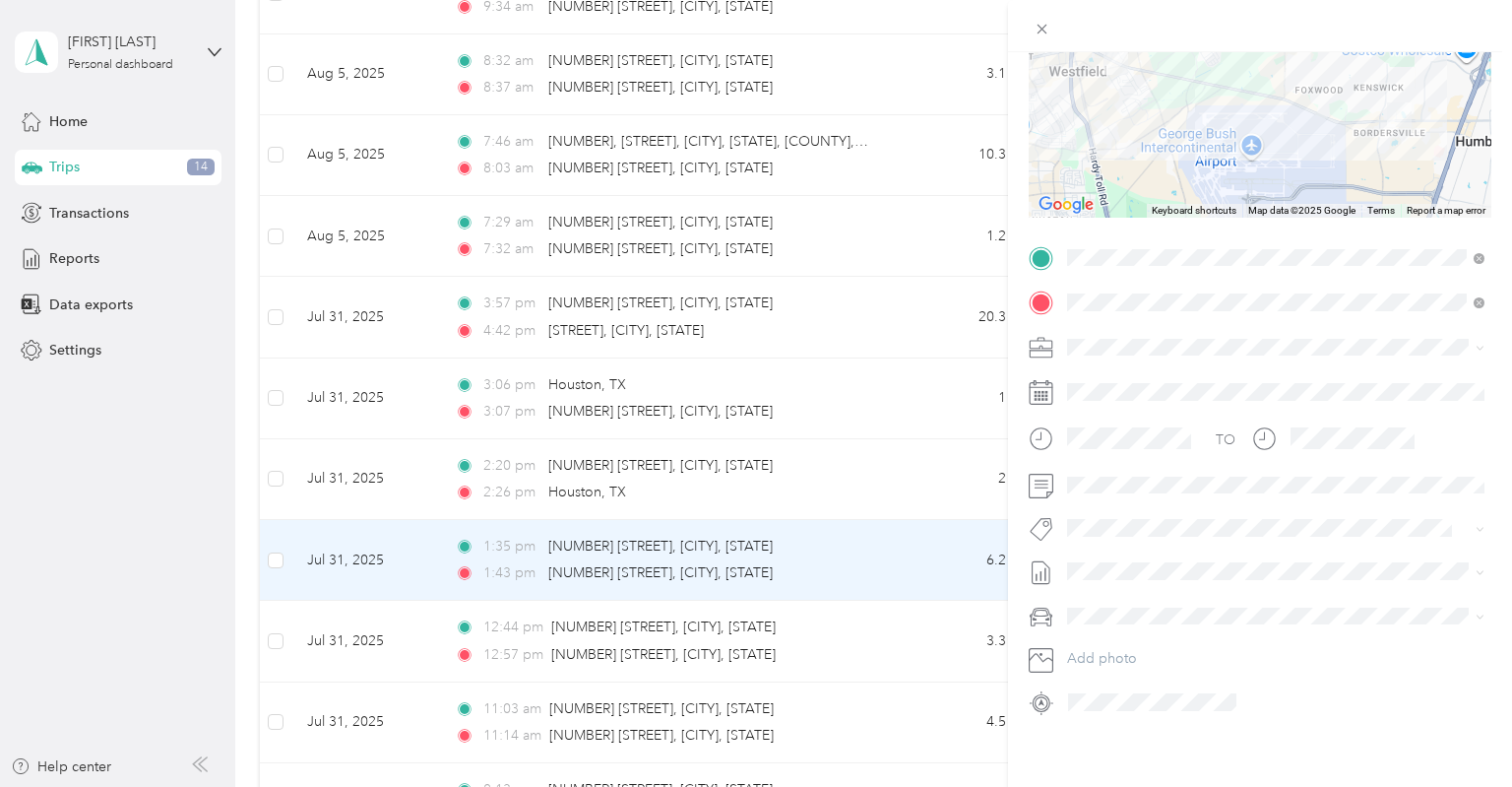 scroll, scrollTop: 230, scrollLeft: 0, axis: vertical 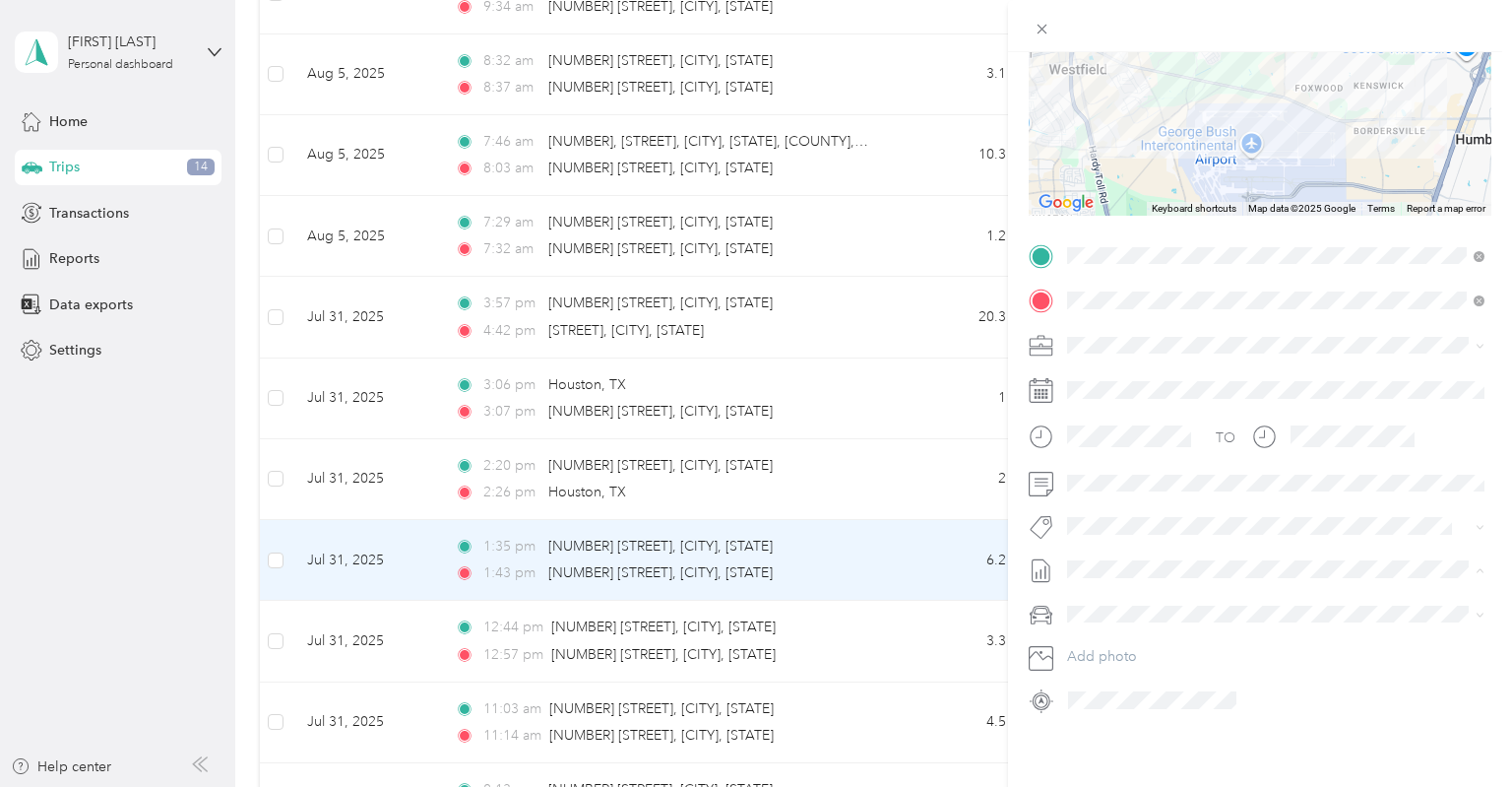 click on "August 8 2025 Bill" at bounding box center [1100, 633] 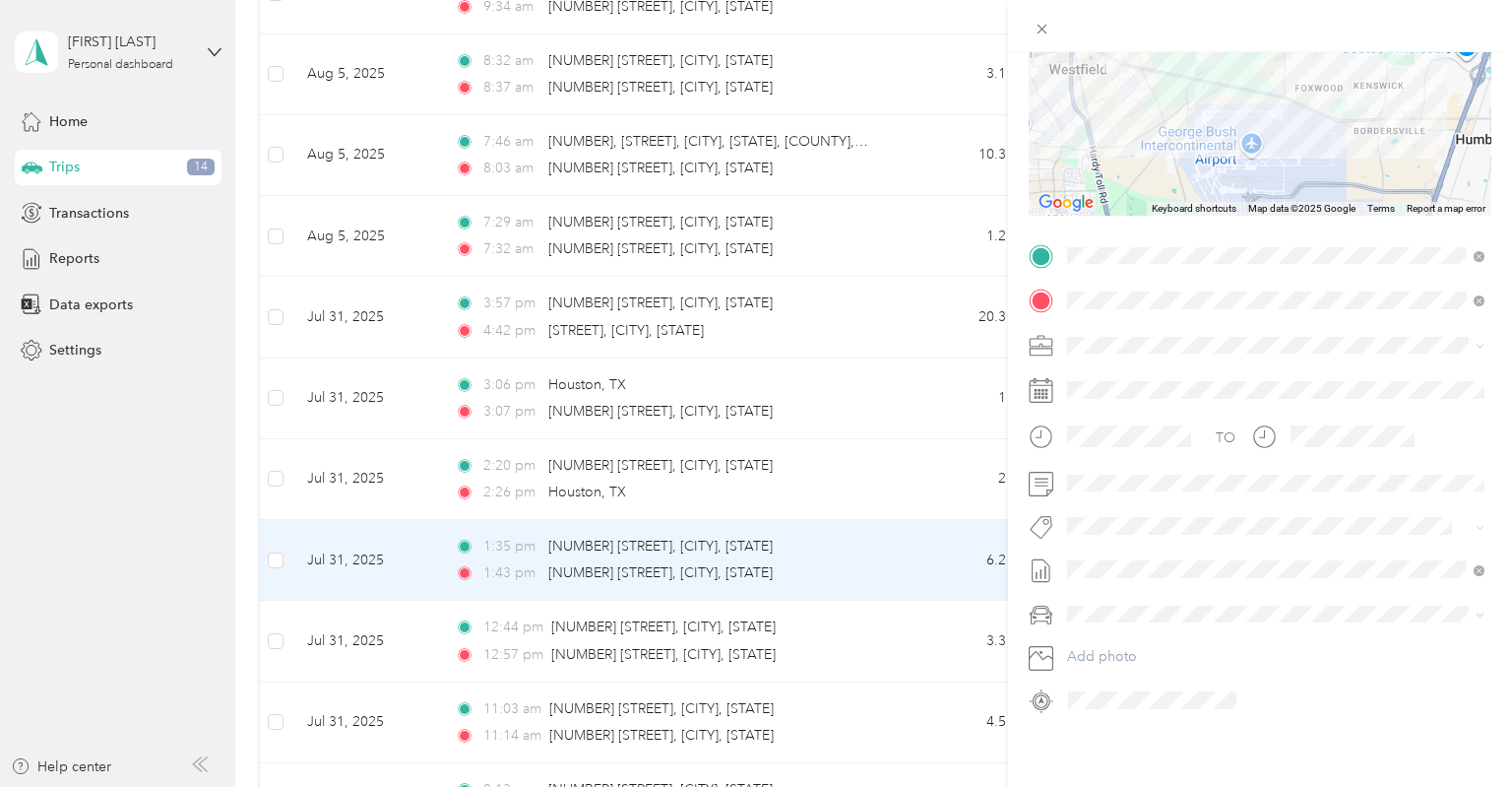 scroll, scrollTop: 0, scrollLeft: 0, axis: both 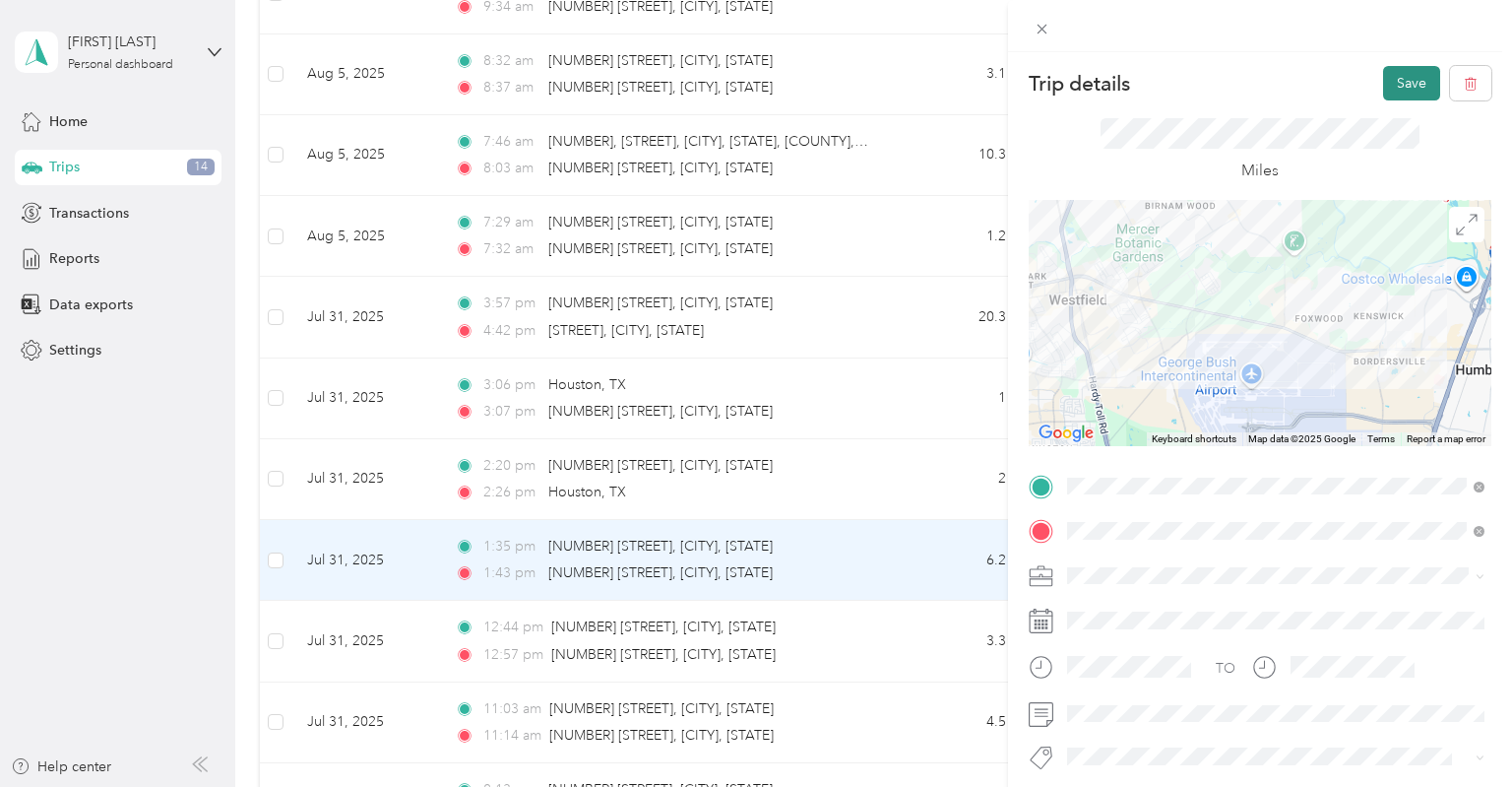 click on "Save" at bounding box center (1412, 83) 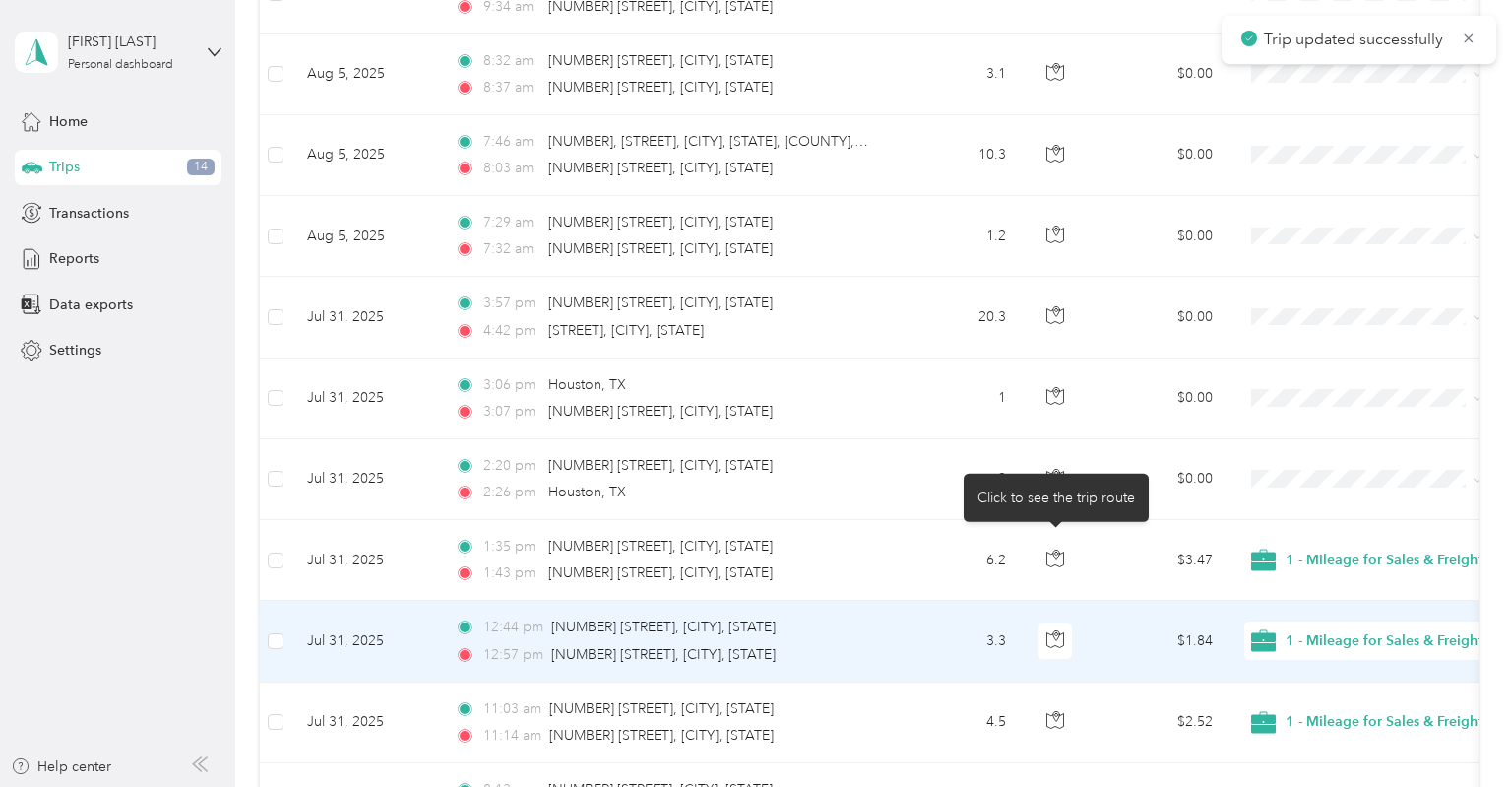 click on "$1.84" at bounding box center [1160, 641] 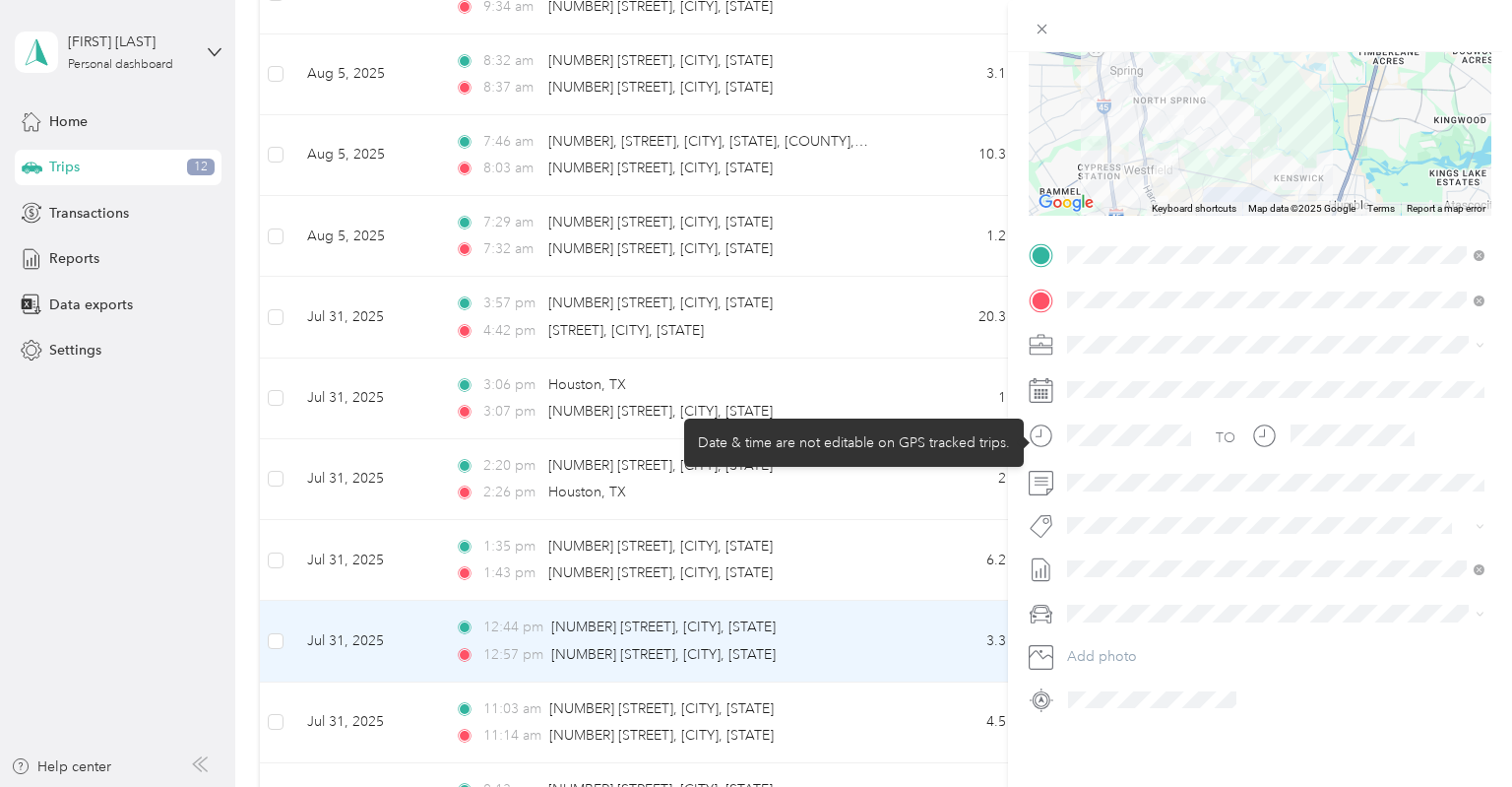 scroll, scrollTop: 0, scrollLeft: 0, axis: both 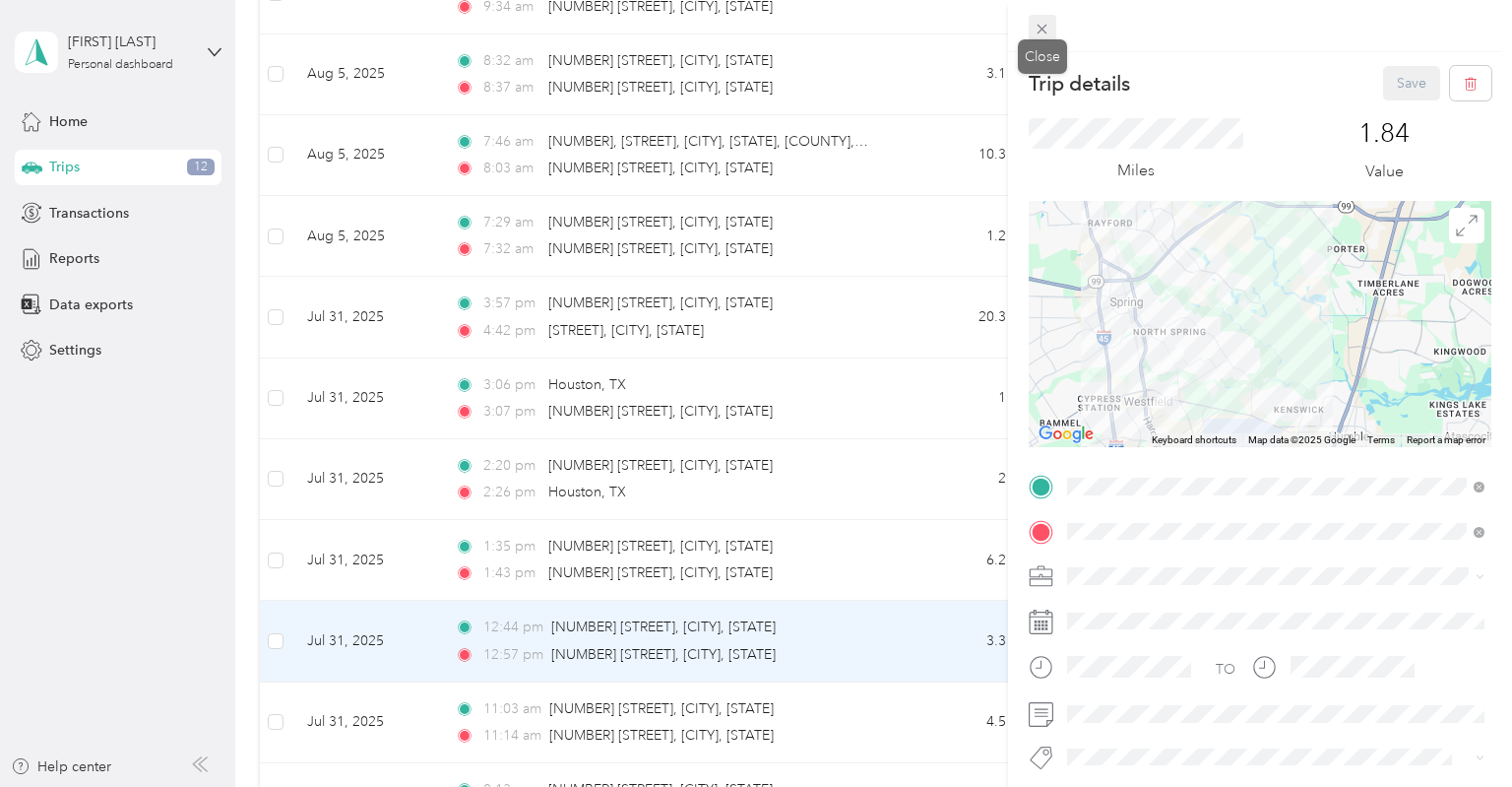 click 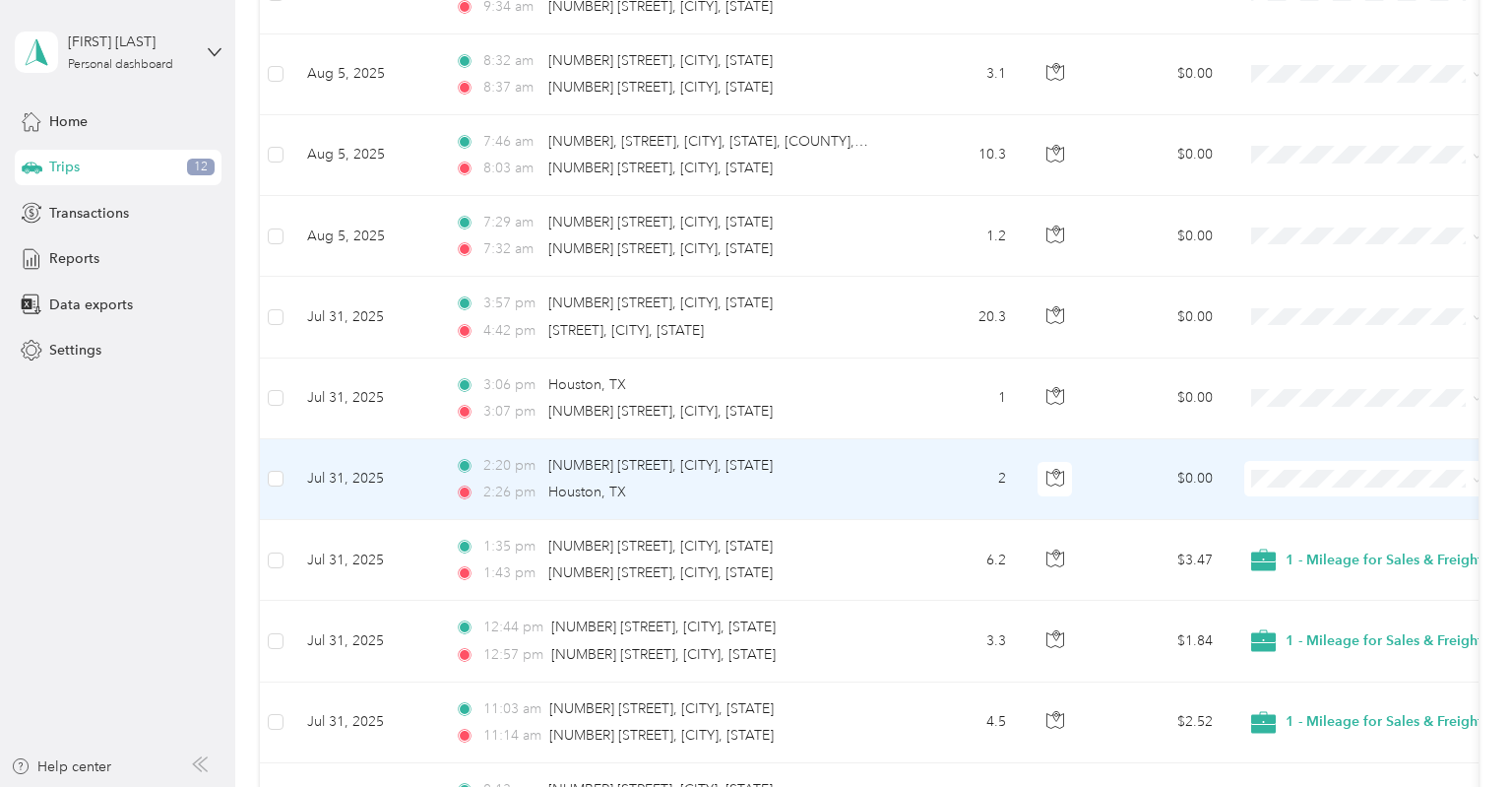 click on "2" at bounding box center (957, 480) 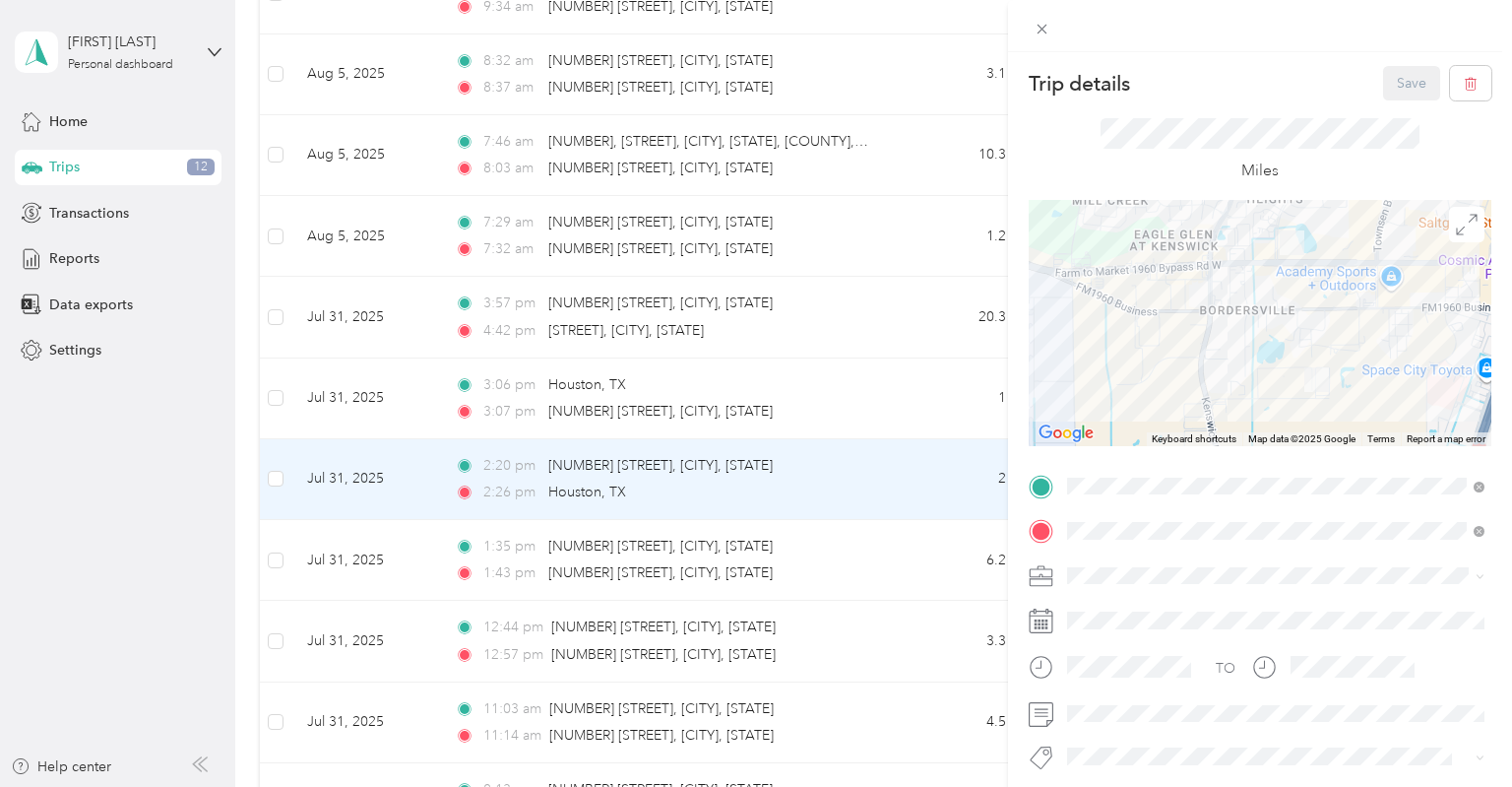 click on "1 - Mileage for Sales &  FreightCompass  Activities" at bounding box center [1226, 610] 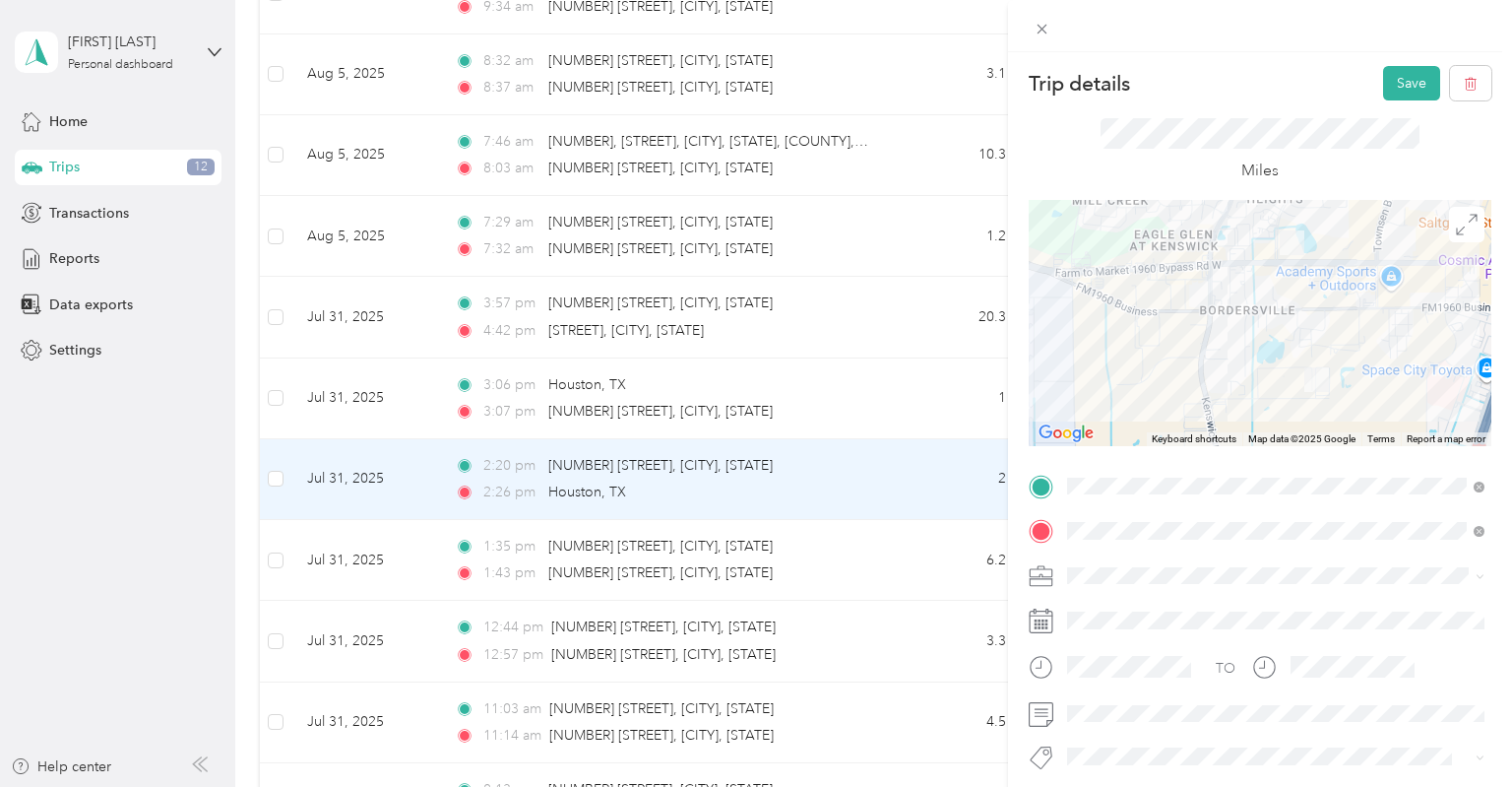 scroll, scrollTop: 230, scrollLeft: 0, axis: vertical 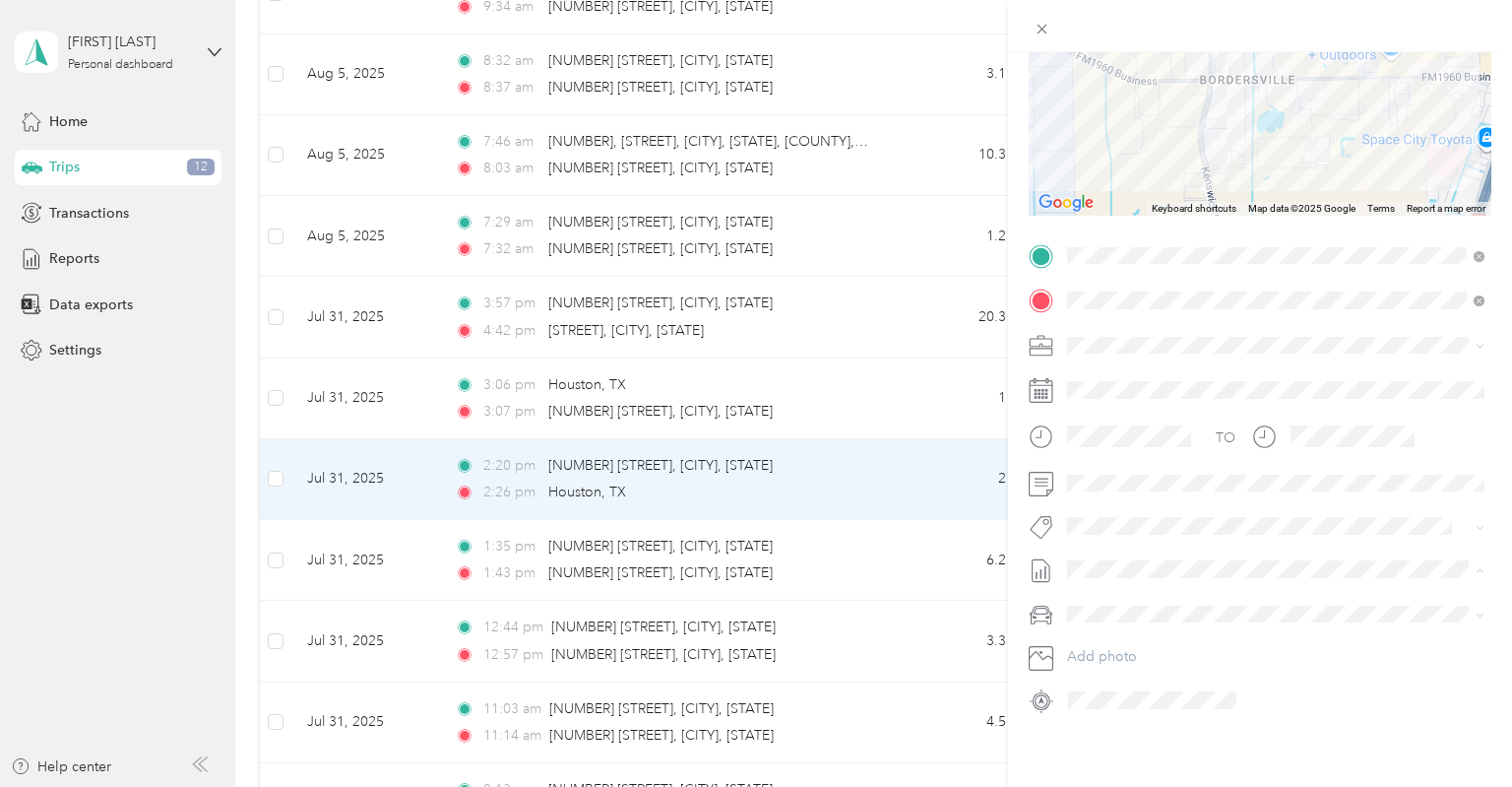 click on "August 8 2025 Bill" at bounding box center [1100, 633] 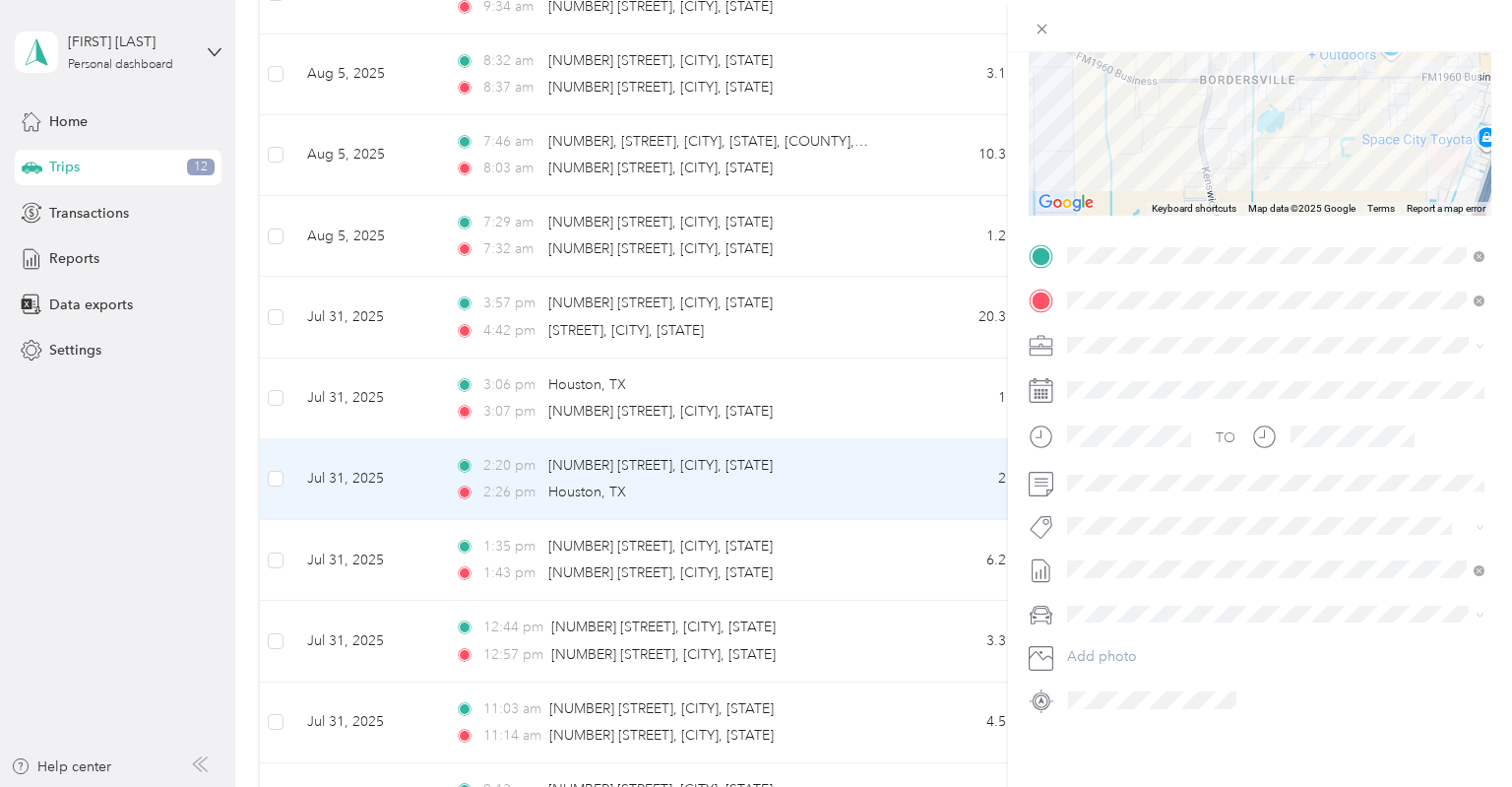 scroll, scrollTop: 0, scrollLeft: 0, axis: both 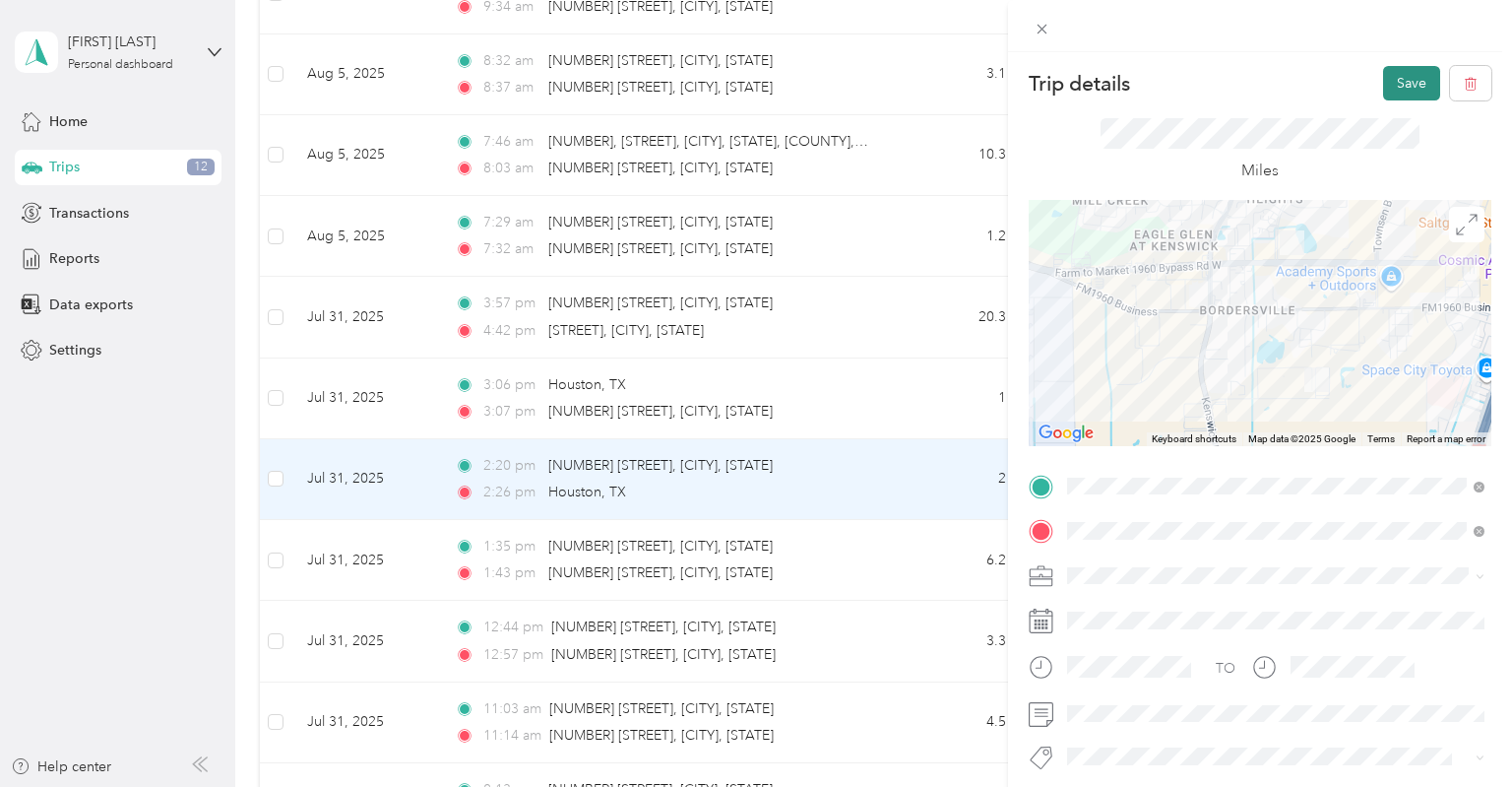 click on "Save" at bounding box center (1412, 83) 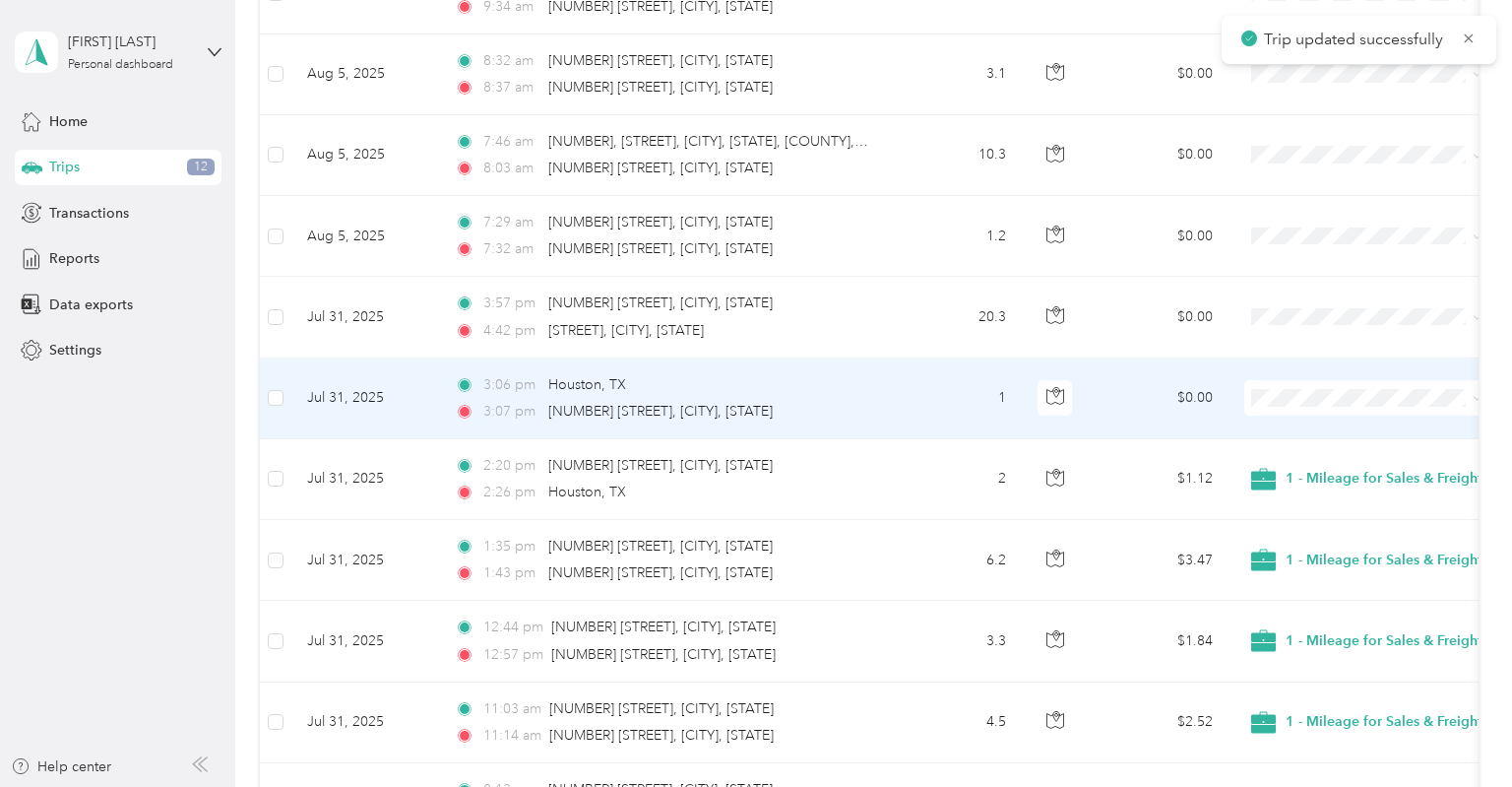 click on "$0.00" at bounding box center (1160, 399) 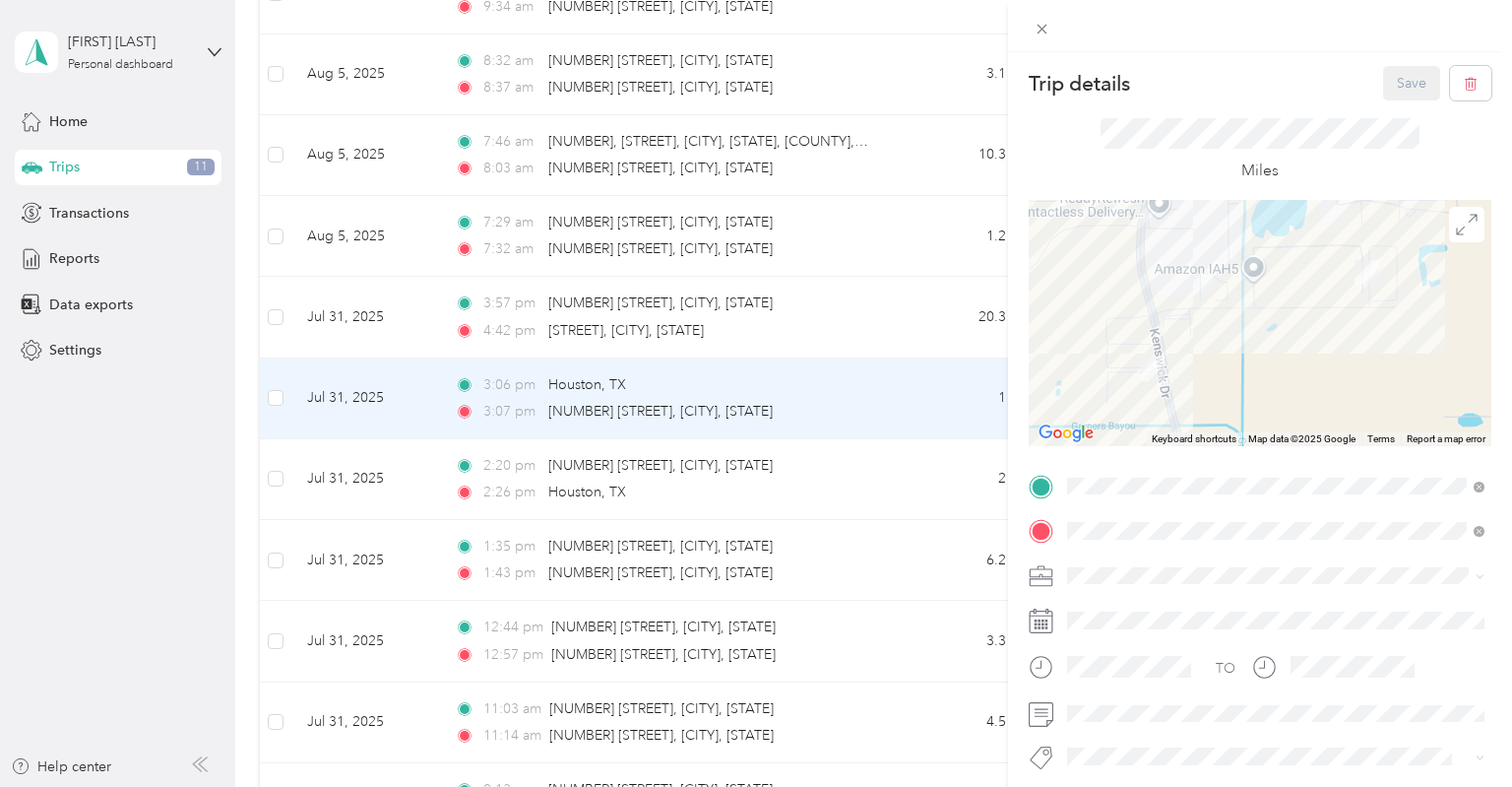 click on "1 - Mileage for Sales &  FreightCompass  Activities" at bounding box center [1276, 610] 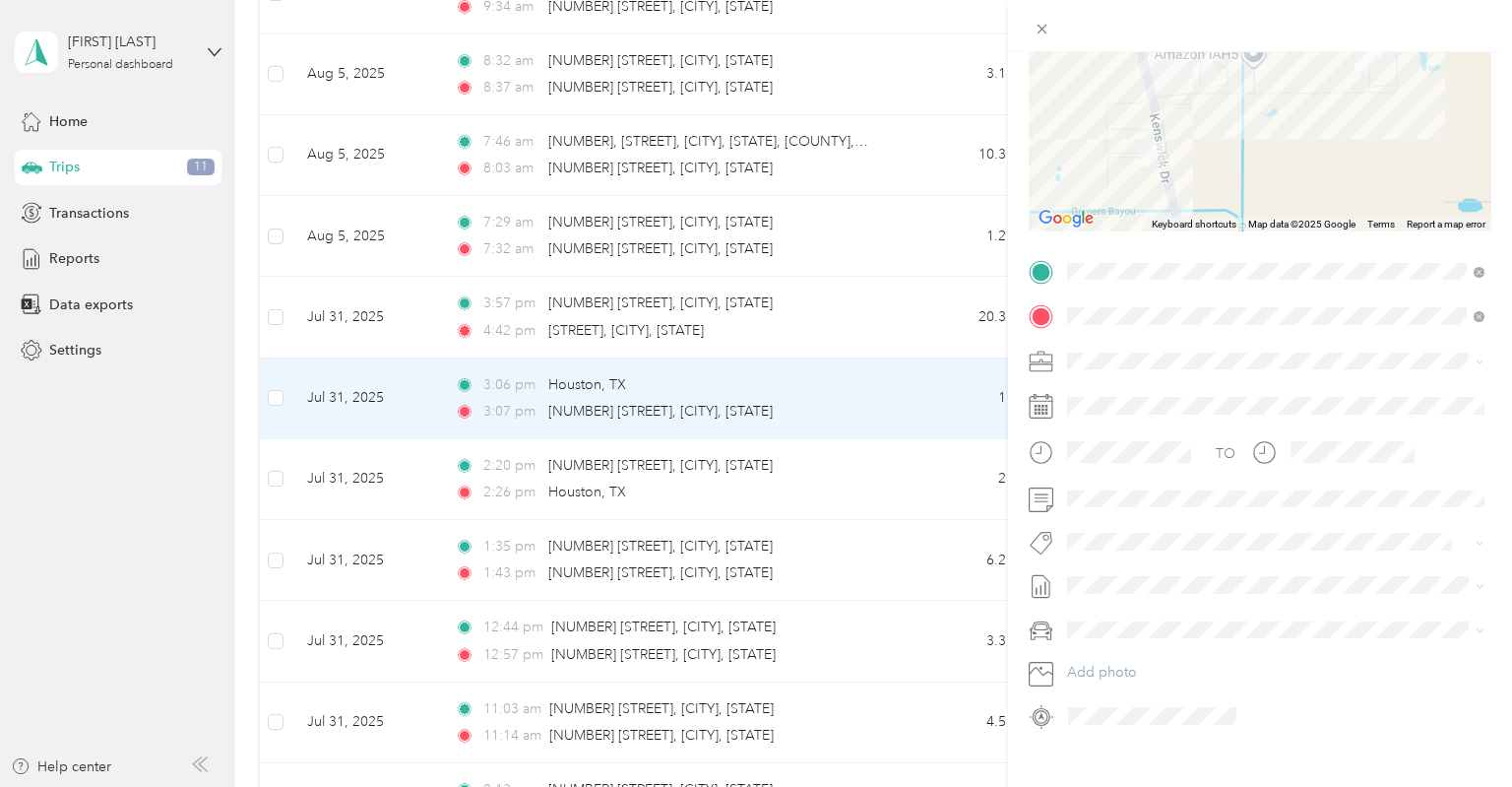 scroll, scrollTop: 230, scrollLeft: 0, axis: vertical 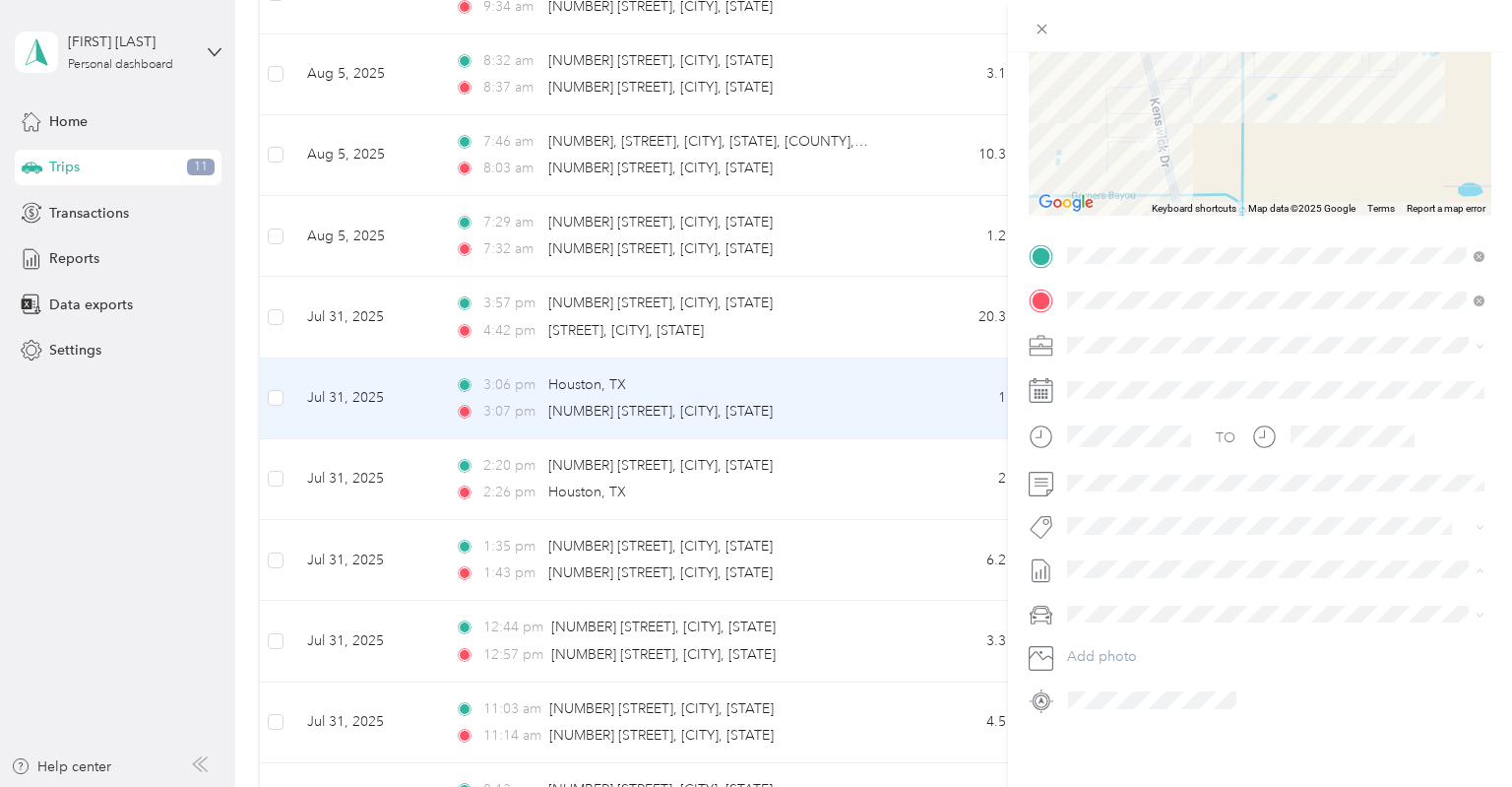 click on "August 8 2025 Bill" at bounding box center [1100, 633] 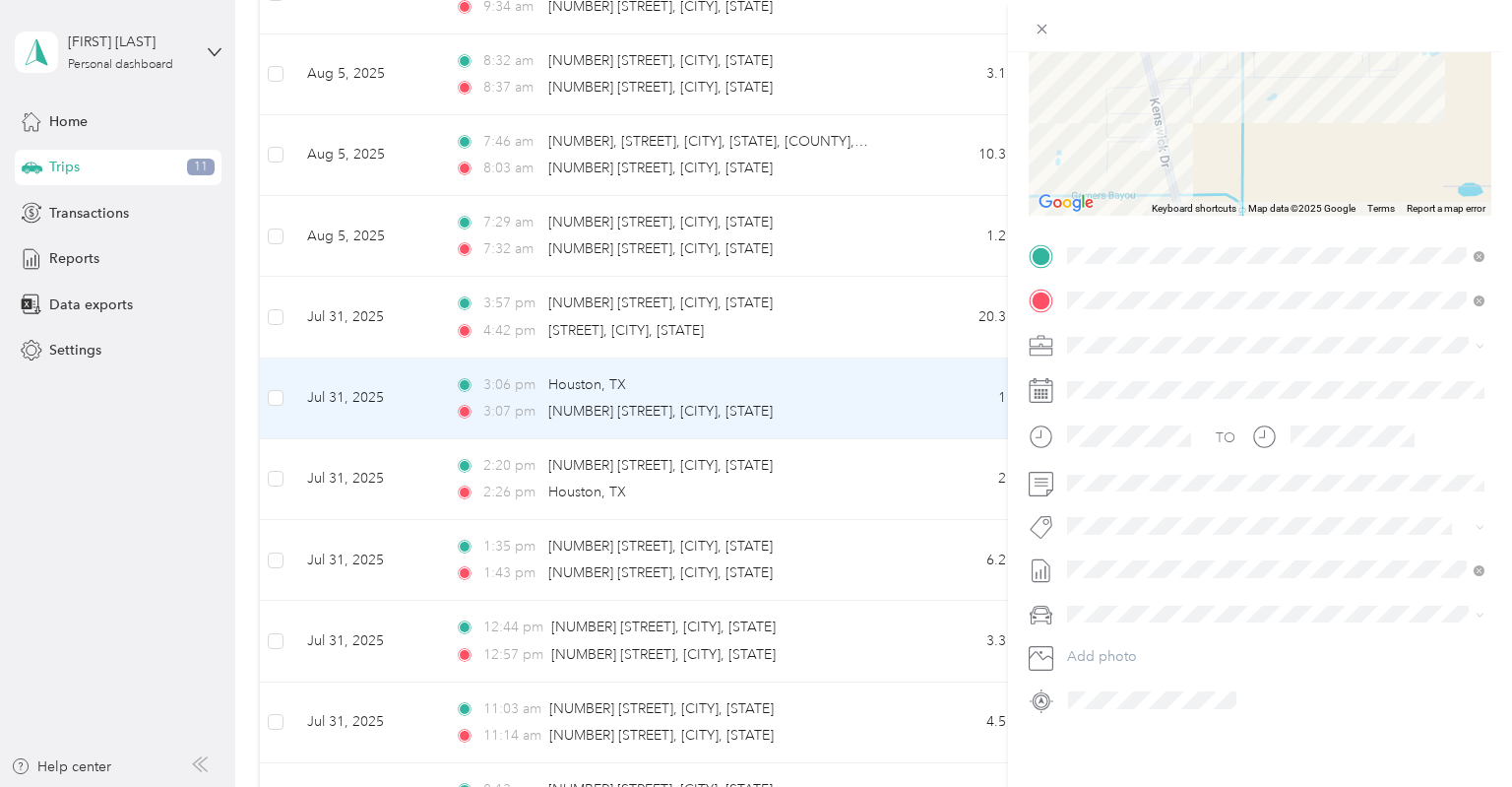 scroll, scrollTop: 0, scrollLeft: 0, axis: both 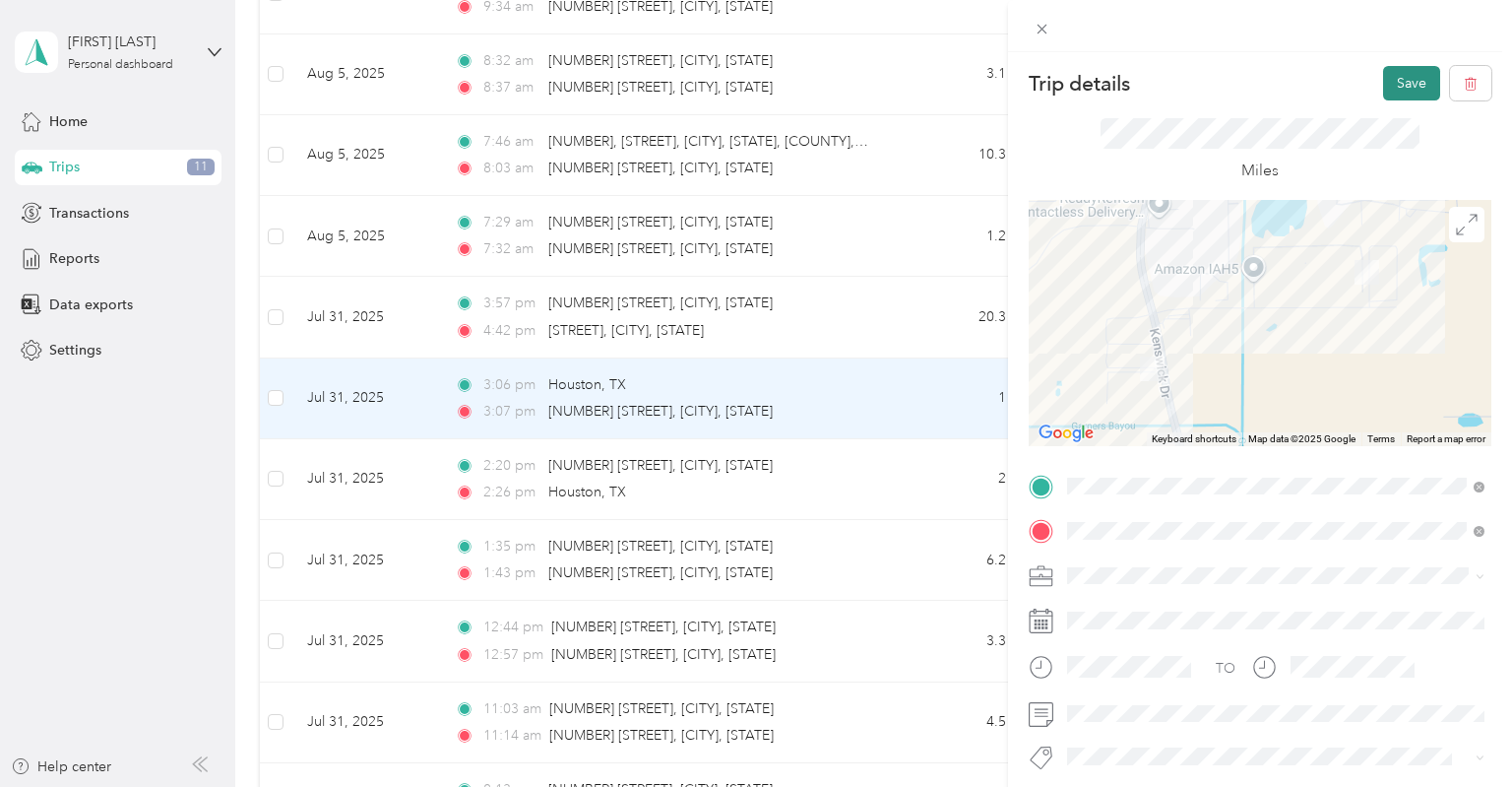 click on "Save" at bounding box center [1412, 83] 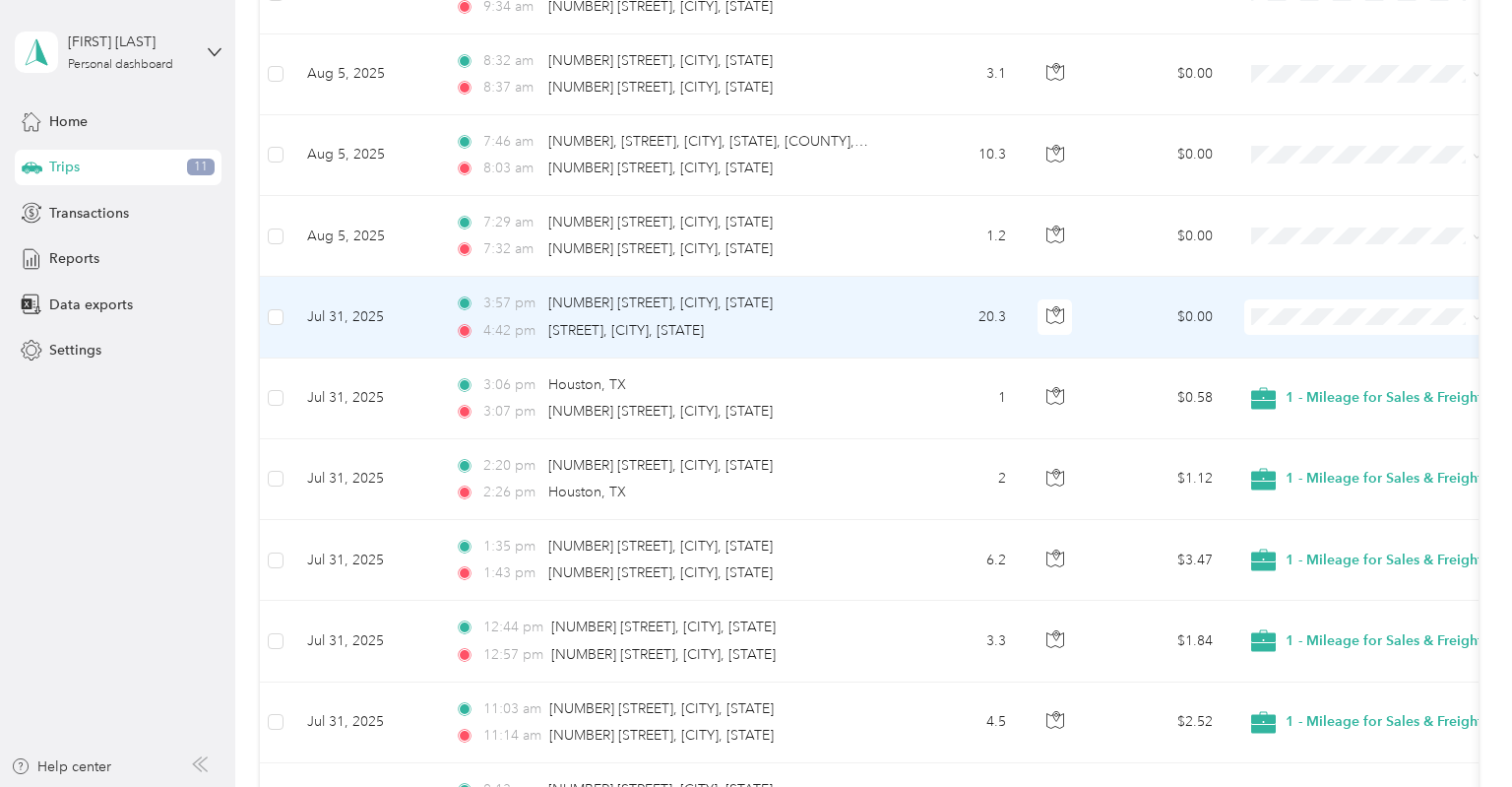 click on "$0.00" at bounding box center (1160, 317) 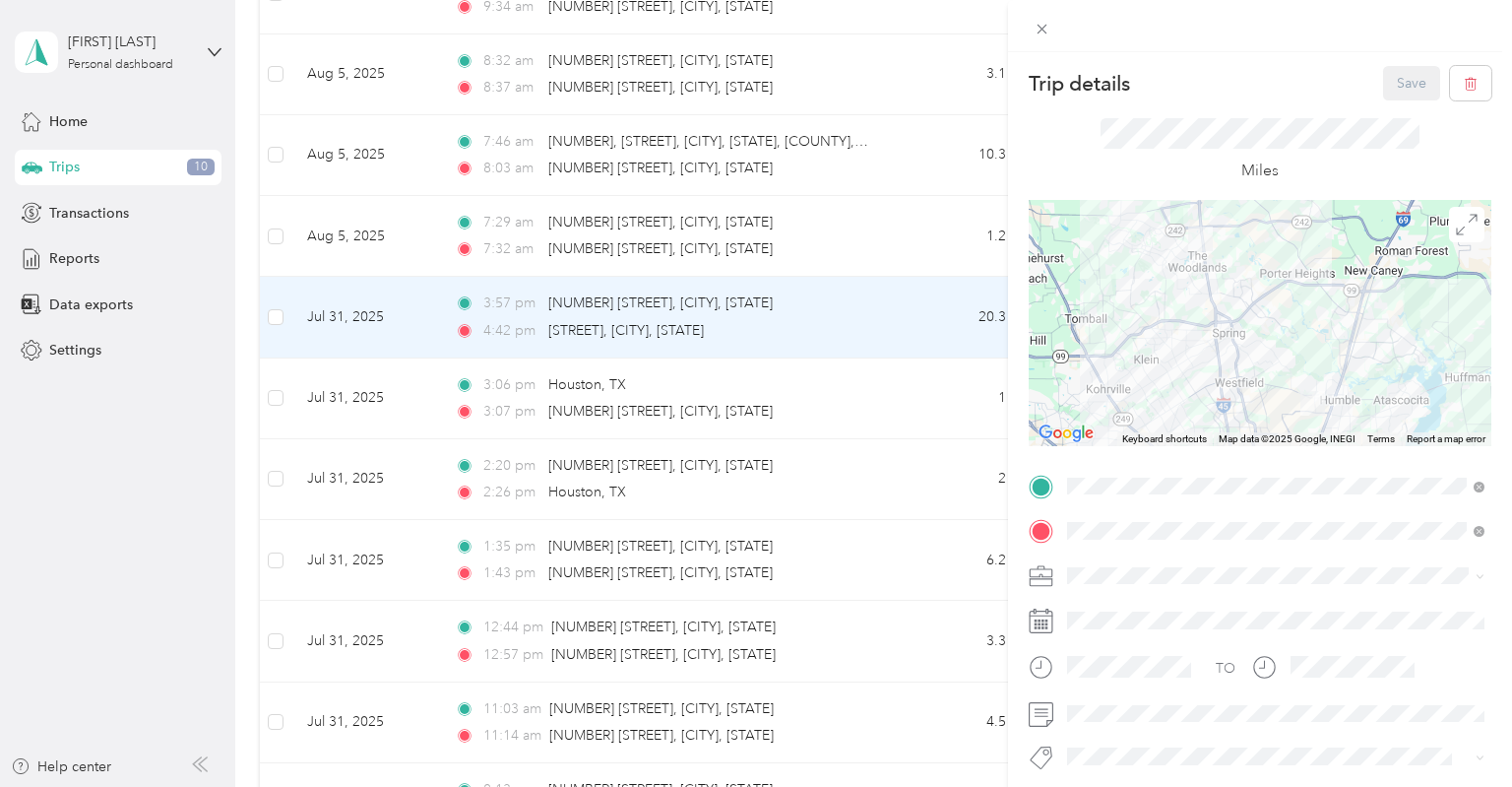 click on "1 - Mileage for Sales &  FreightCompass  Activities" at bounding box center (1226, 610) 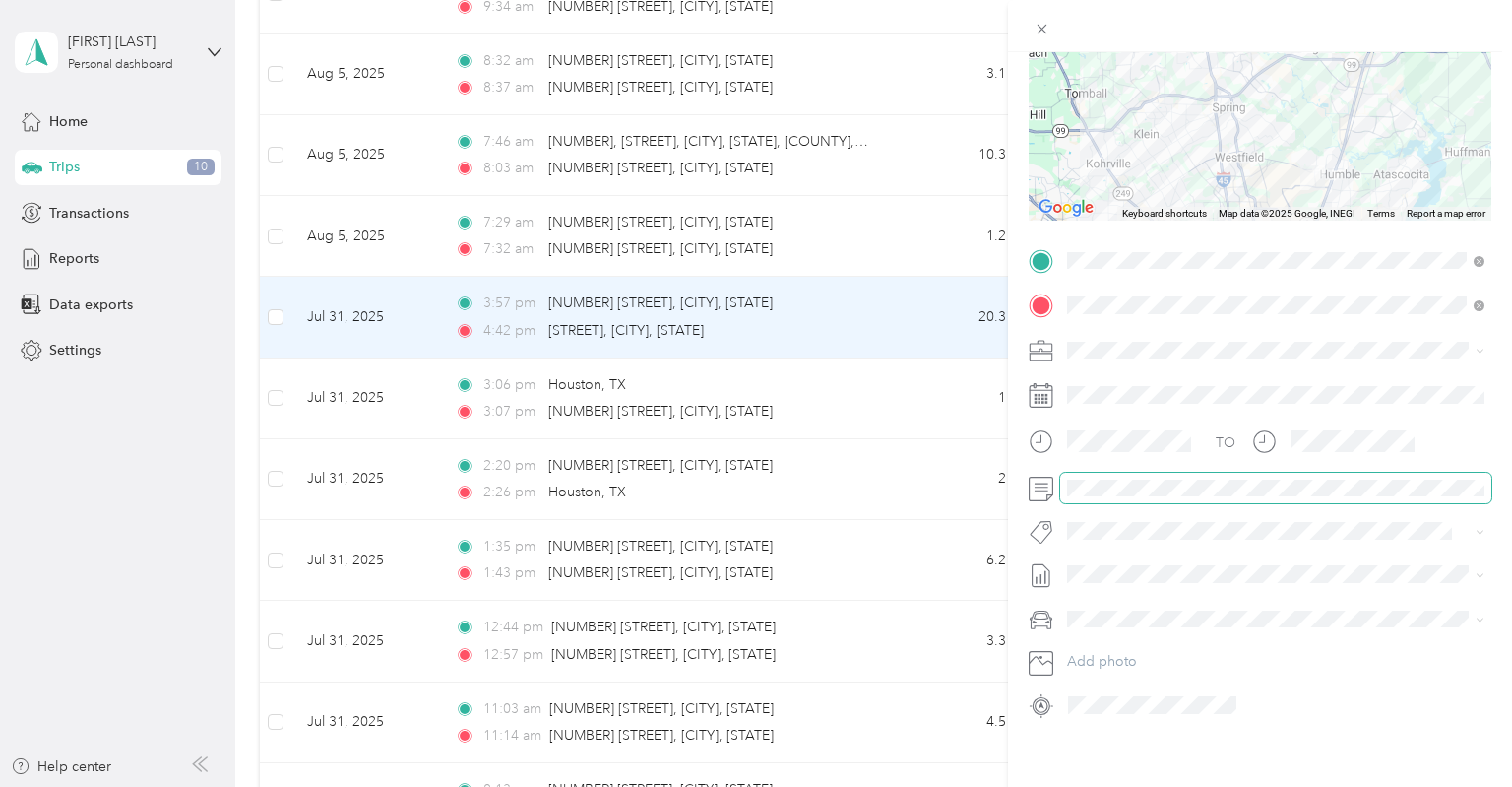 scroll, scrollTop: 230, scrollLeft: 0, axis: vertical 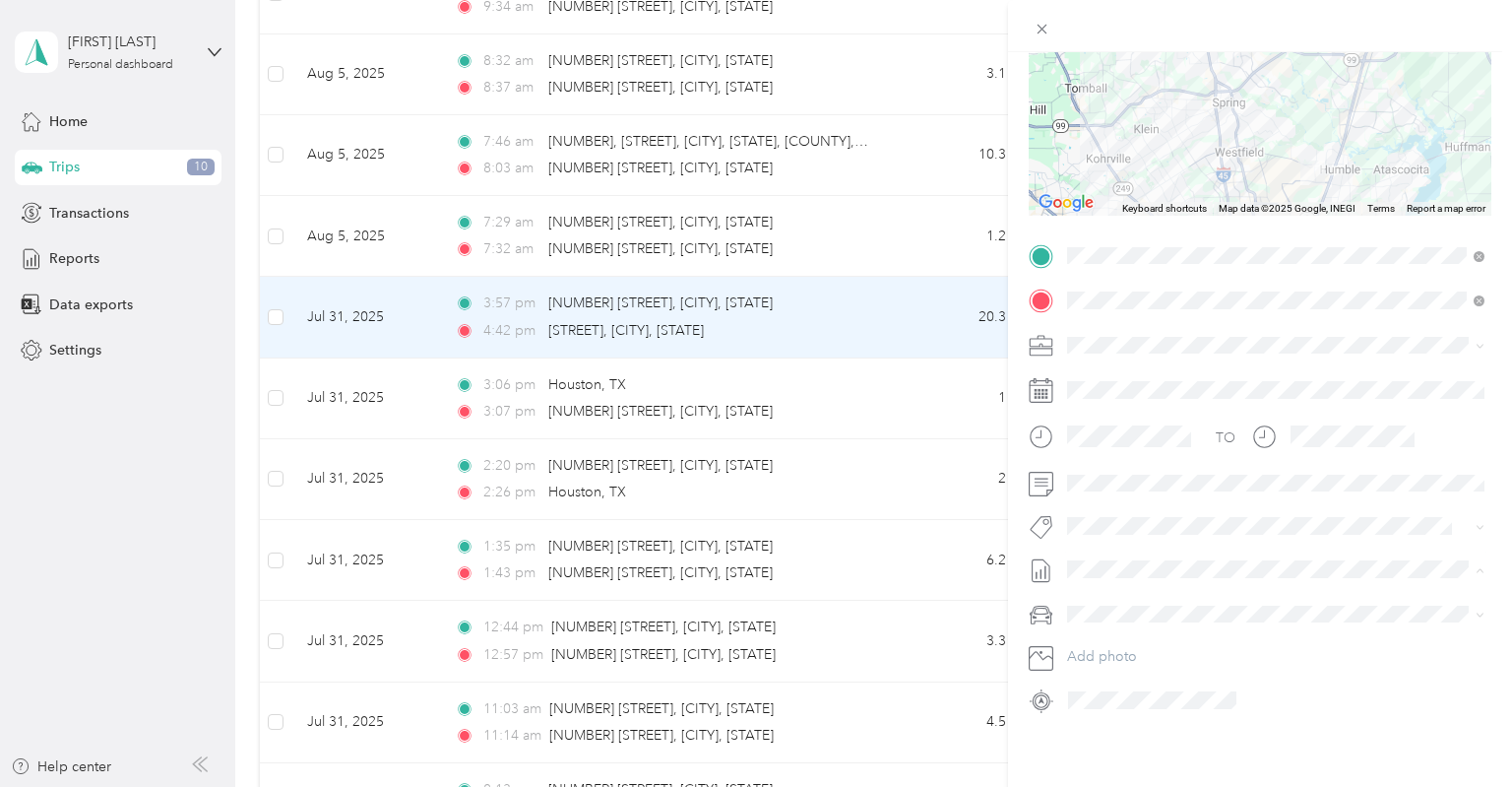 click on "August 8 2025 Bill" at bounding box center (1100, 633) 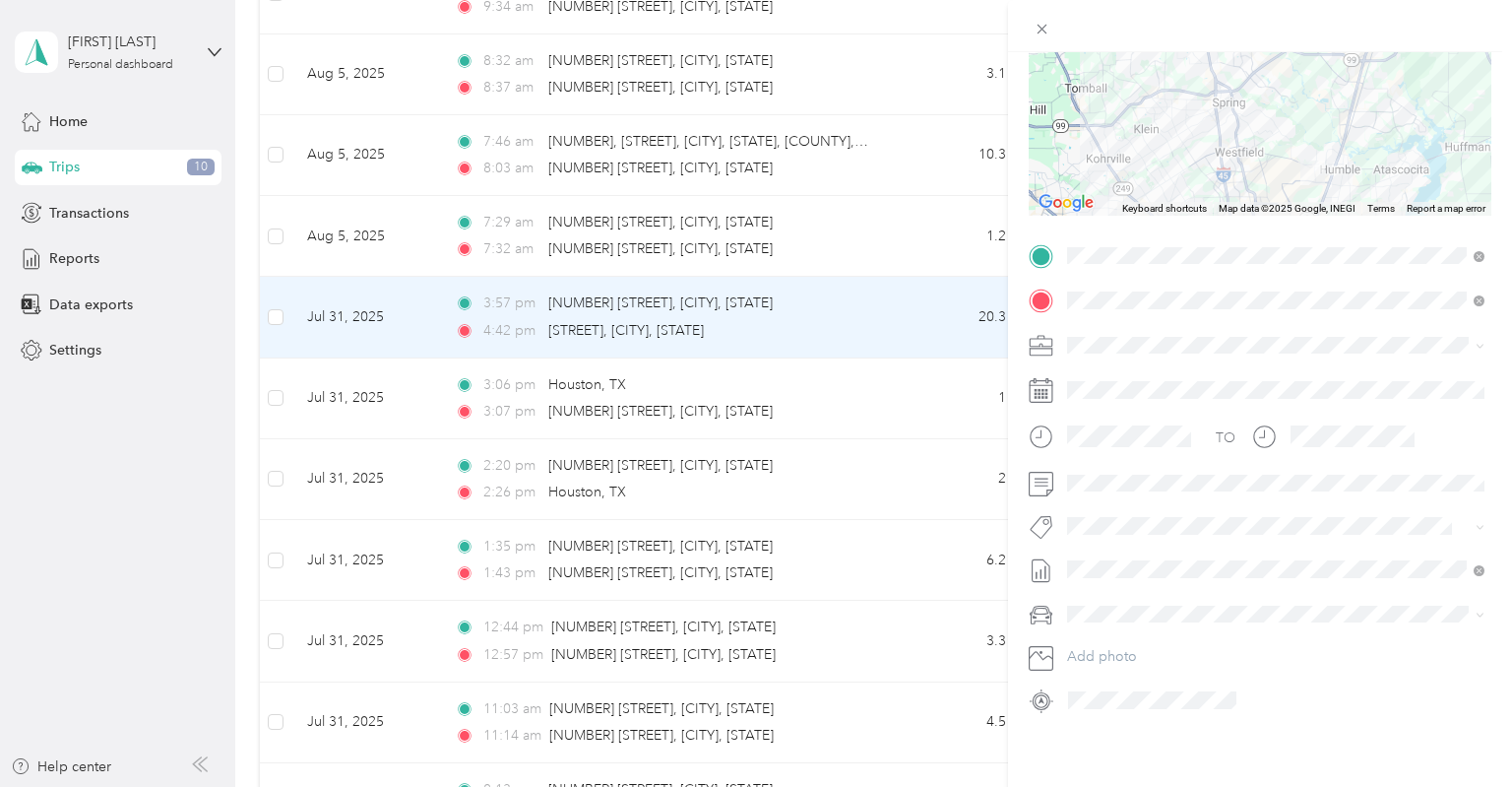 scroll, scrollTop: 0, scrollLeft: 0, axis: both 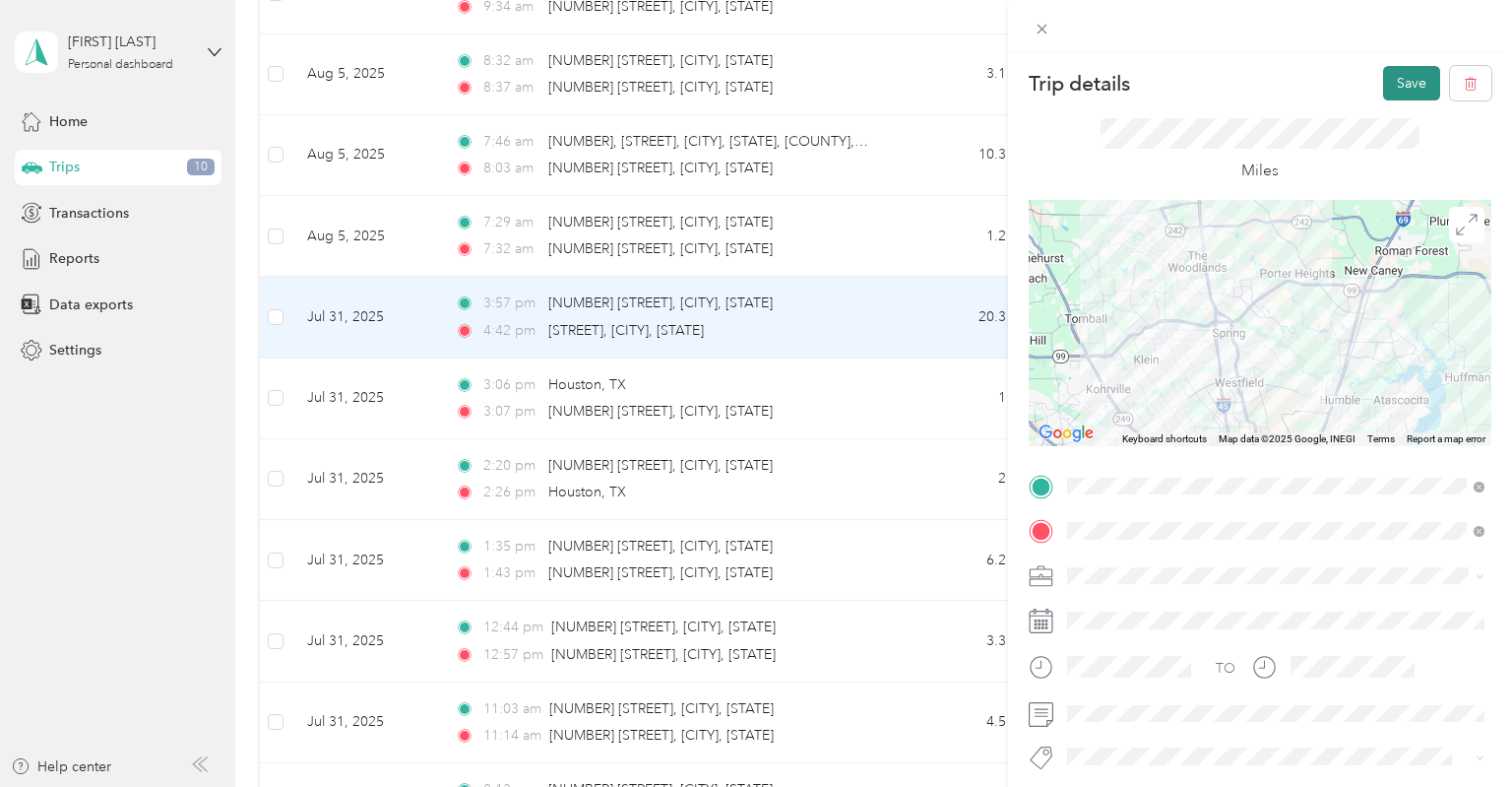 click on "Save" at bounding box center (1412, 83) 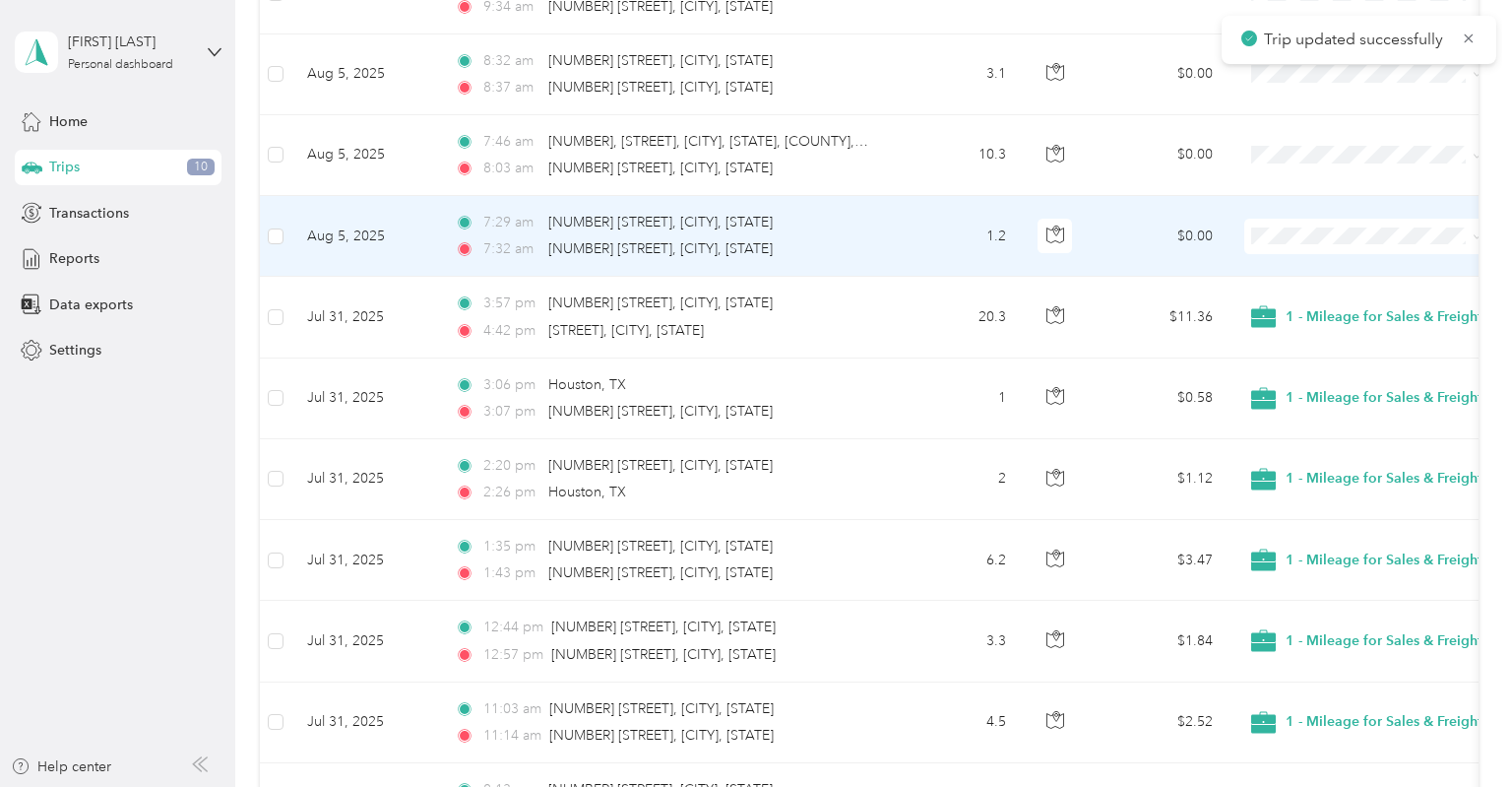 click on "1.2" at bounding box center (957, 236) 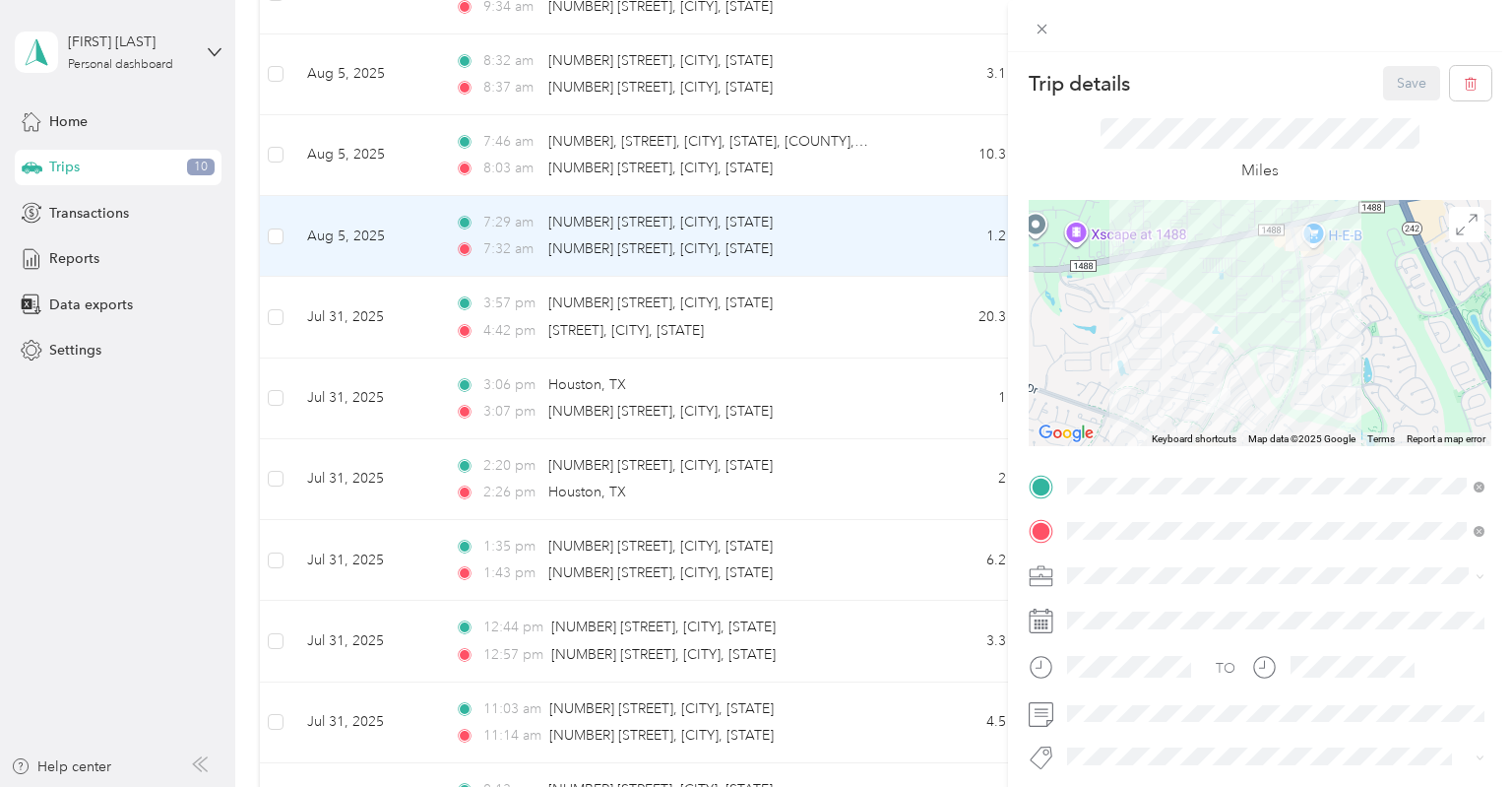 click on "1 - Mileage for Sales &  FreightCompass  Activities" at bounding box center [1226, 607] 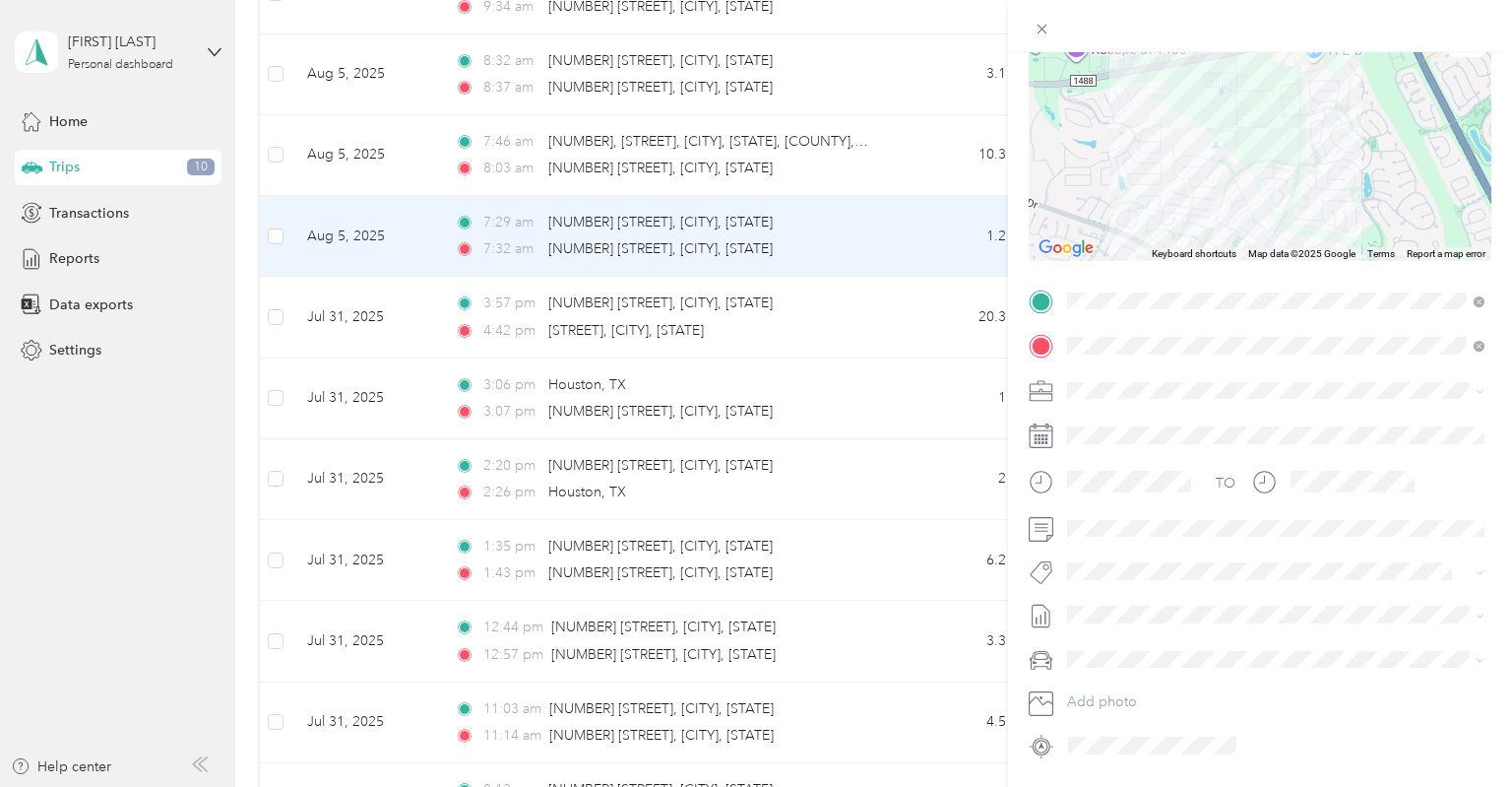 scroll, scrollTop: 230, scrollLeft: 0, axis: vertical 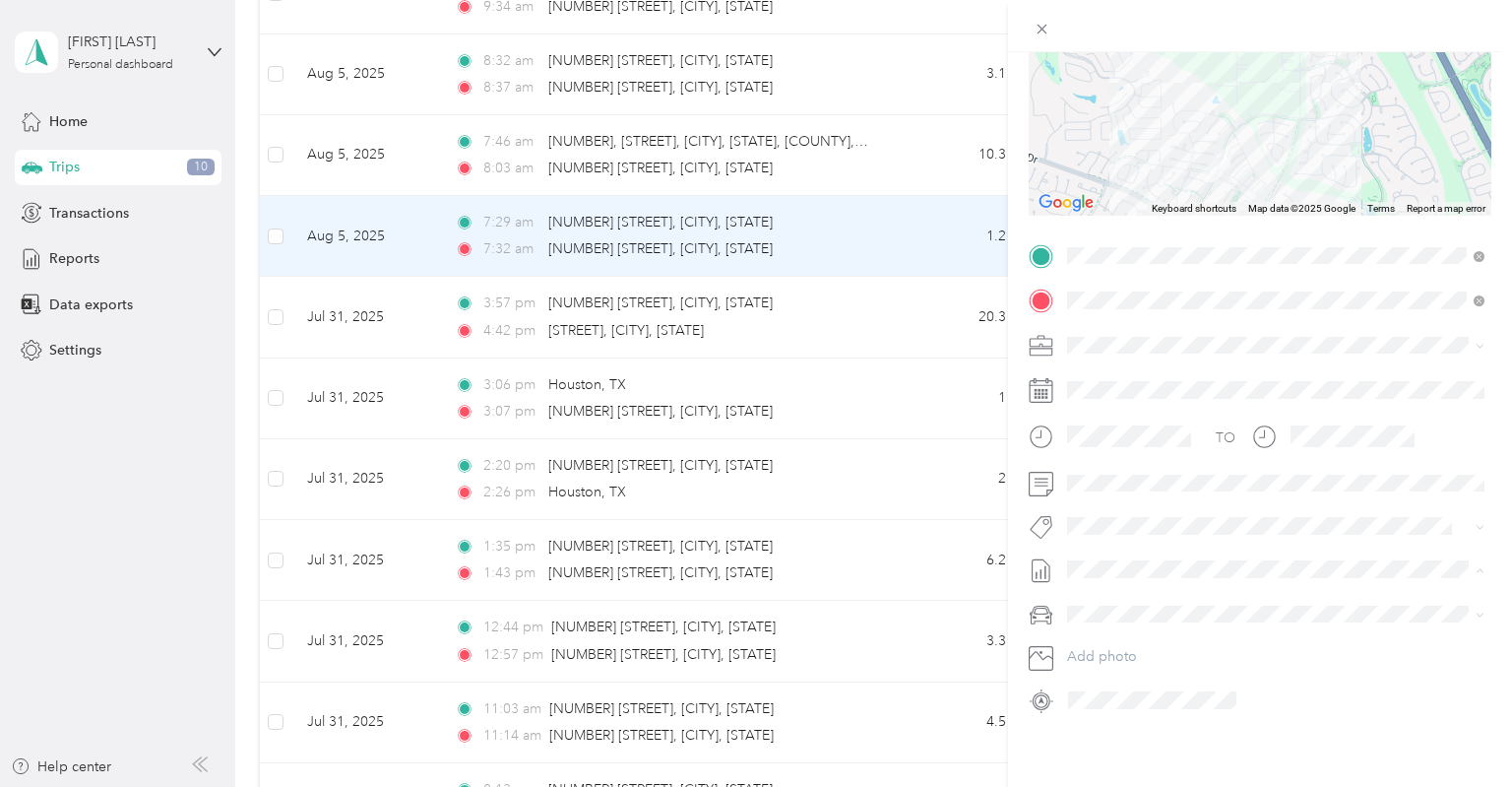 click on "August 8 2025 Bill Draft" at bounding box center (1276, 634) 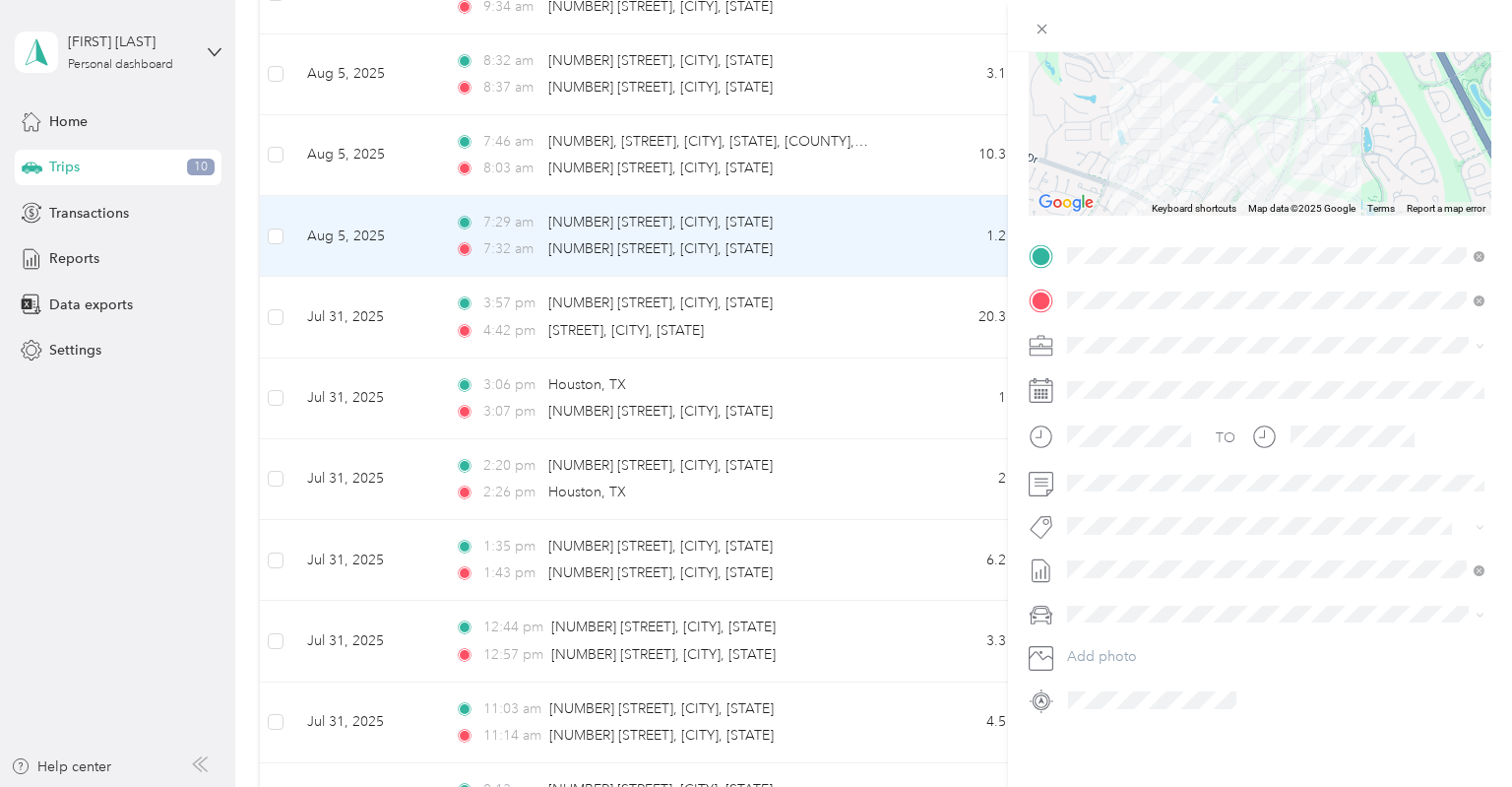 scroll, scrollTop: 0, scrollLeft: 0, axis: both 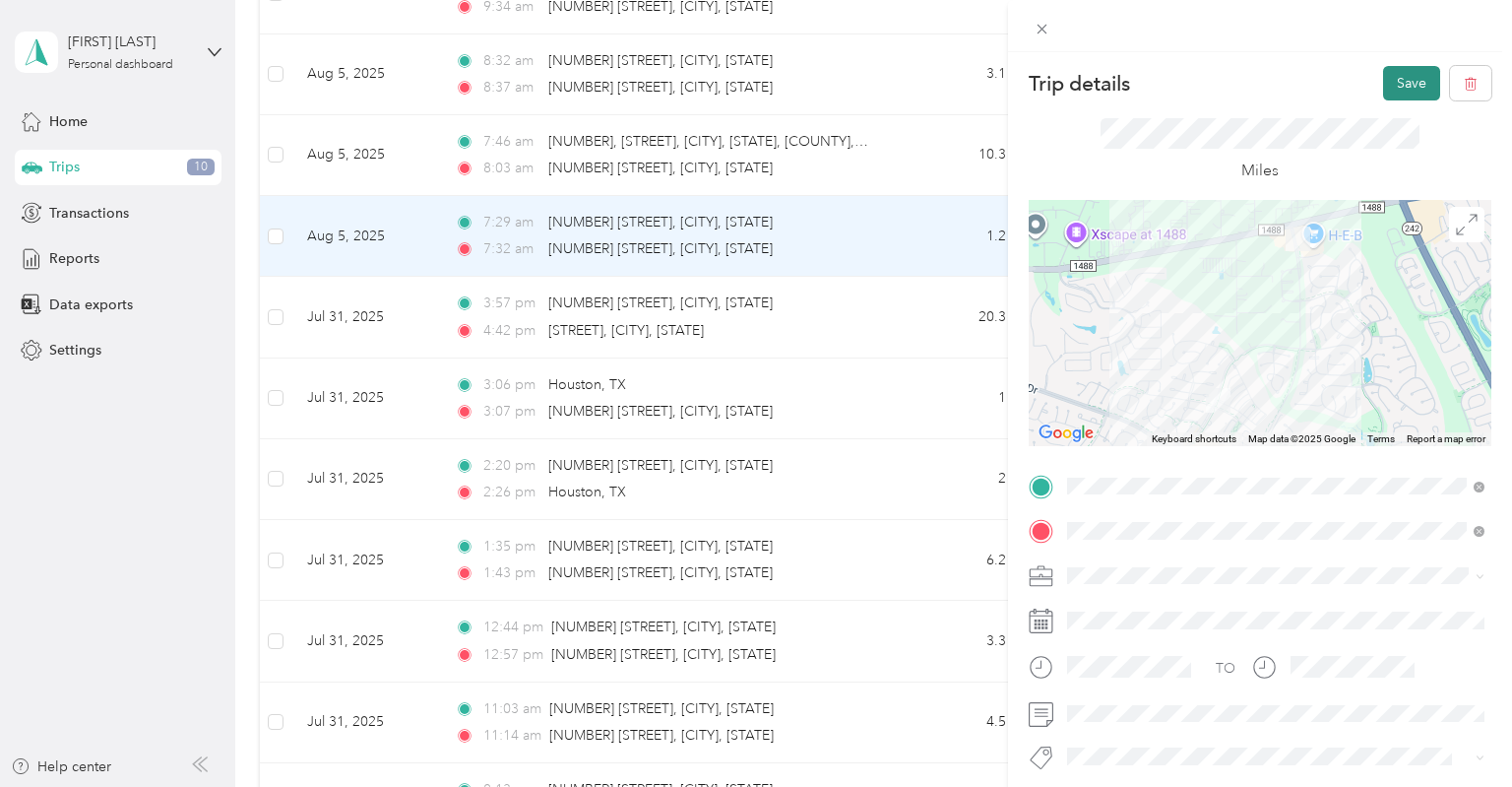 click on "Save" at bounding box center (1412, 83) 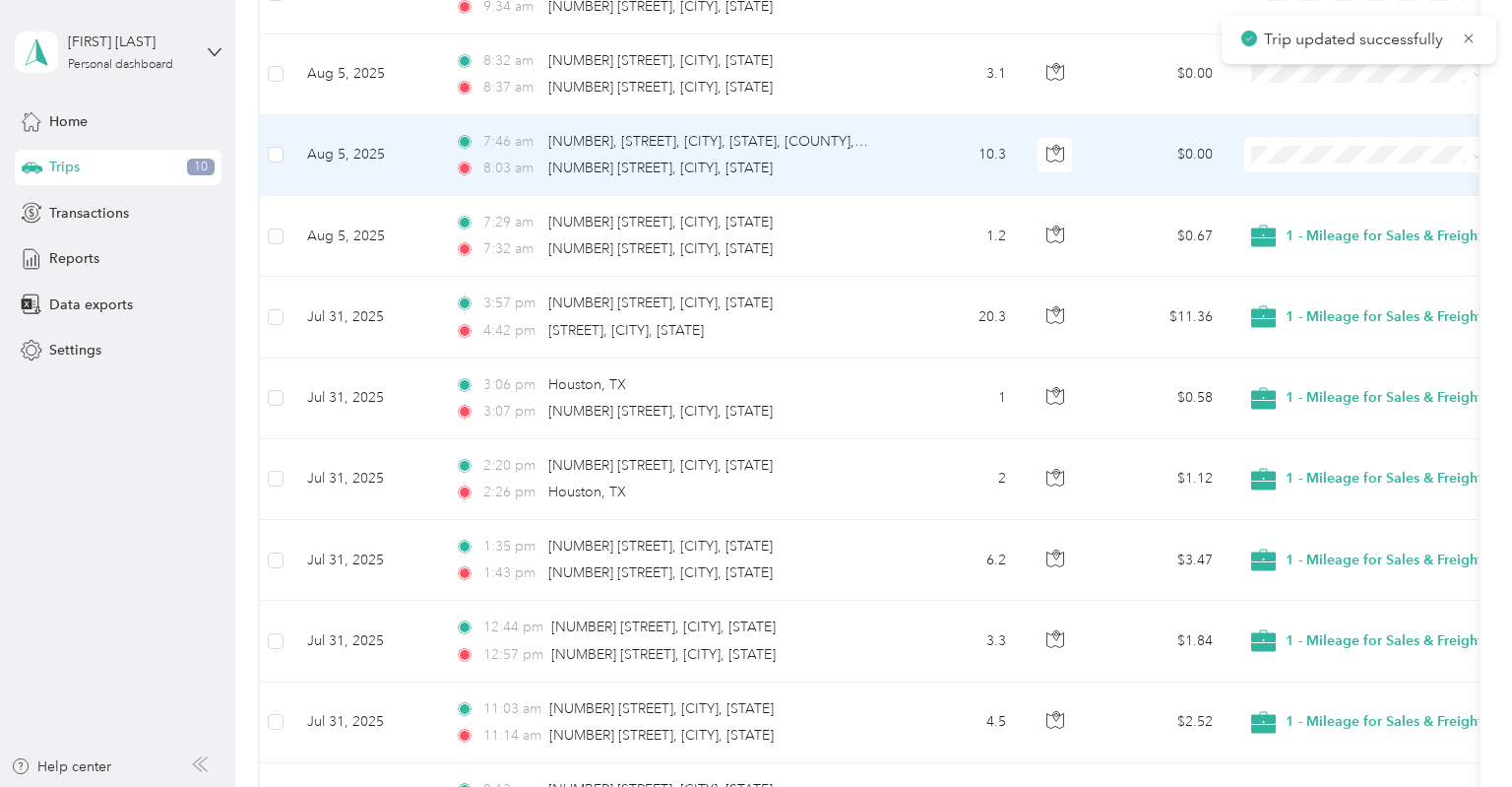 click on "$0.00" at bounding box center [1160, 156] 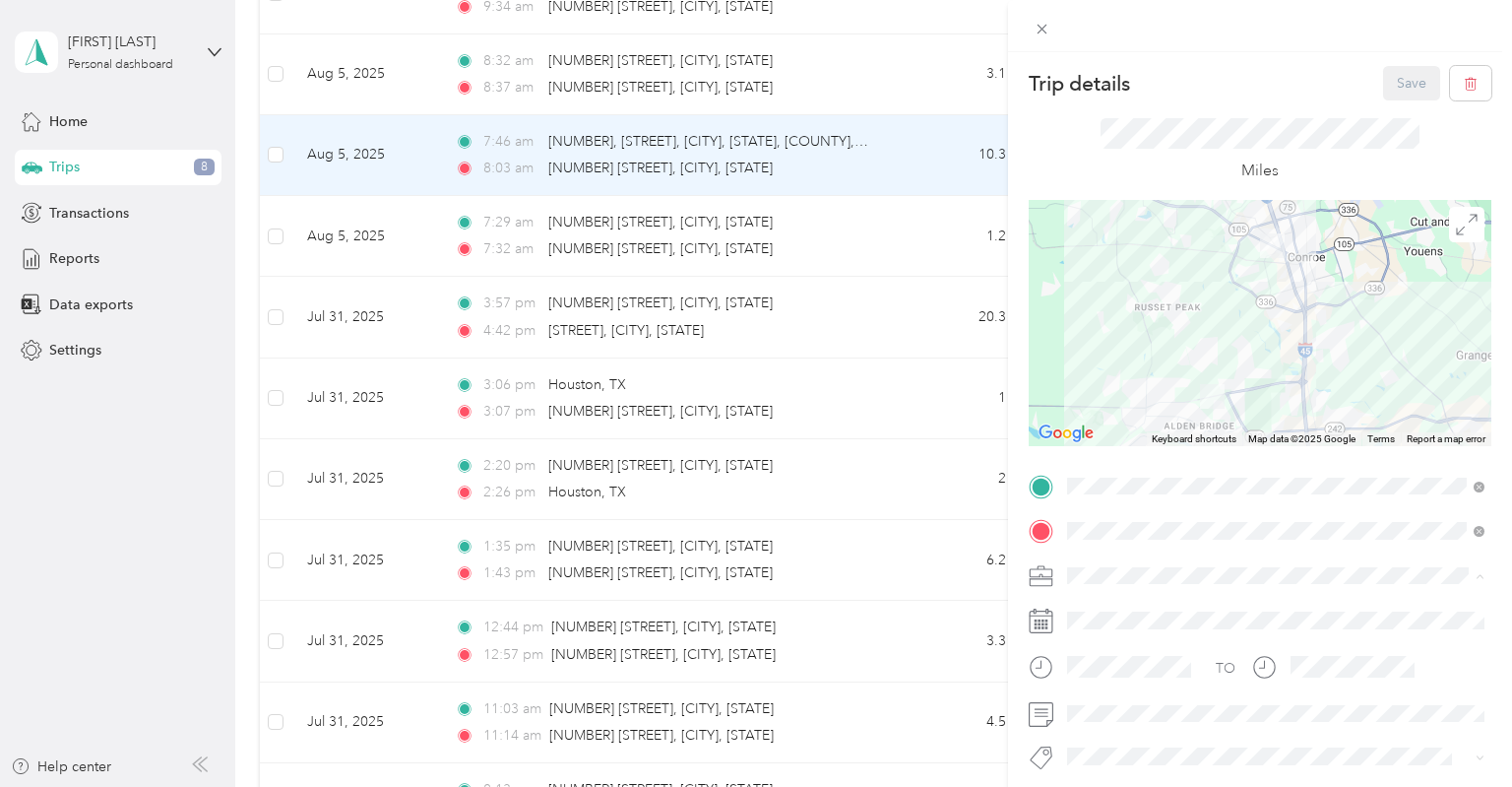 click on "1 - Mileage for Sales &  FreightCompass  Activities" at bounding box center (1276, 610) 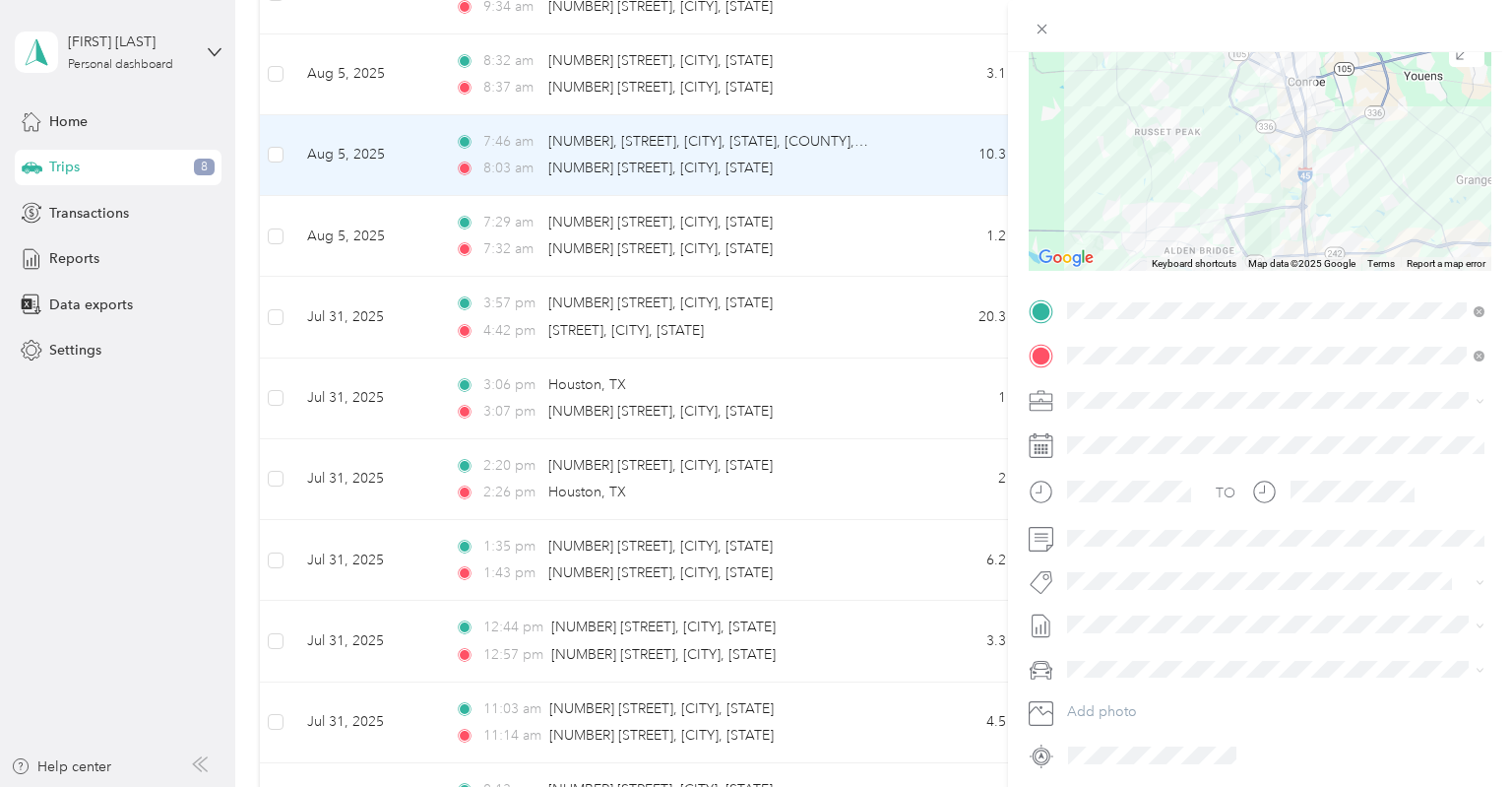 scroll, scrollTop: 230, scrollLeft: 0, axis: vertical 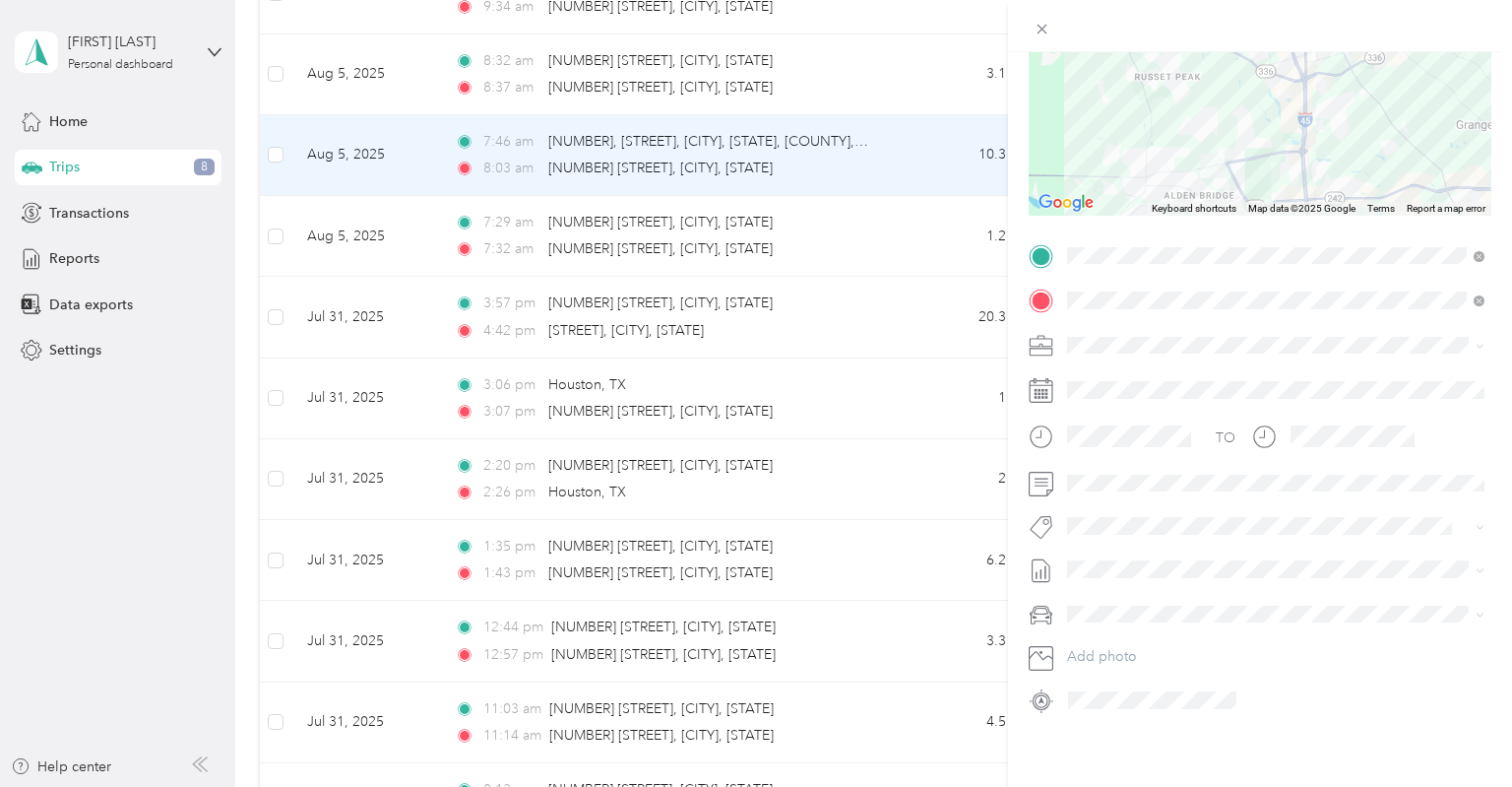 click on "August 8 2025 Bill" at bounding box center (1100, 629) 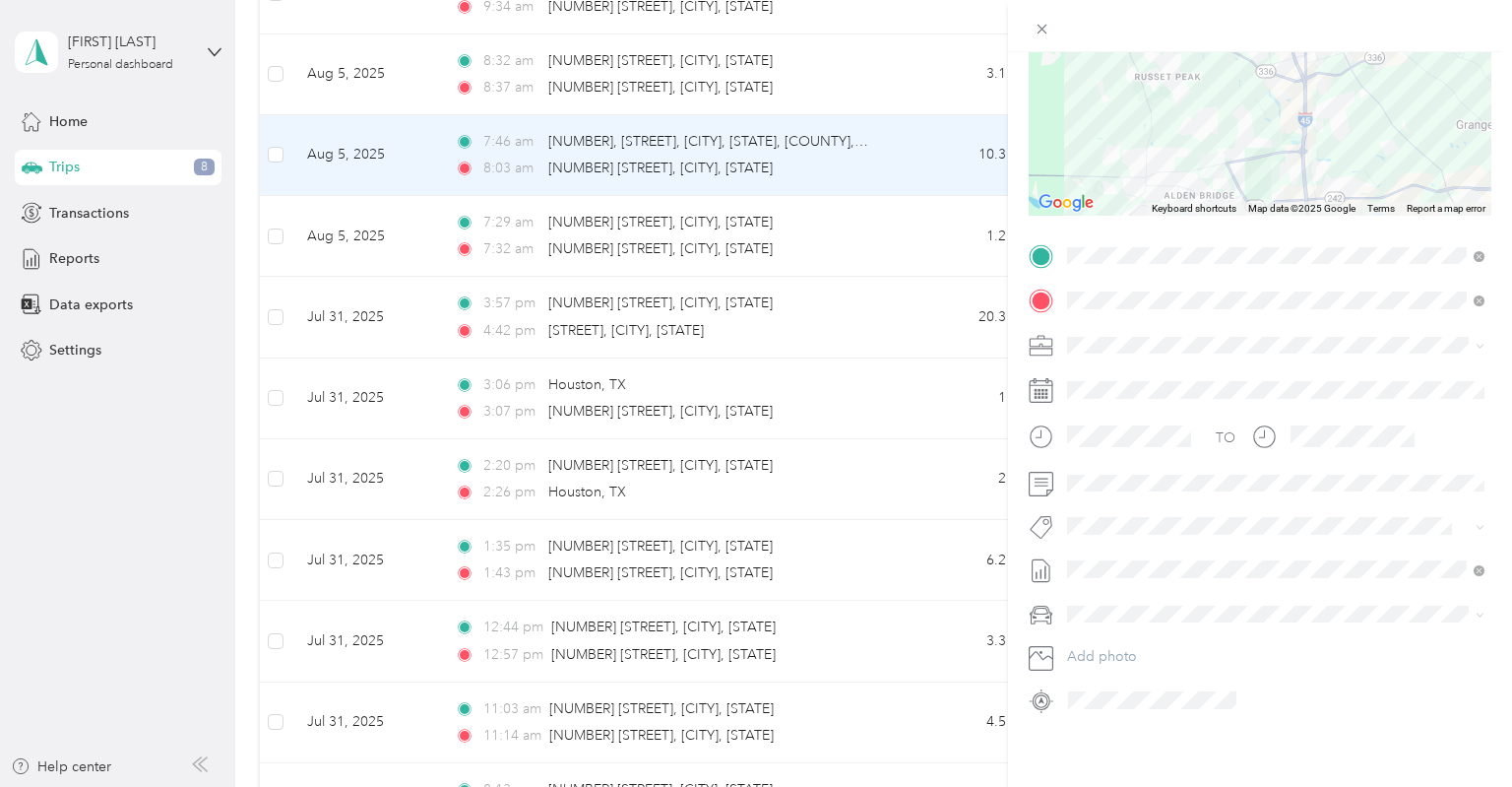scroll, scrollTop: 0, scrollLeft: 0, axis: both 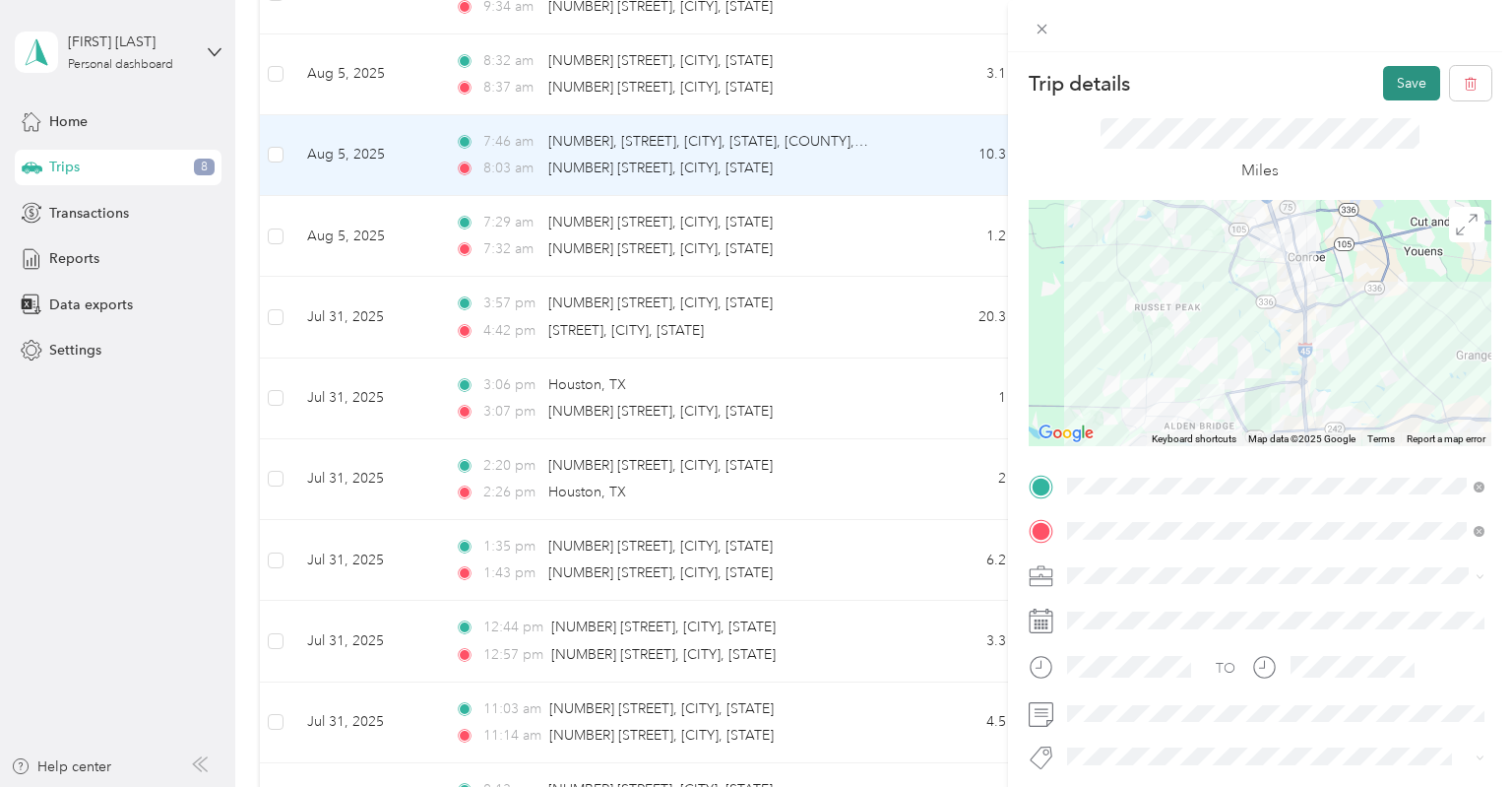 click on "Save" at bounding box center (1412, 83) 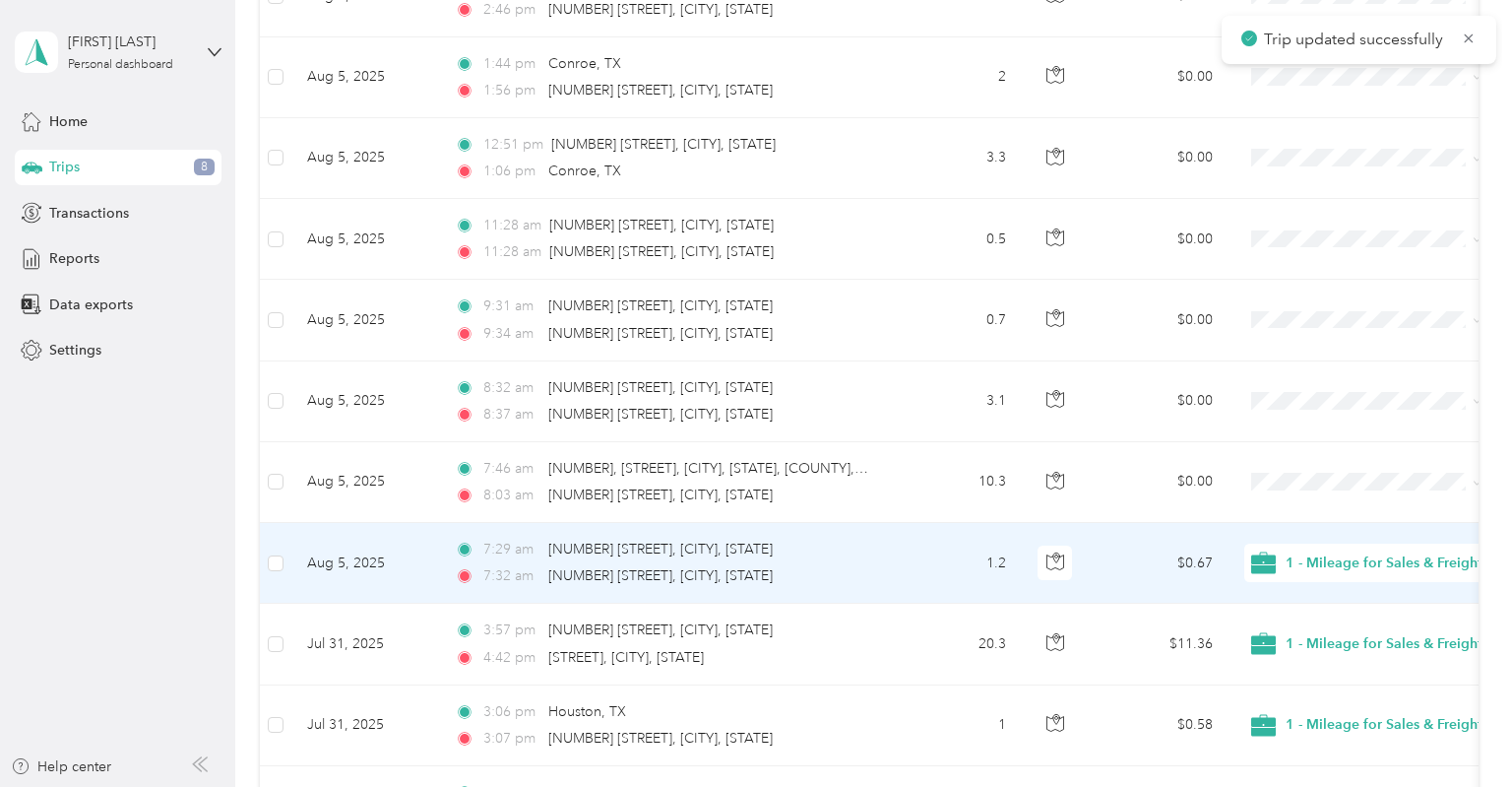 scroll, scrollTop: 288, scrollLeft: 0, axis: vertical 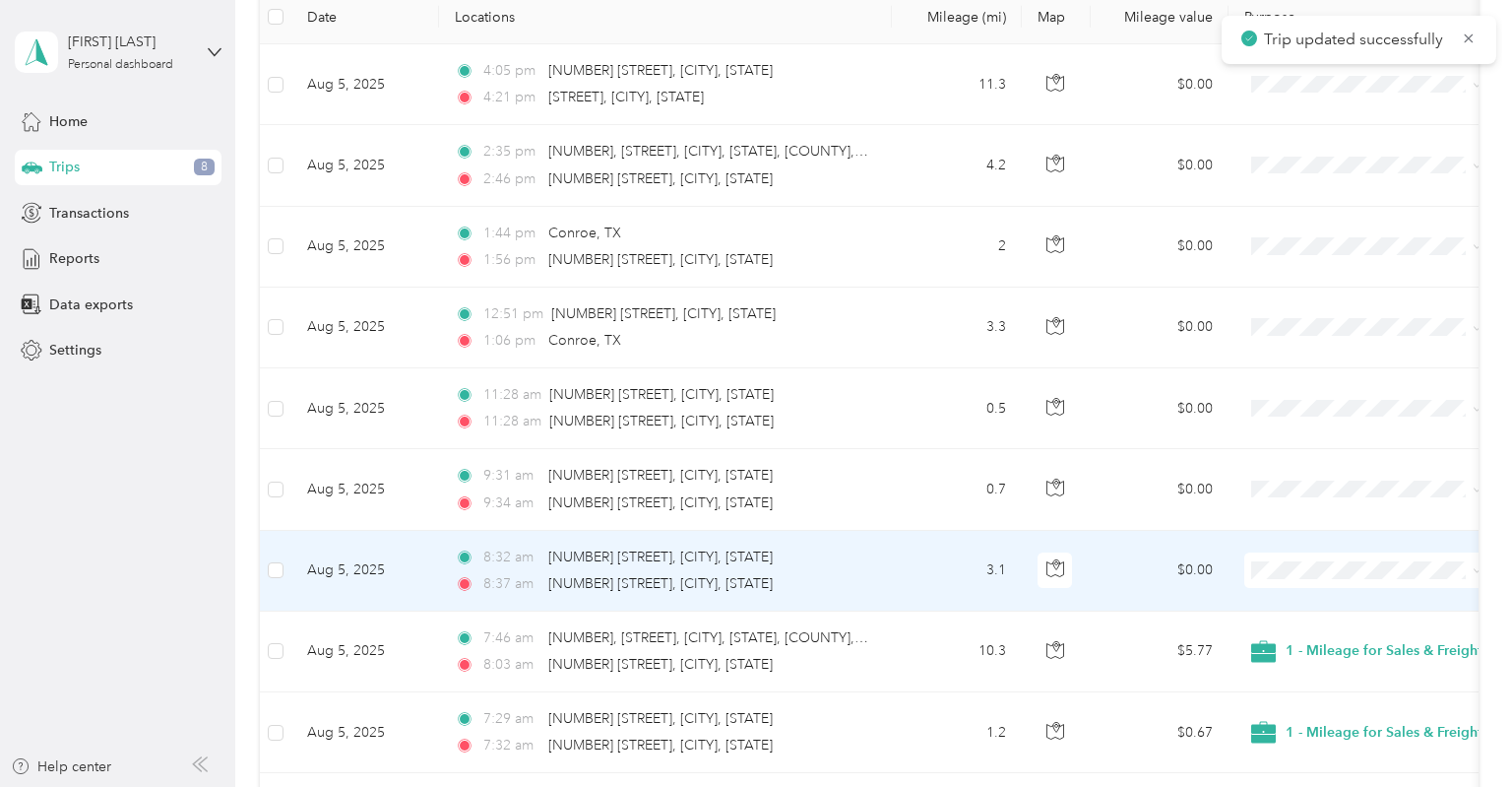 click on "$0.00" at bounding box center [1160, 571] 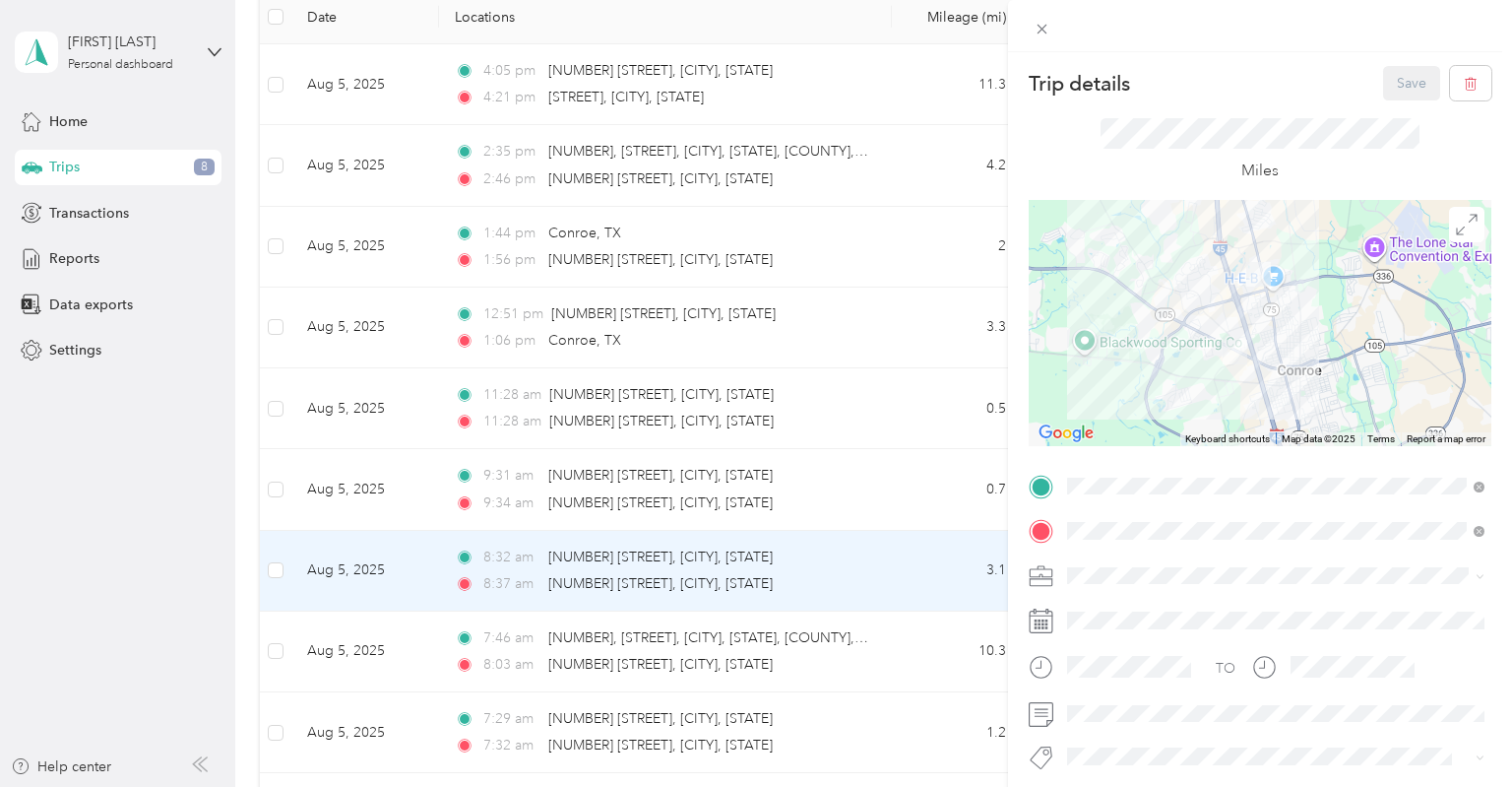 click on "1 - Mileage for Sales &  FreightCompass  Activities" at bounding box center (1276, 605) 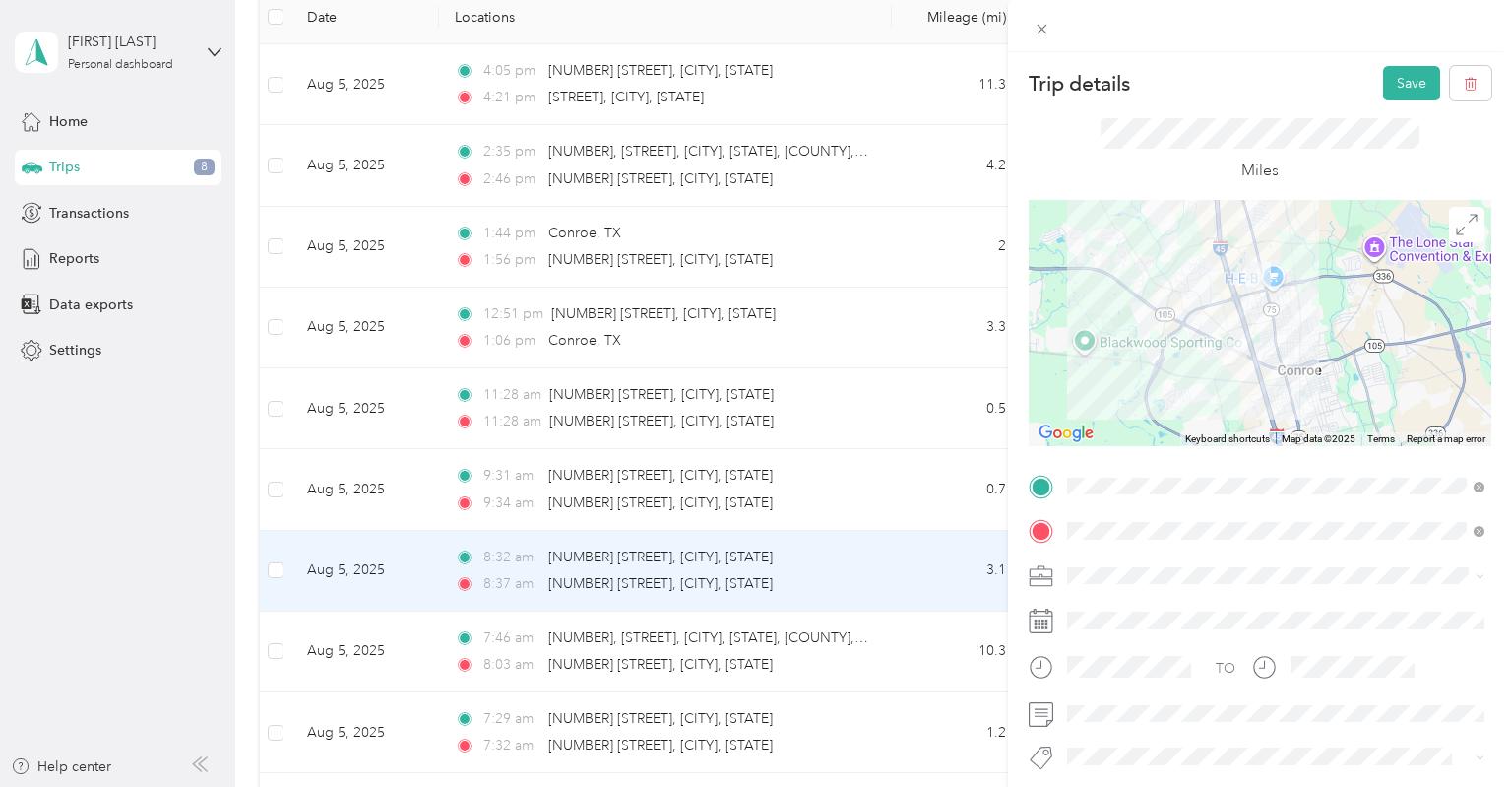 scroll, scrollTop: 230, scrollLeft: 0, axis: vertical 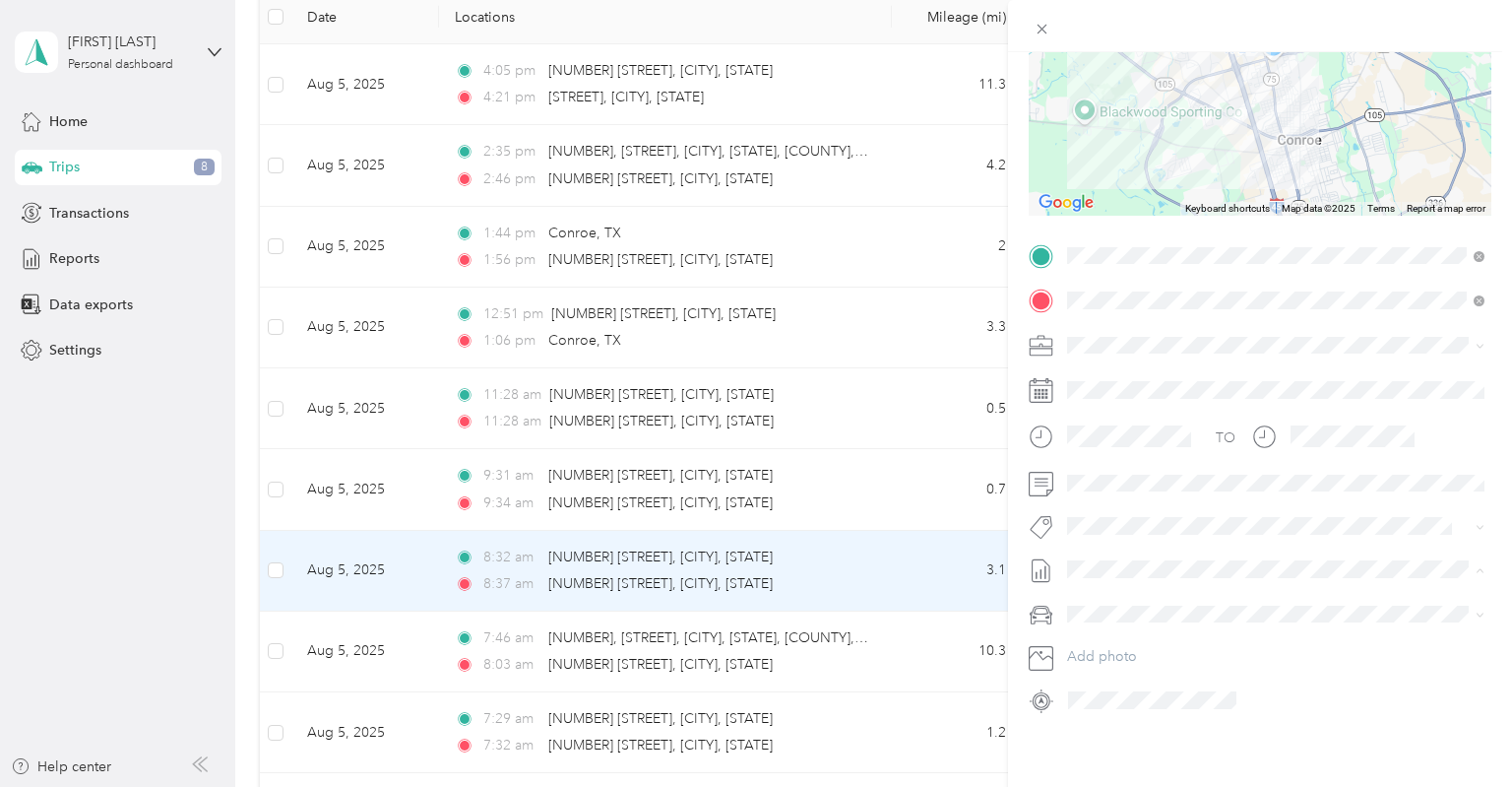 click on "August 8 2025 Bill" at bounding box center [1100, 633] 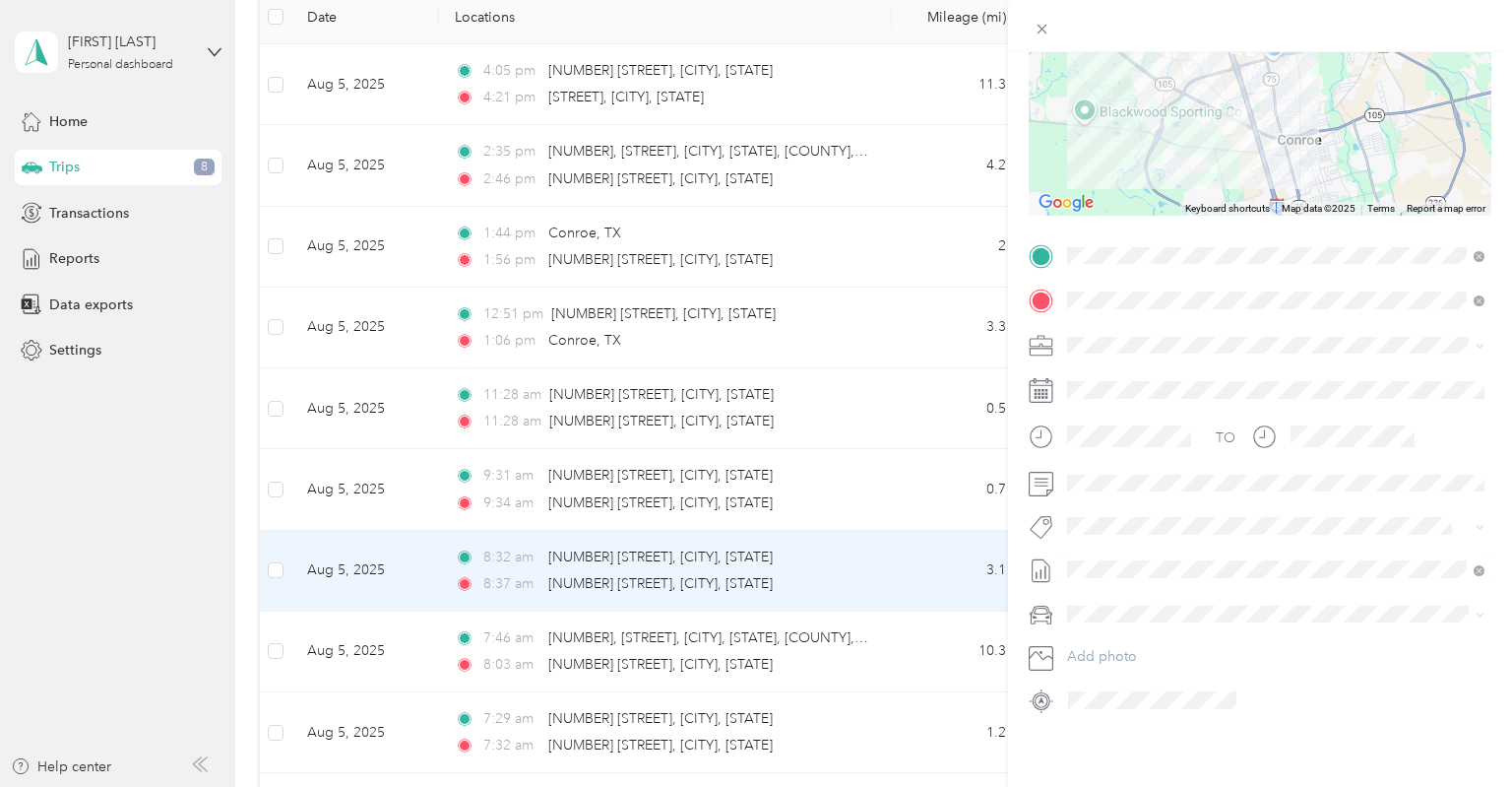 scroll, scrollTop: 0, scrollLeft: 0, axis: both 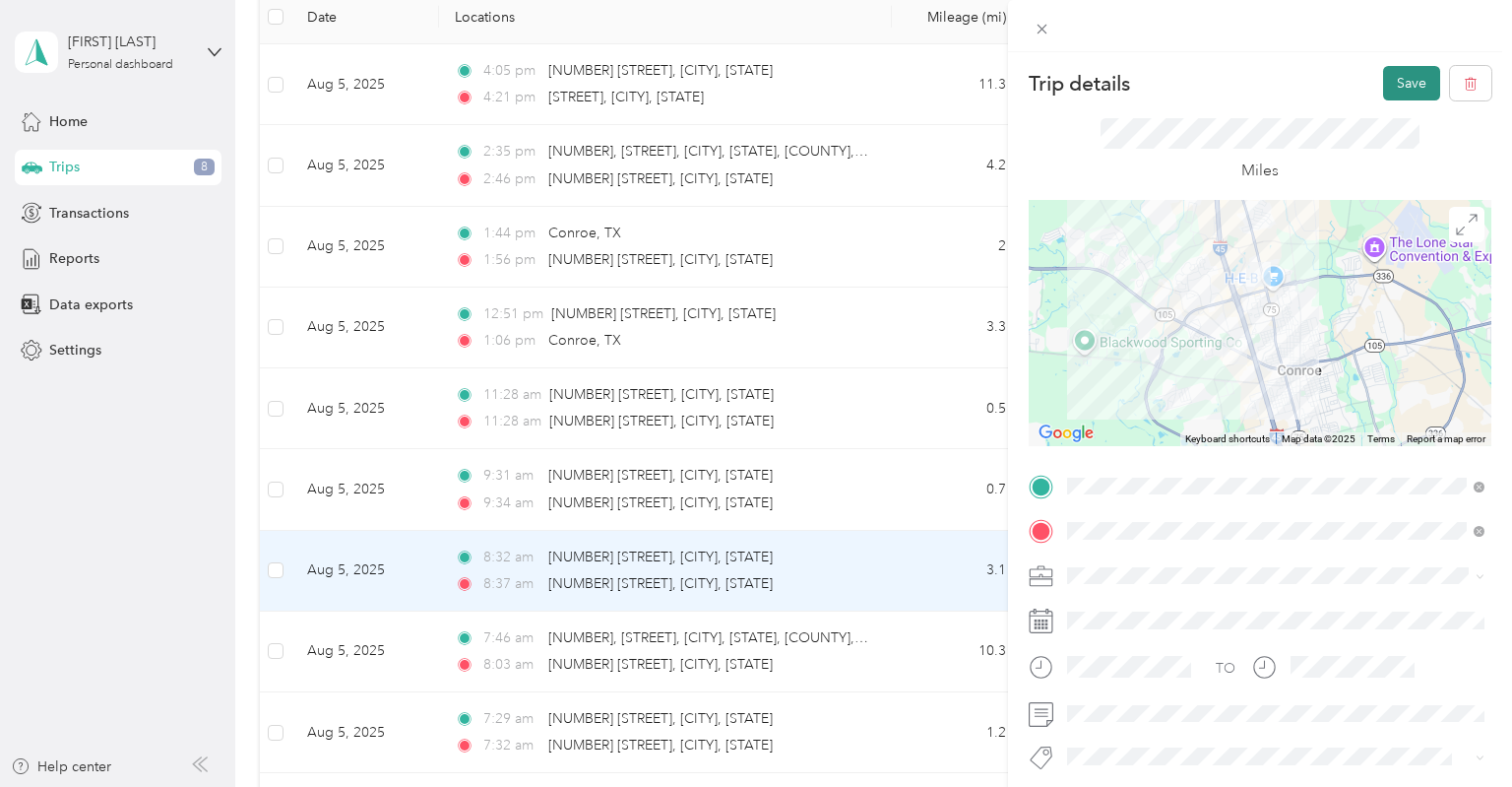 click on "Save" at bounding box center [1412, 83] 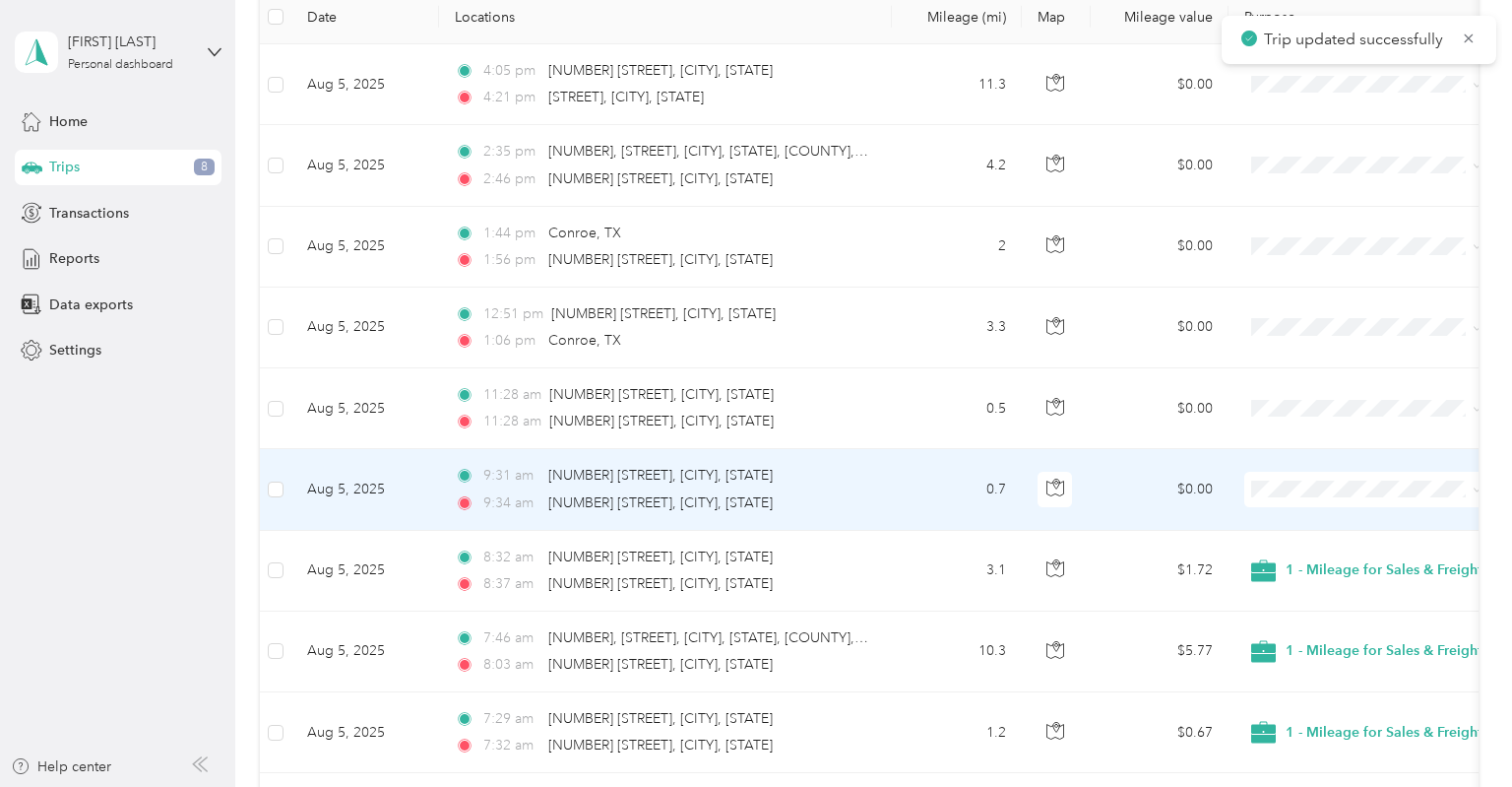 click on "$0.00" at bounding box center (1160, 490) 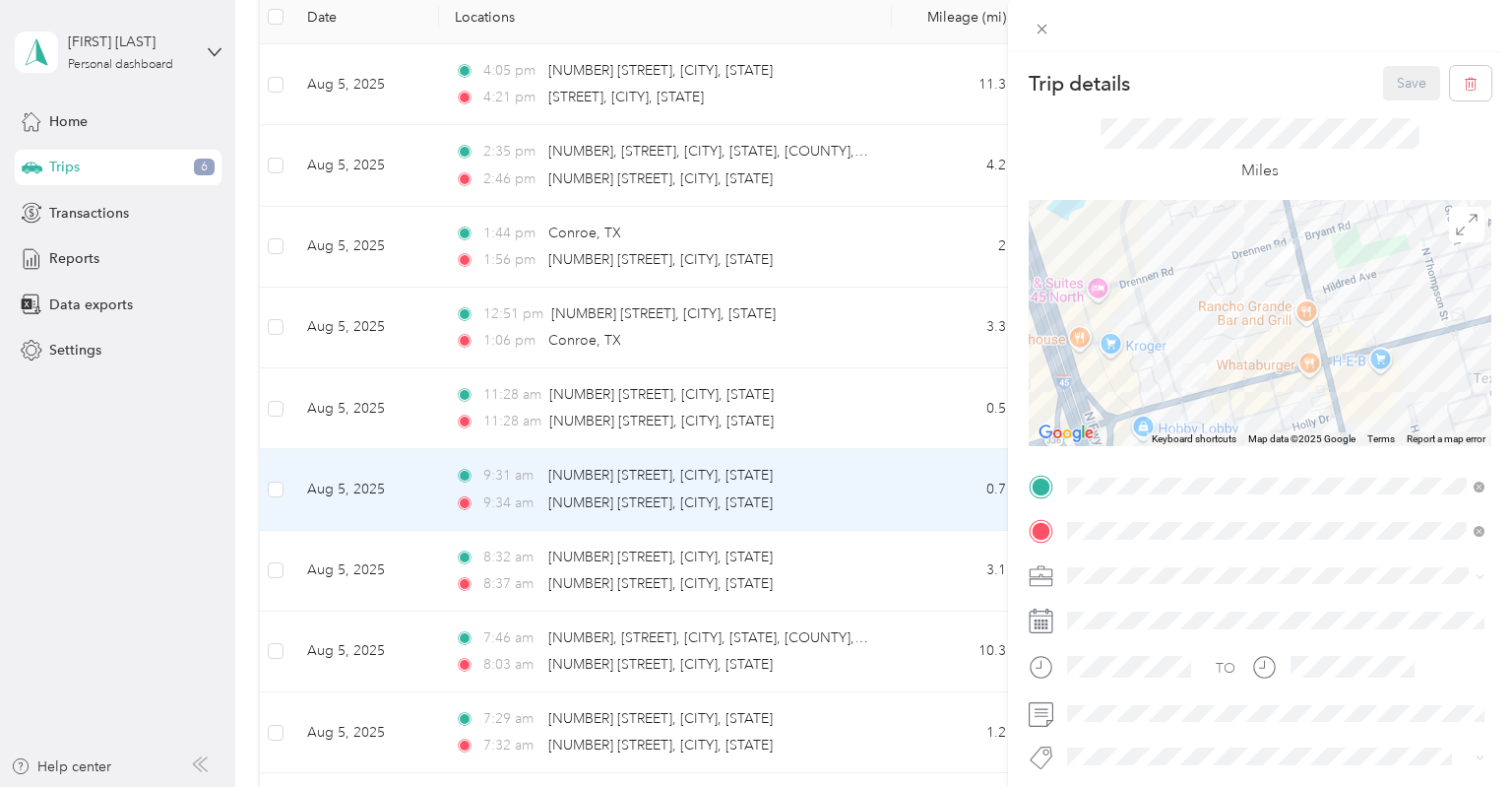 click on "1 - Mileage for Sales &  FreightCompass  Activities" at bounding box center [1226, 605] 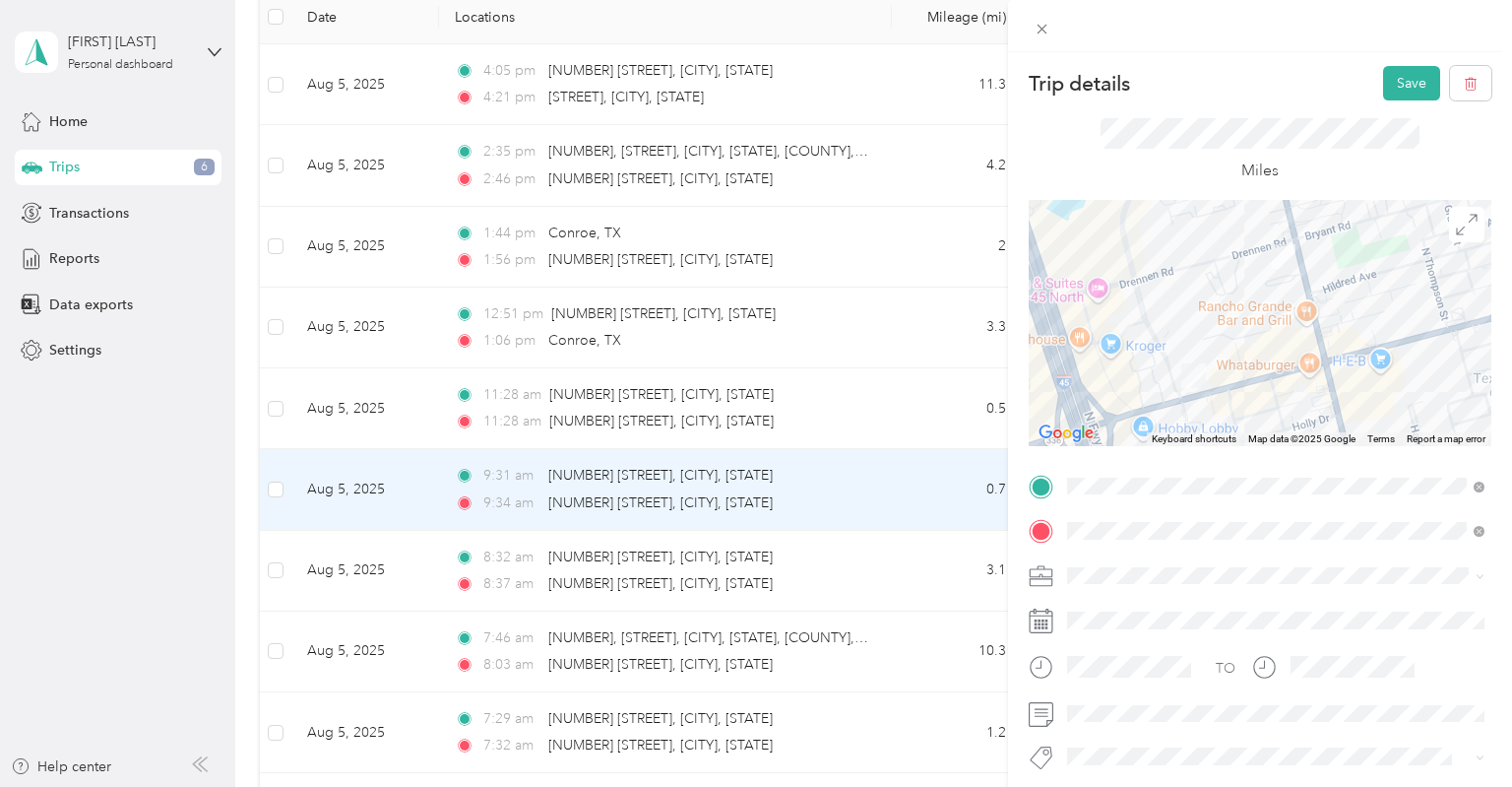 scroll, scrollTop: 230, scrollLeft: 0, axis: vertical 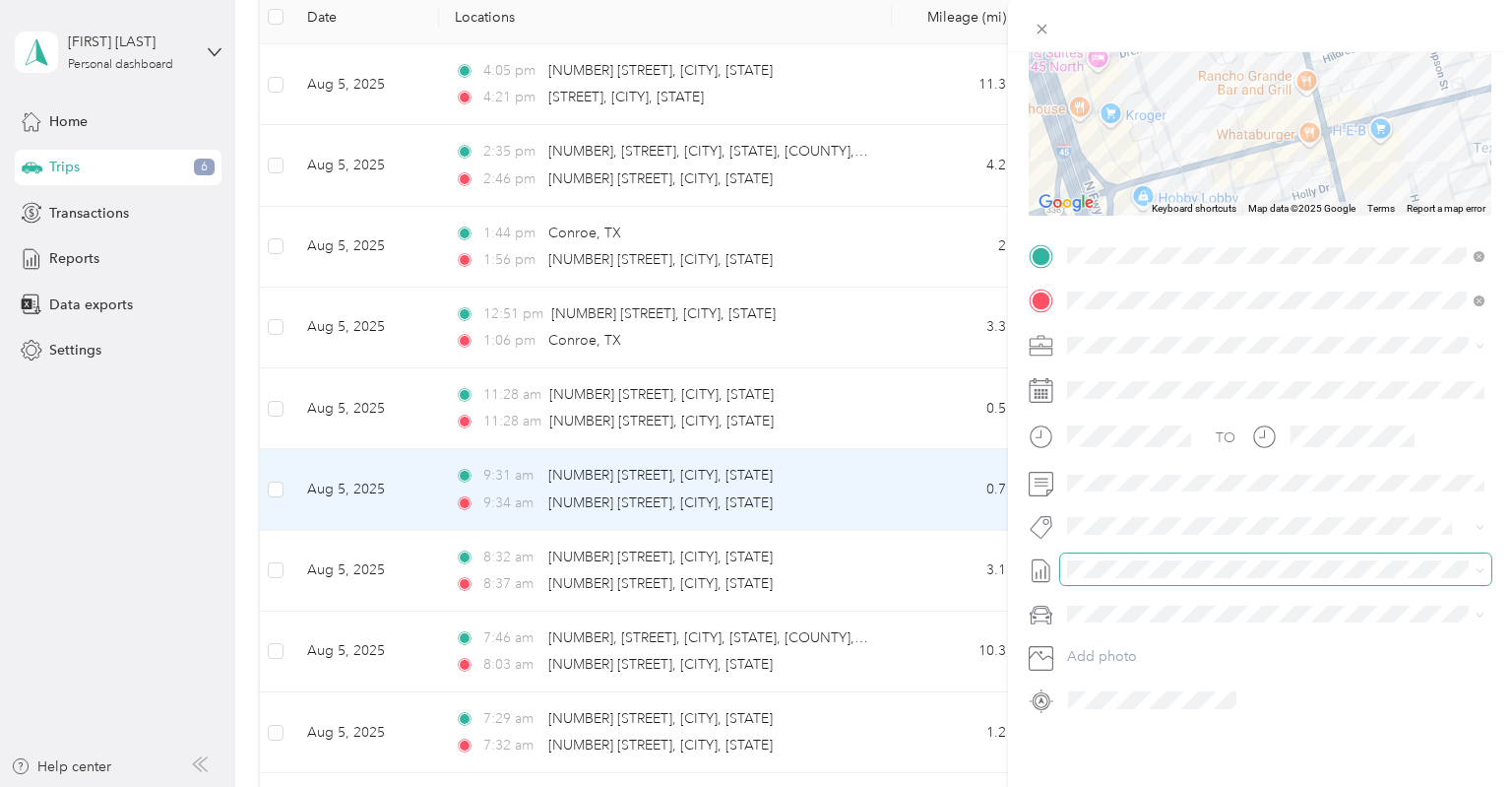 click at bounding box center (1276, 569) 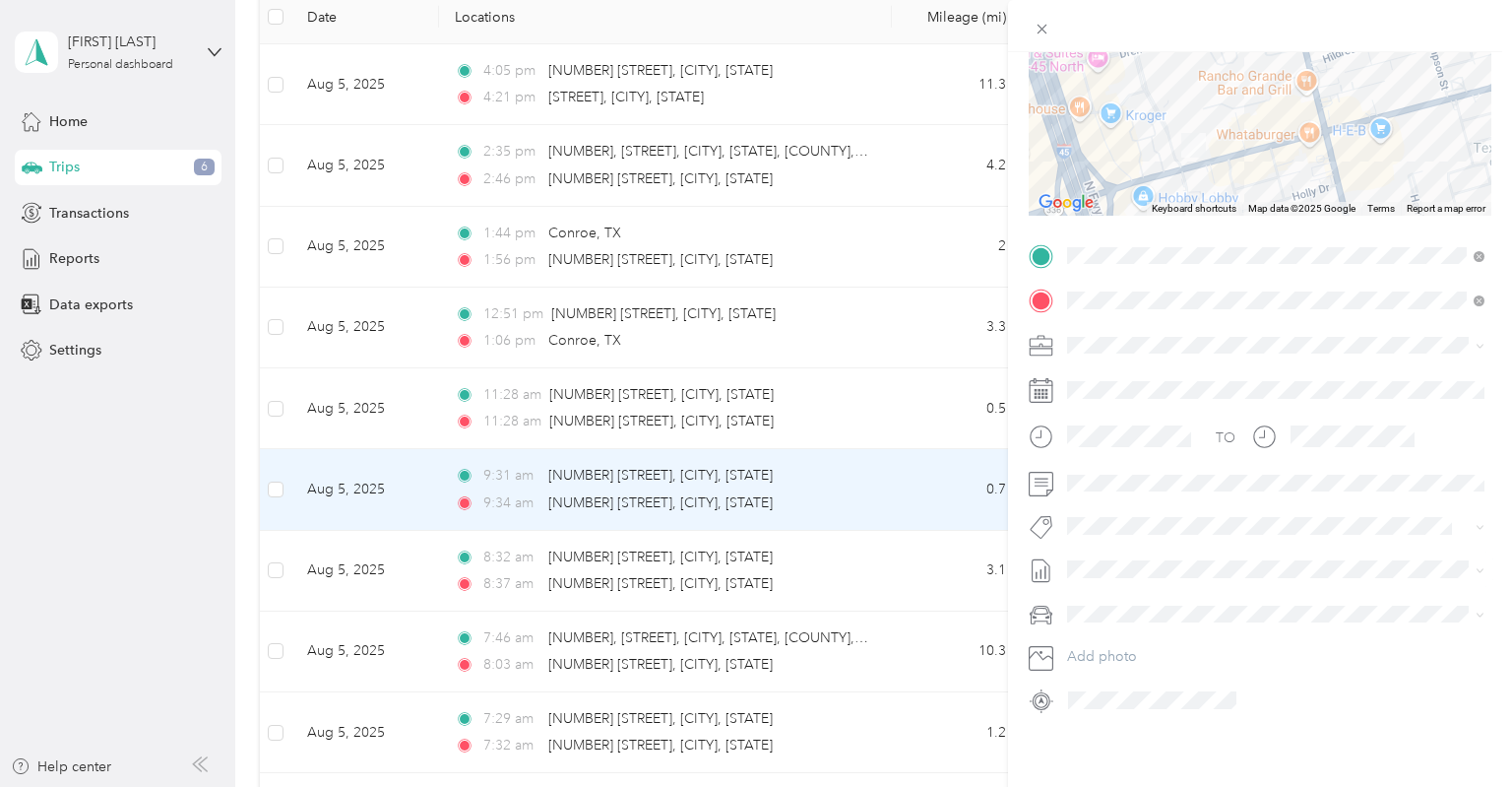 click on "August 8 2025 Bill Draft" at bounding box center (1276, 625) 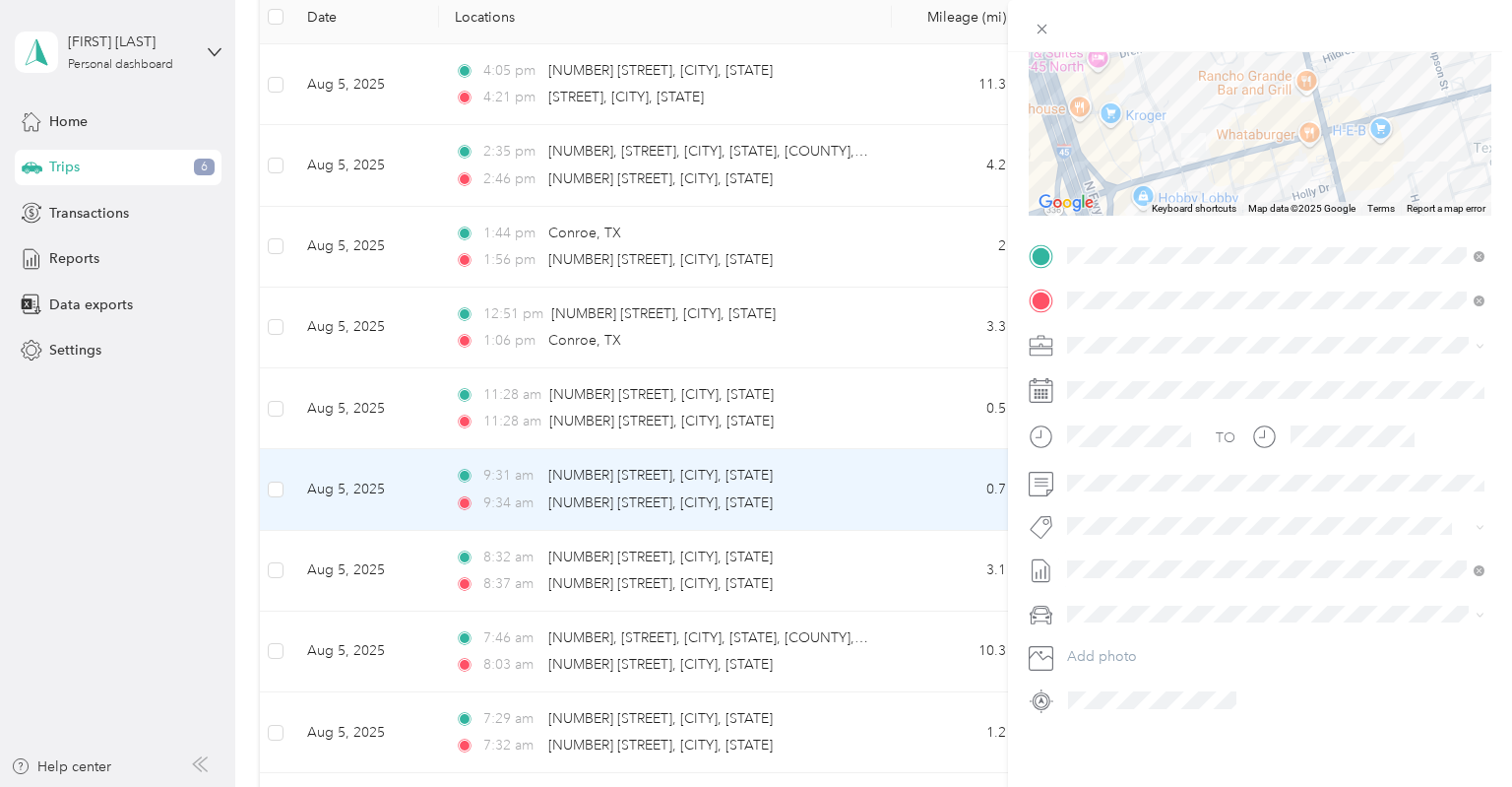 scroll, scrollTop: 0, scrollLeft: 0, axis: both 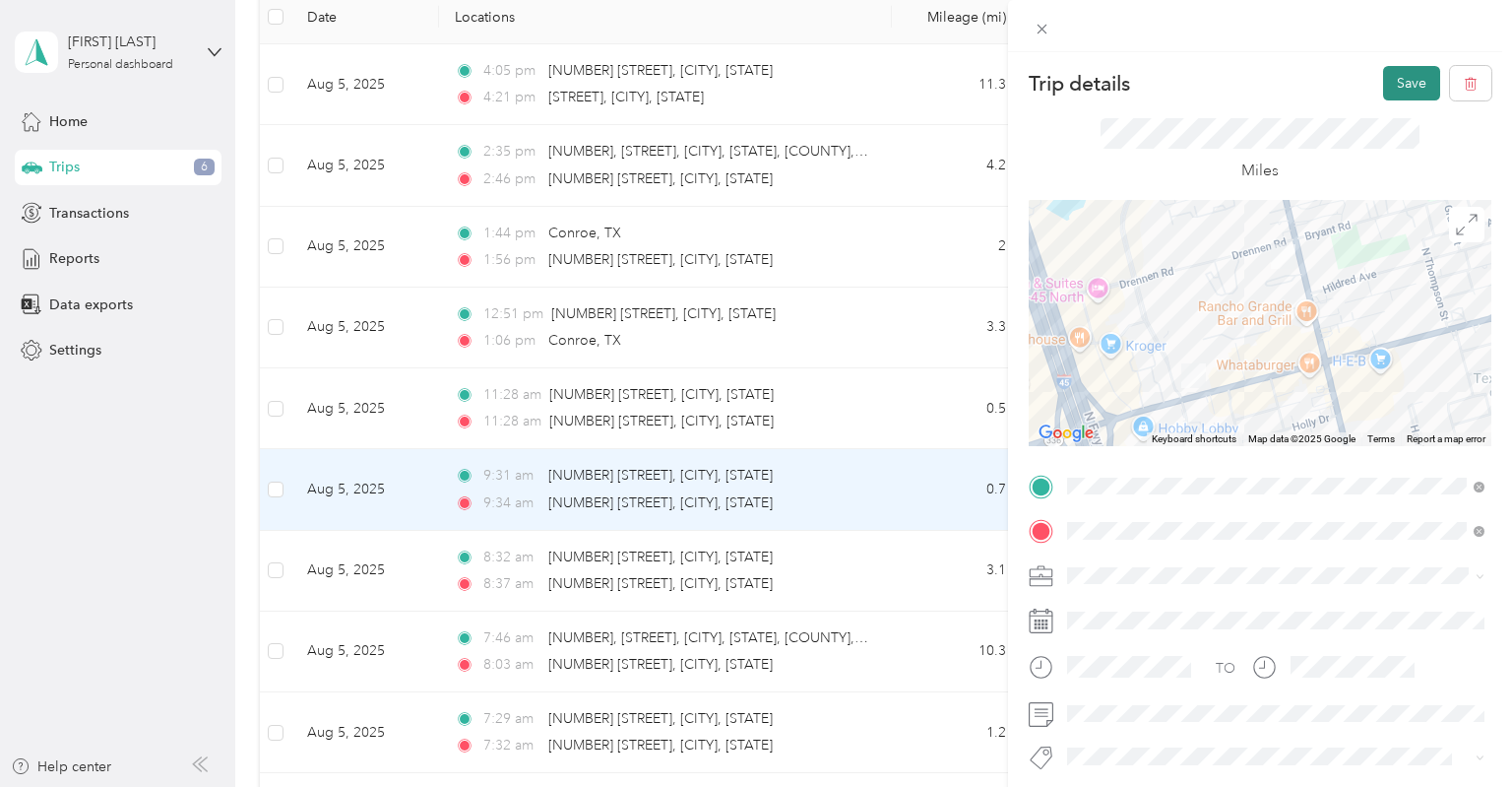 click on "Save" at bounding box center [1412, 83] 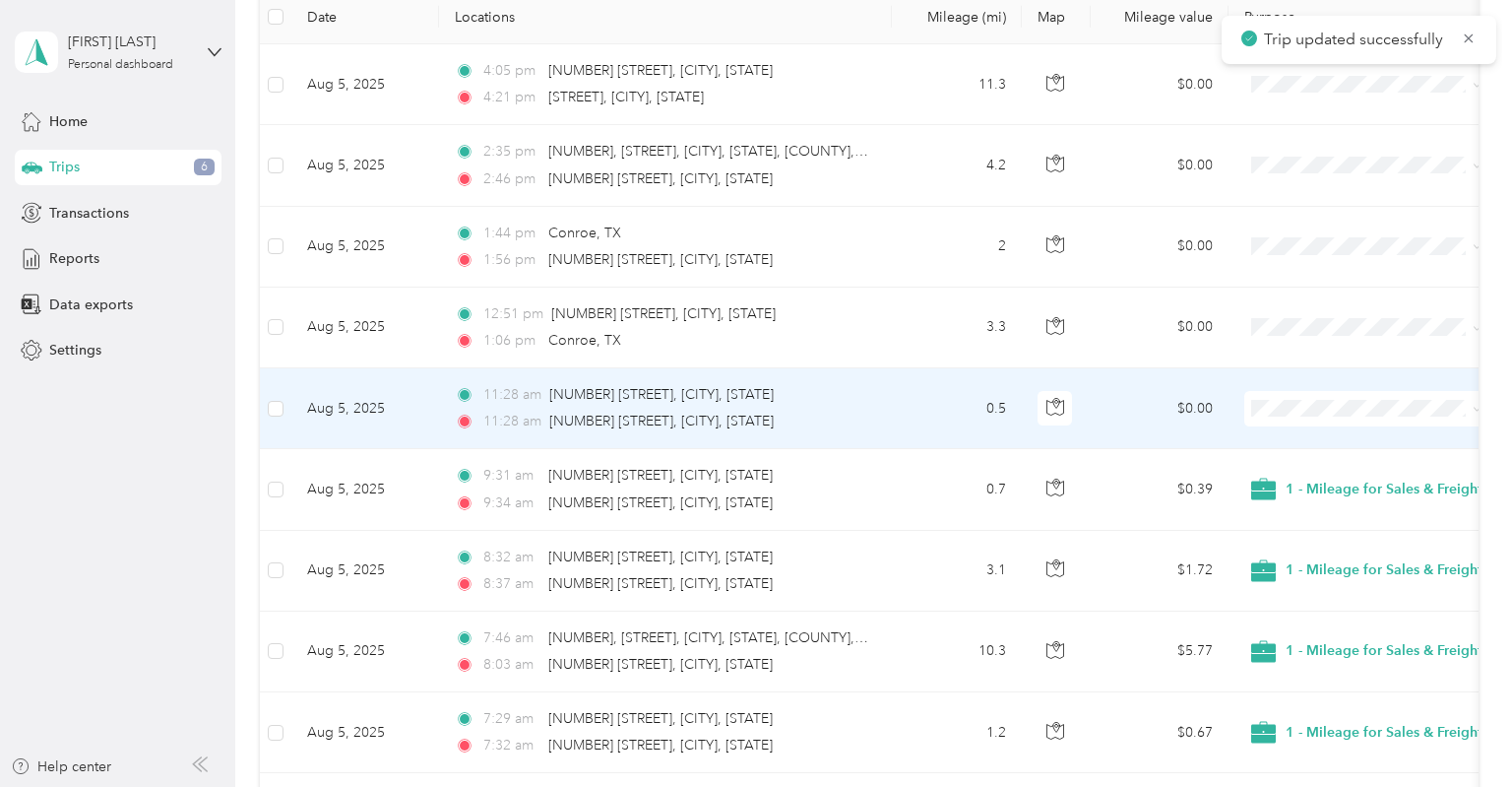 click on "$0.00" at bounding box center (1160, 409) 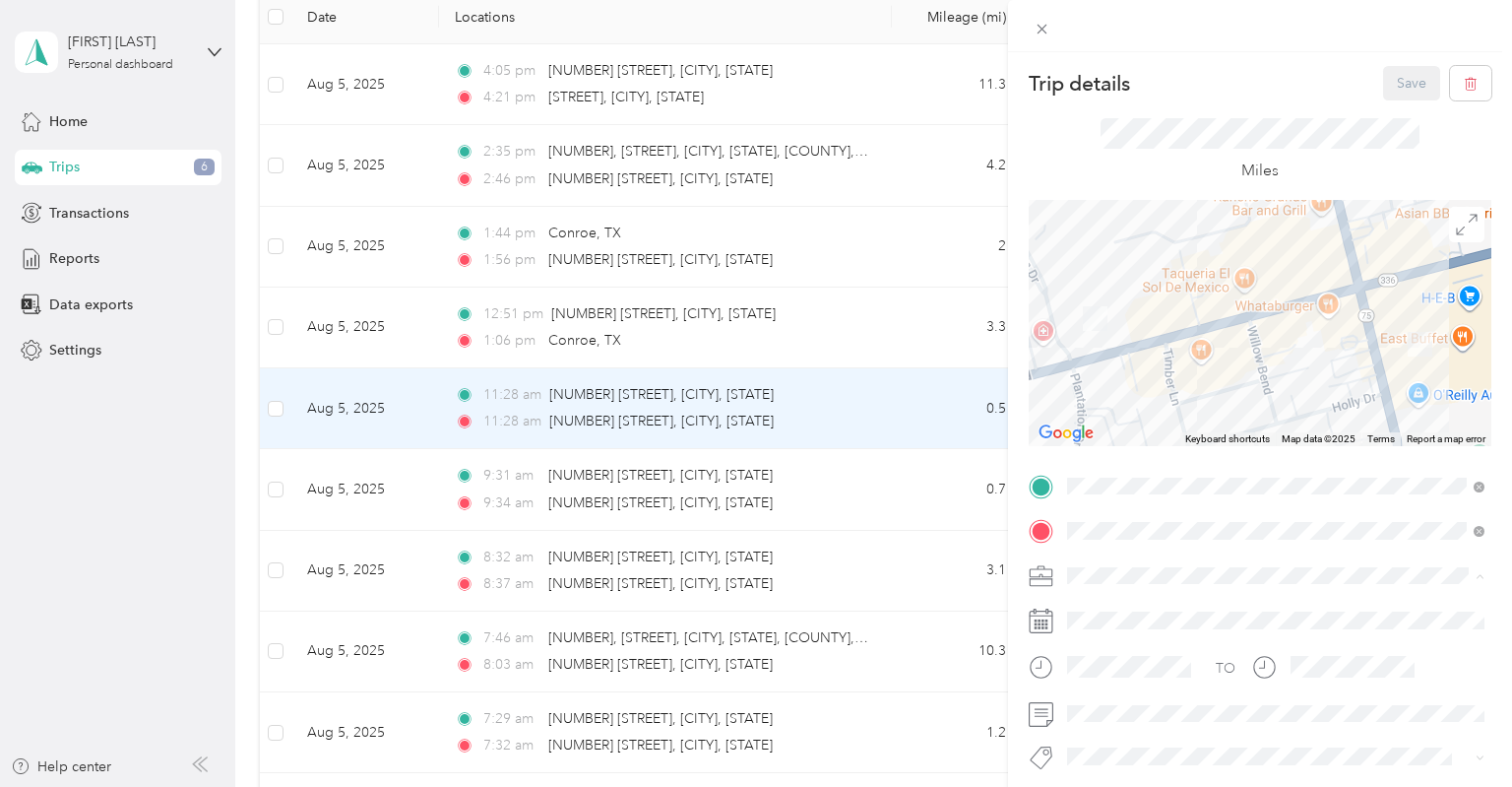 click on "1 - Mileage for Sales &  FreightCompass  Activities" at bounding box center [1226, 610] 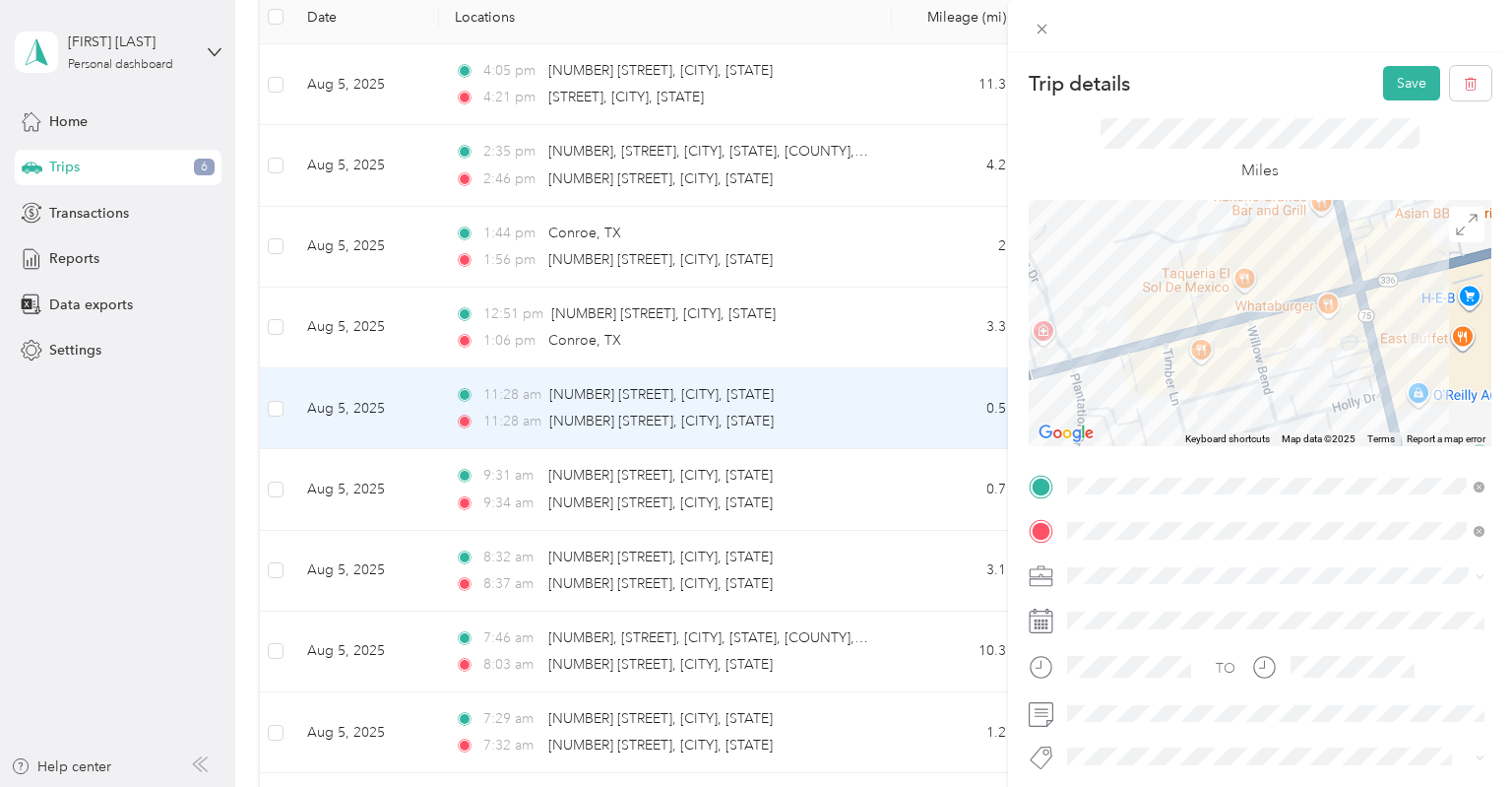 scroll, scrollTop: 230, scrollLeft: 0, axis: vertical 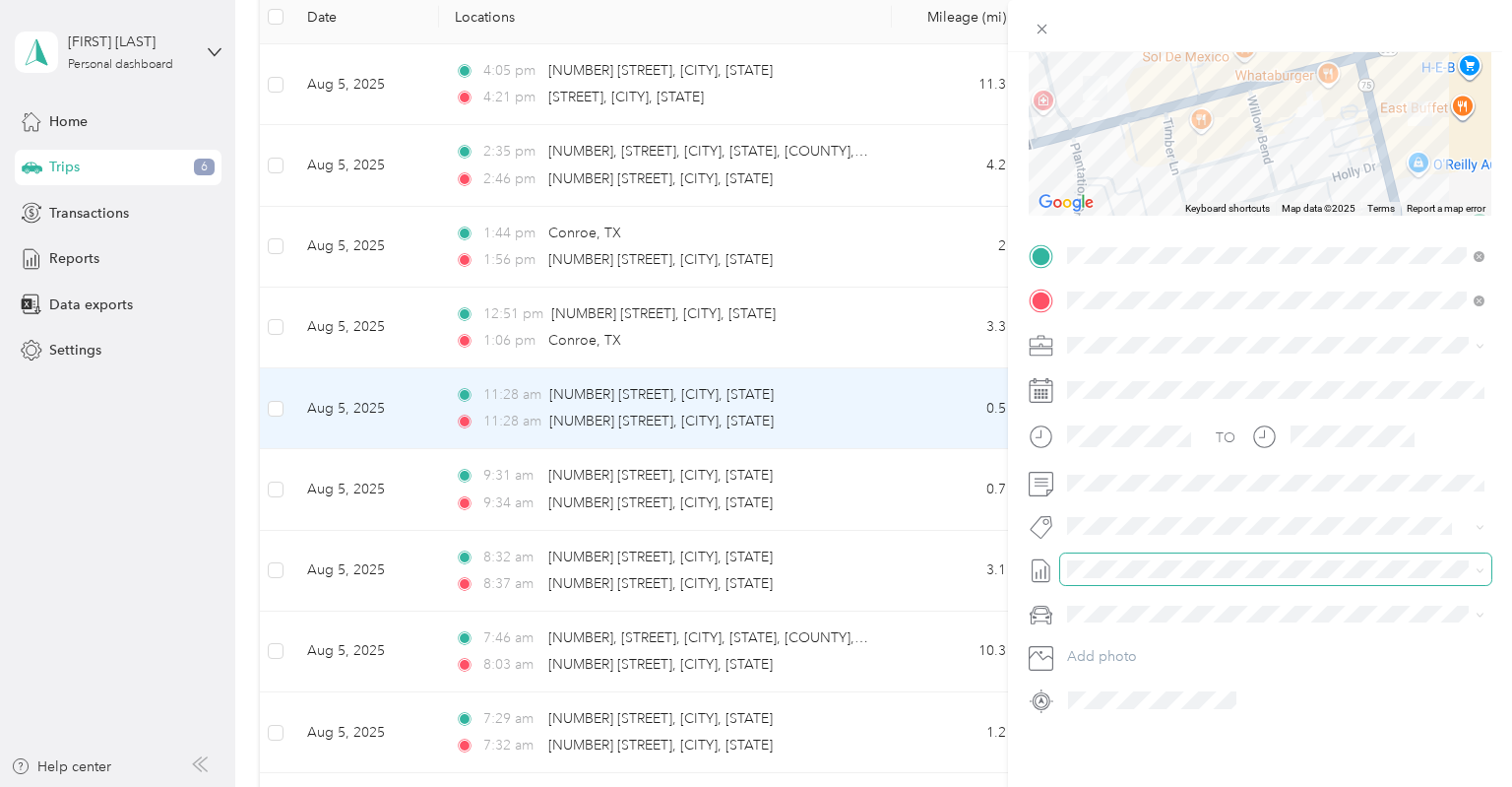 click at bounding box center [1276, 569] 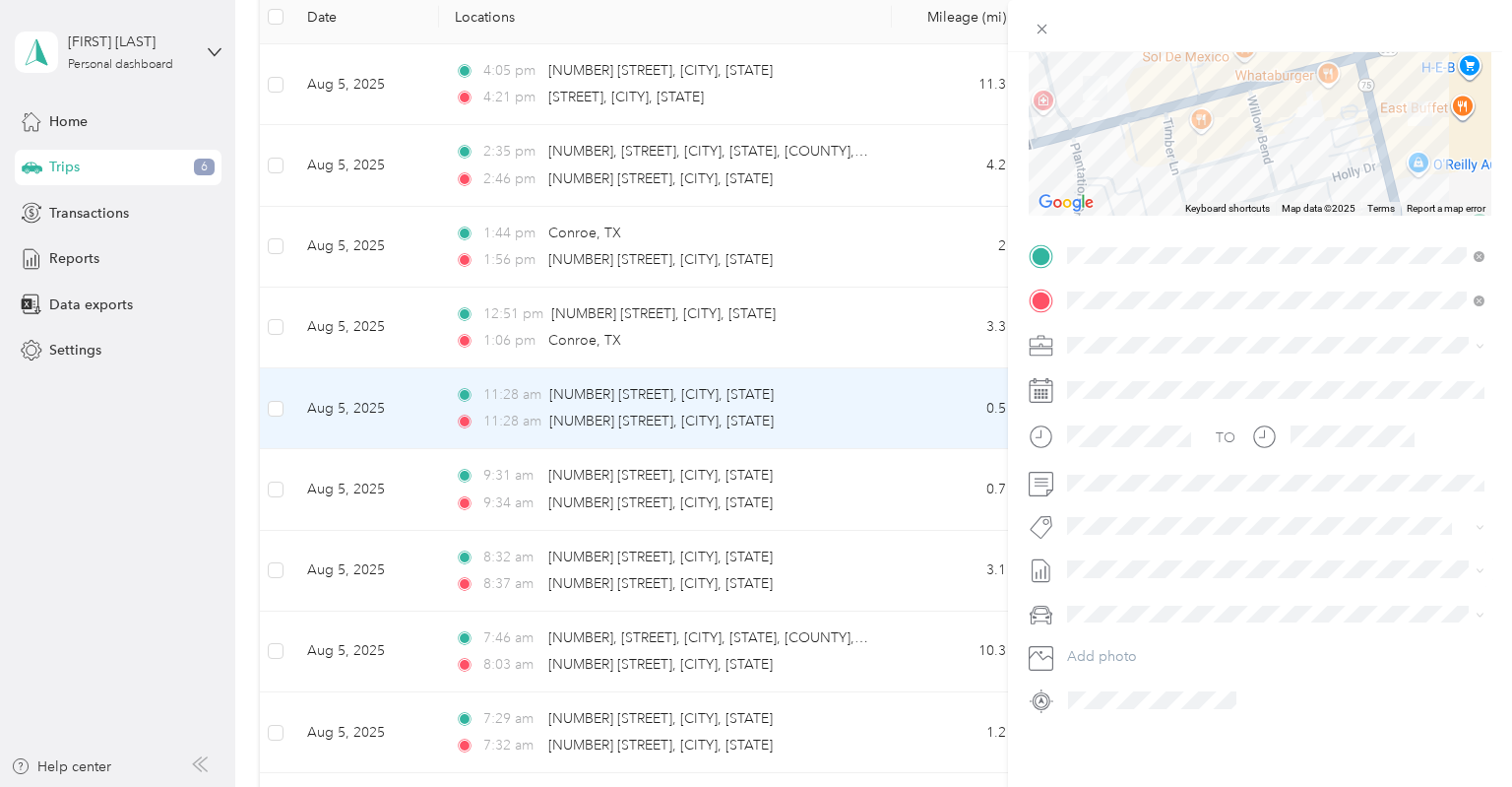 click on "August 8 2025 Bill" at bounding box center (1100, 623) 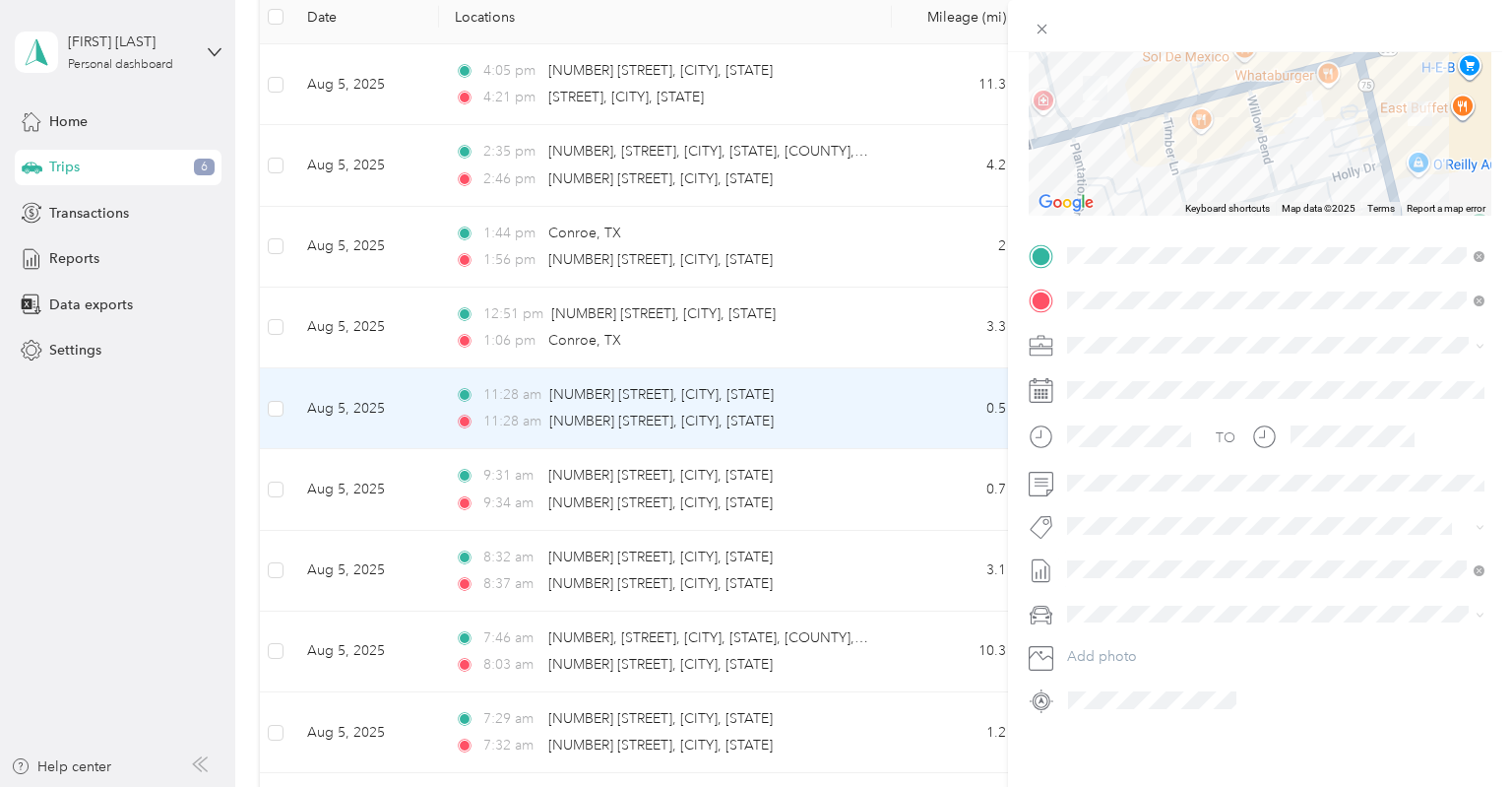 scroll, scrollTop: 0, scrollLeft: 0, axis: both 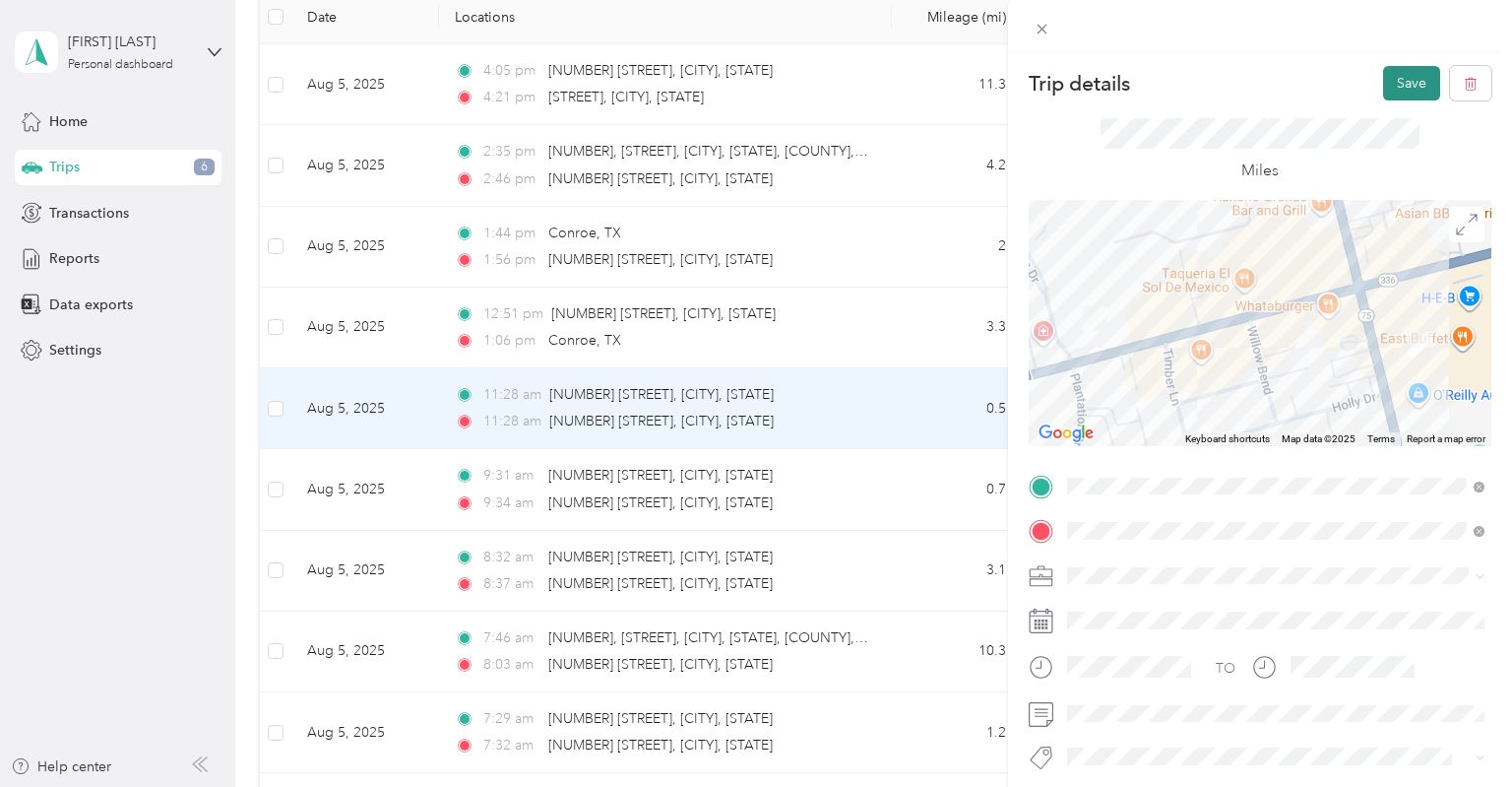 click on "Save" at bounding box center (1412, 83) 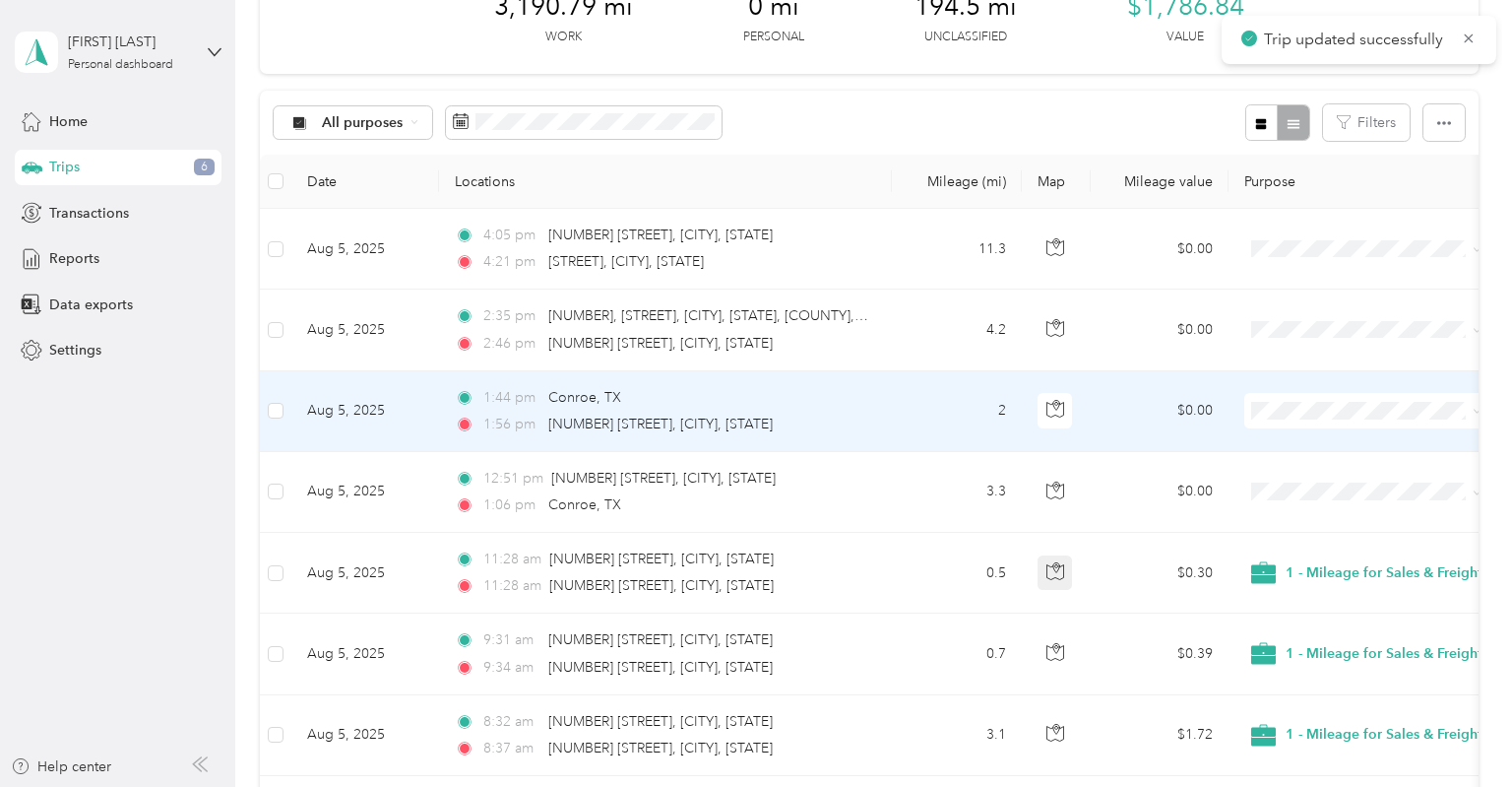 scroll, scrollTop: 0, scrollLeft: 0, axis: both 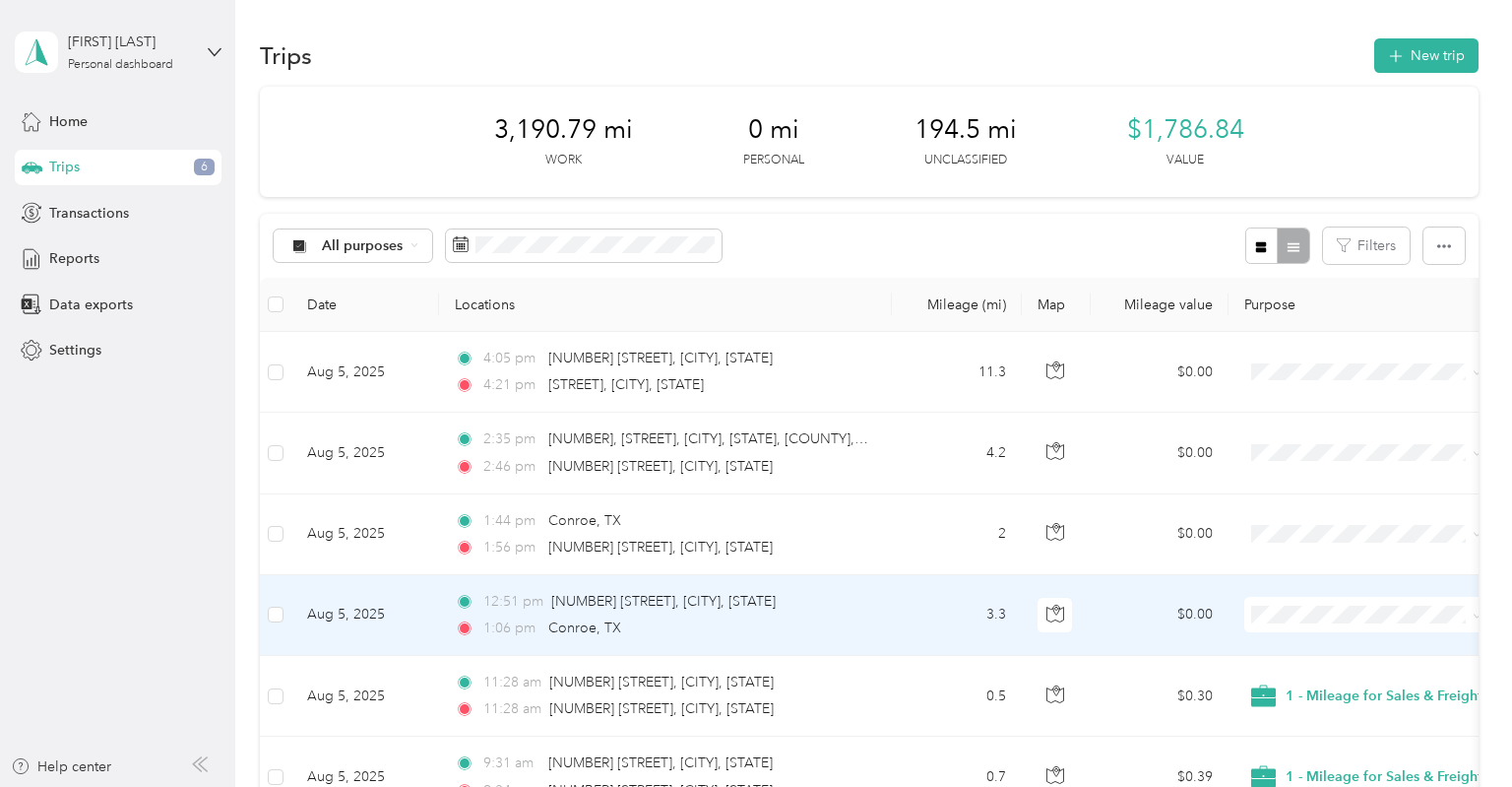 click on "$0.00" at bounding box center [1160, 616] 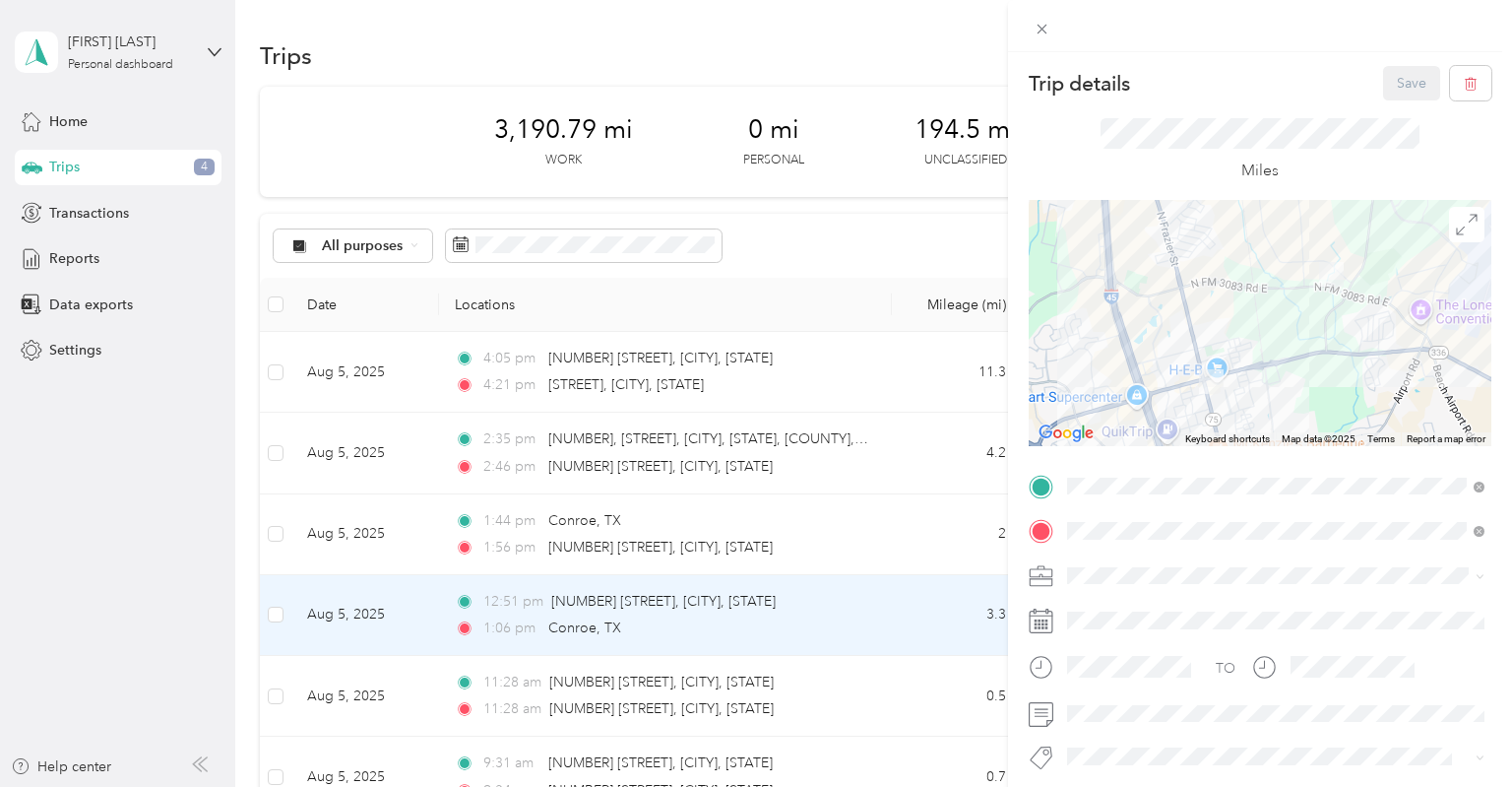 click on "1 - Mileage for Sales &  FreightCompass  Activities" at bounding box center [1226, 610] 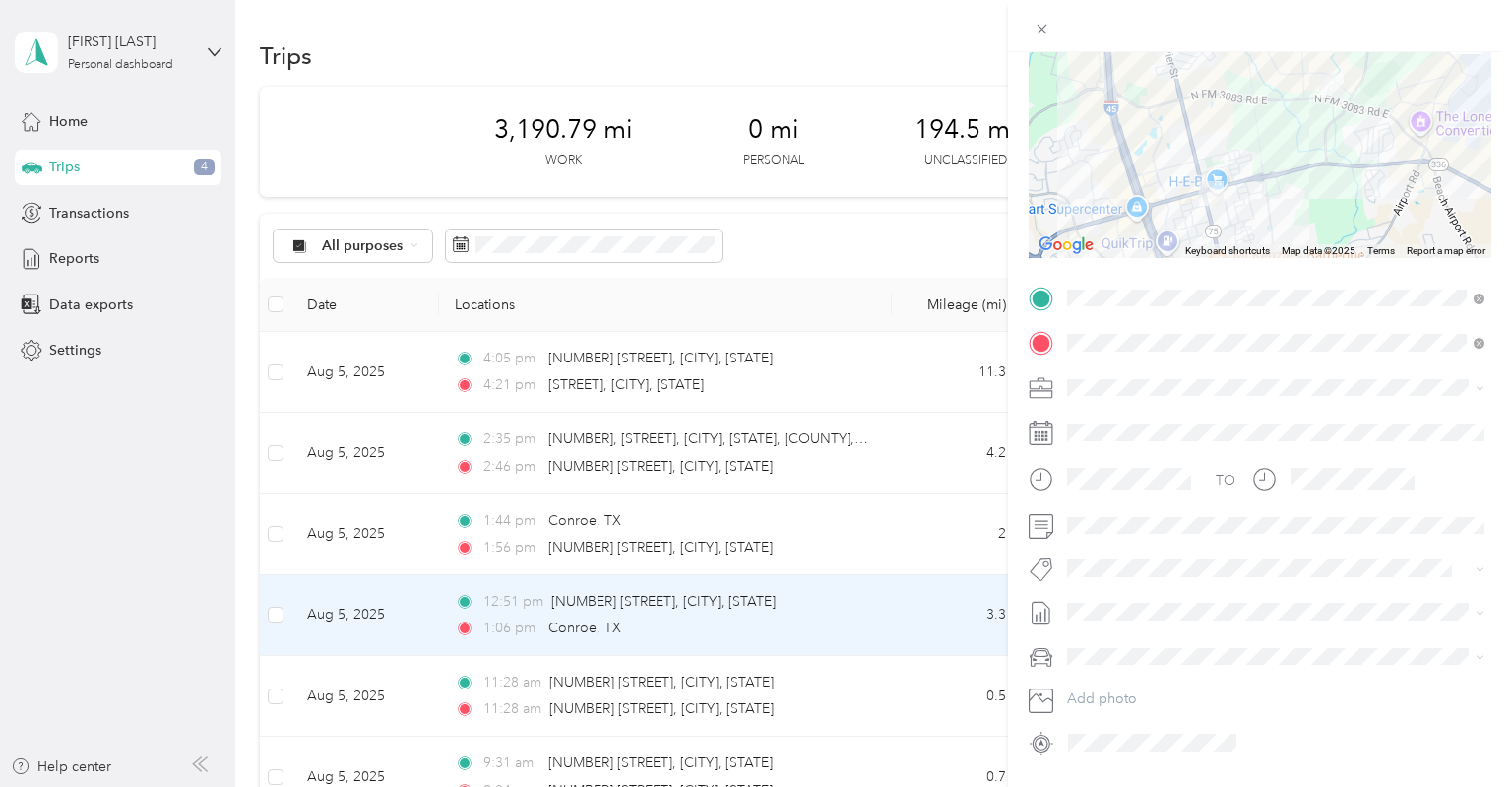 scroll, scrollTop: 230, scrollLeft: 0, axis: vertical 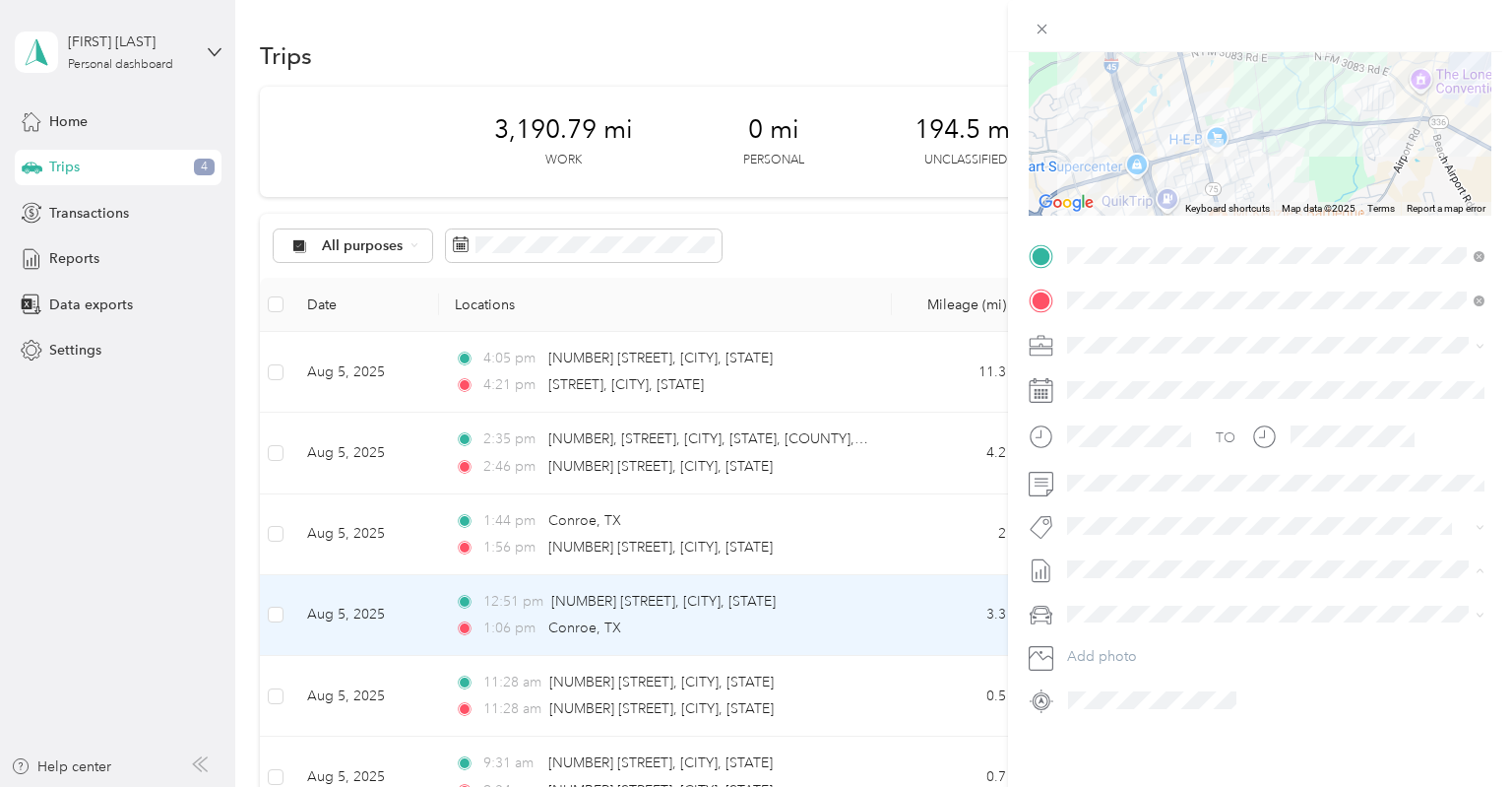 click on "August 8 2025 Bill" at bounding box center [1100, 633] 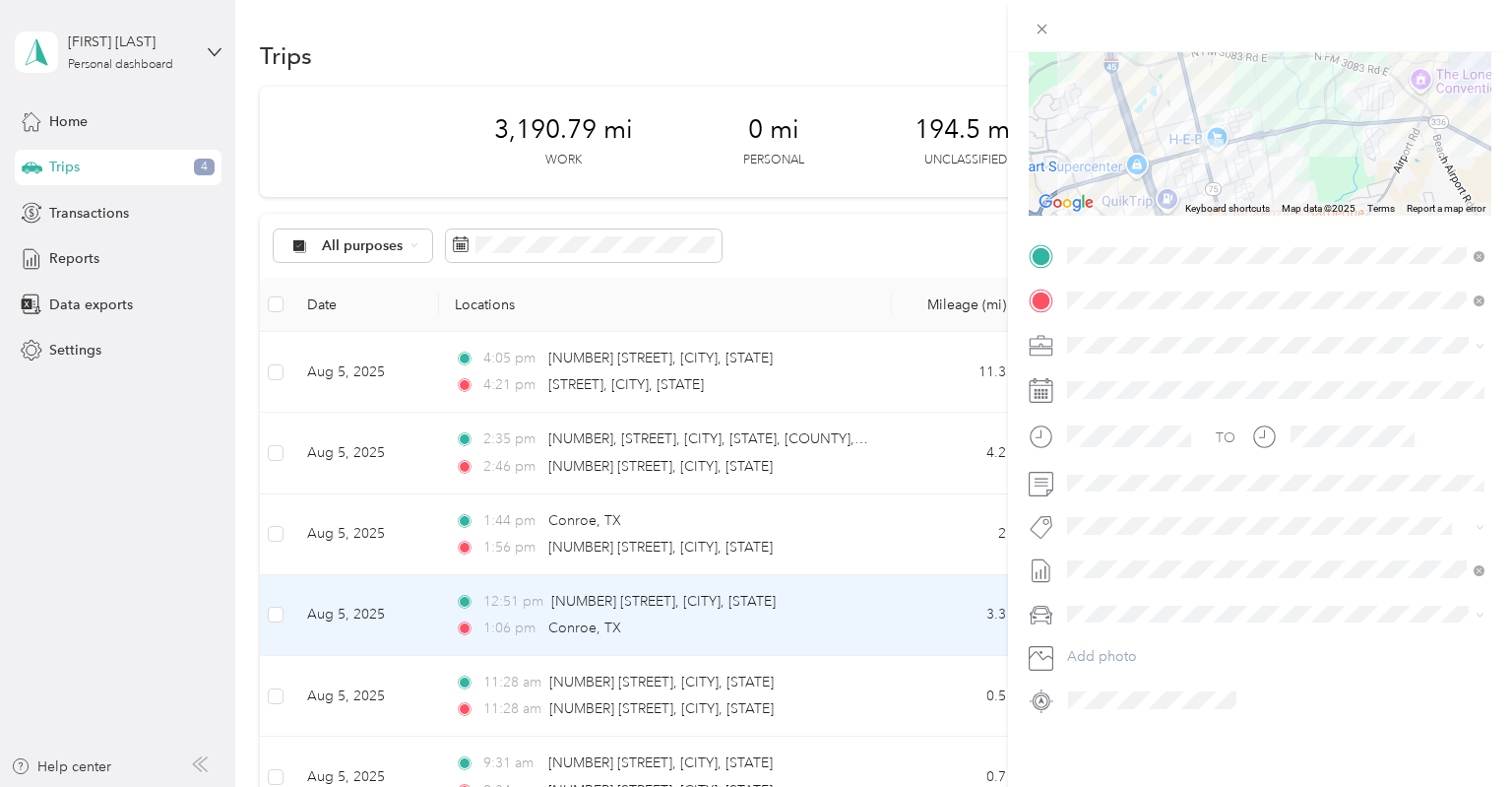 scroll, scrollTop: 0, scrollLeft: 0, axis: both 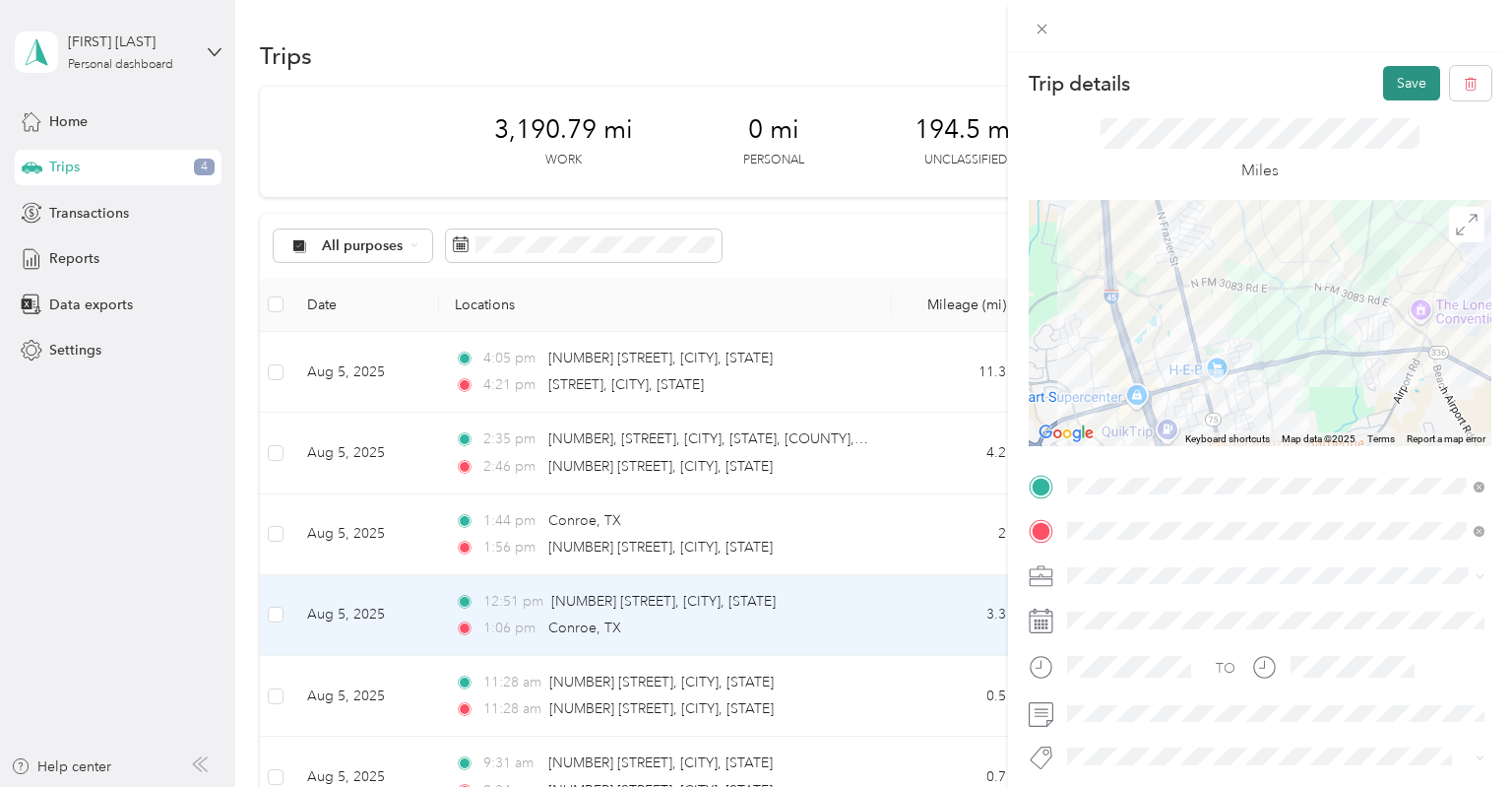 click on "Save" at bounding box center (1412, 83) 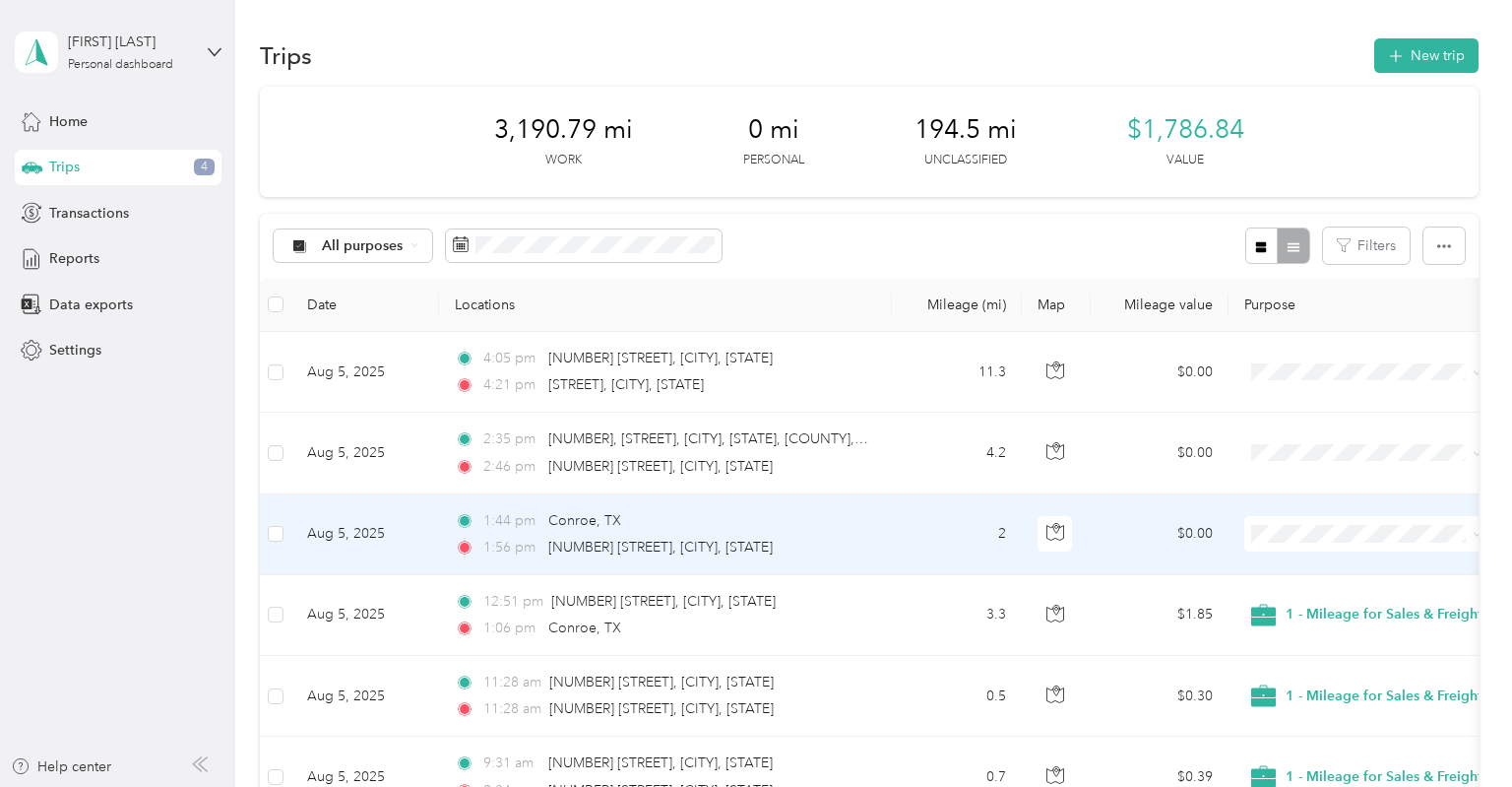 click on "$0.00" at bounding box center (1160, 535) 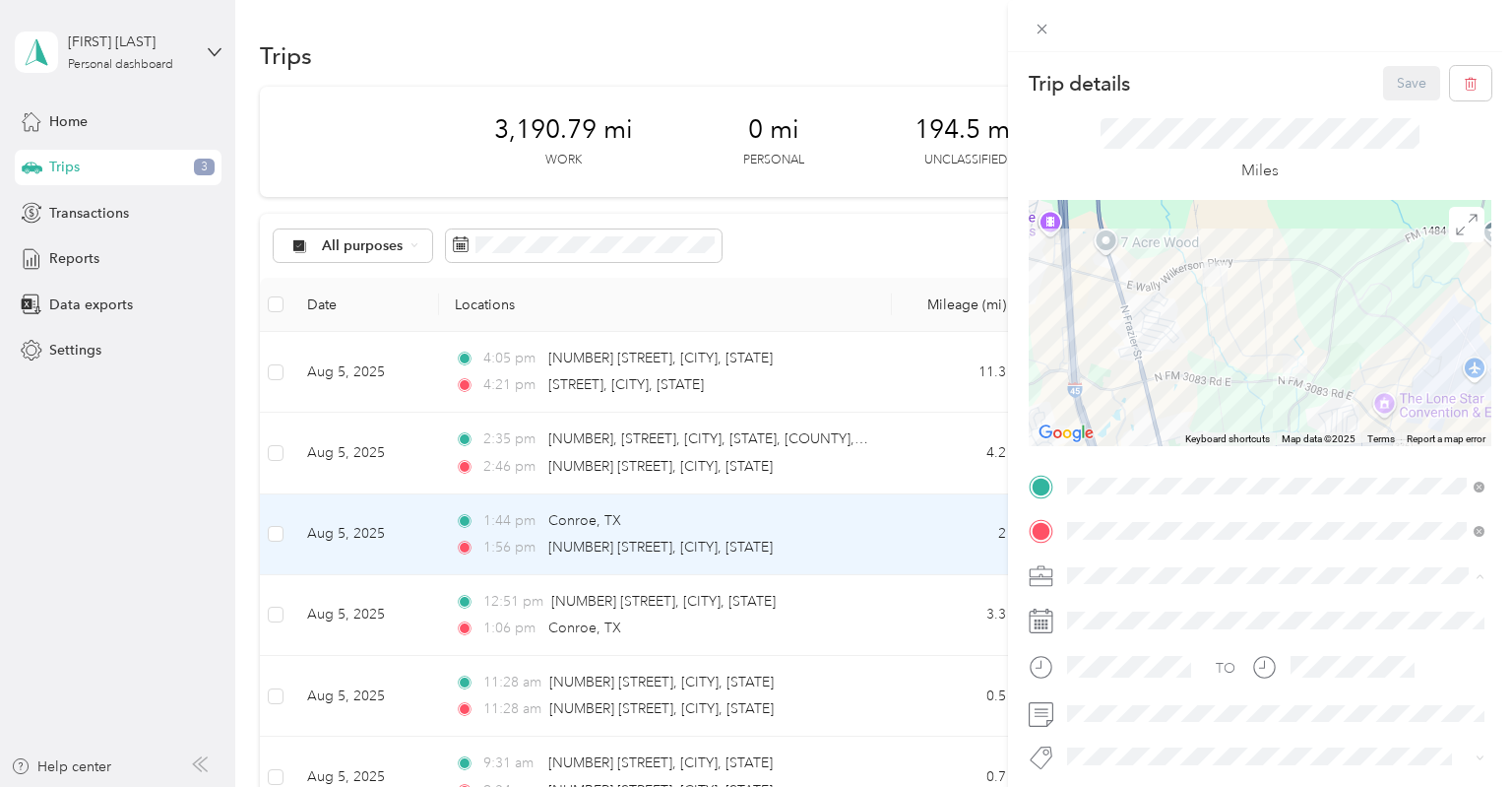 click on "1 - Mileage for Sales &  FreightCompass  Activities" at bounding box center [1226, 610] 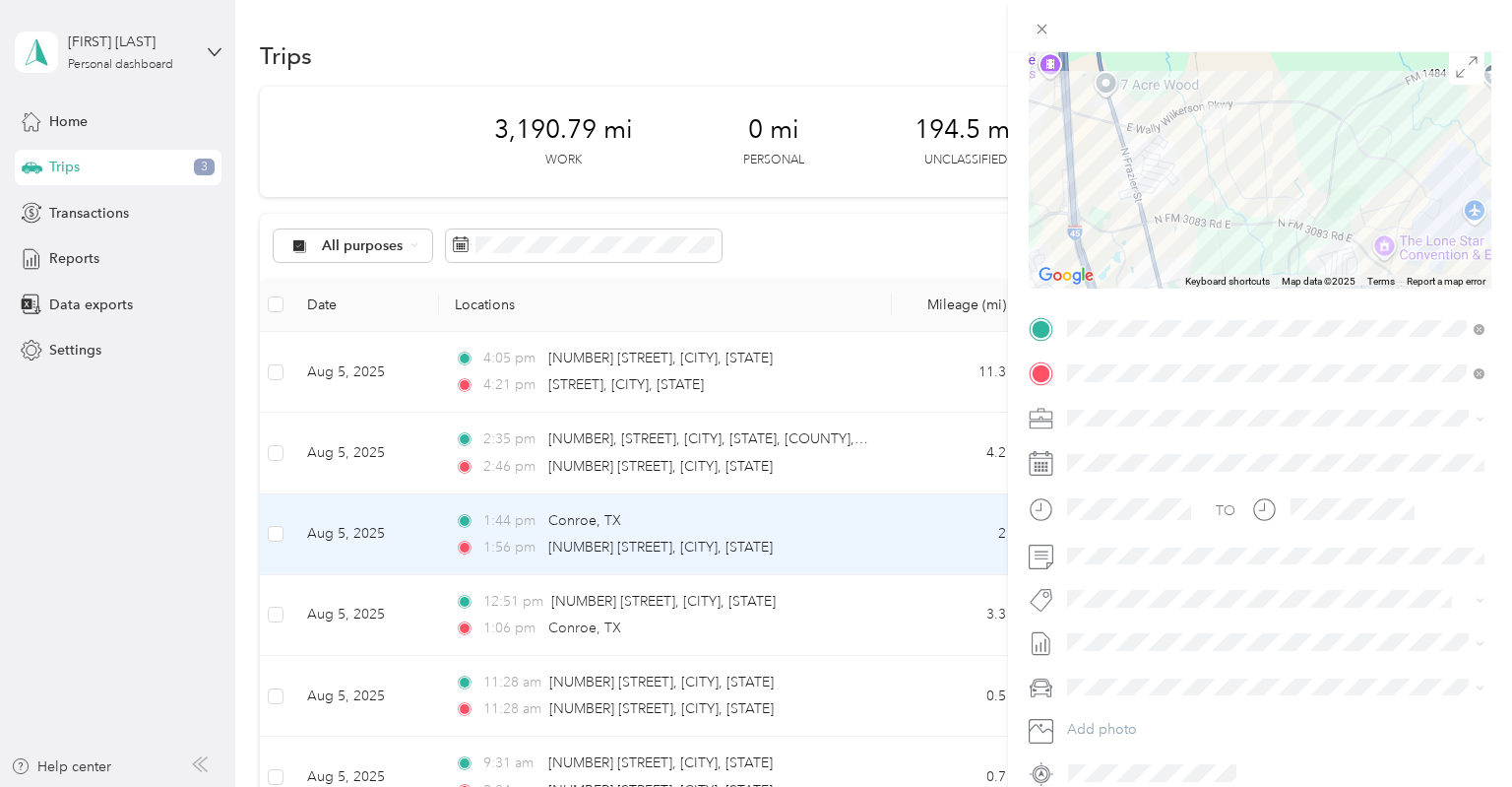 scroll, scrollTop: 230, scrollLeft: 0, axis: vertical 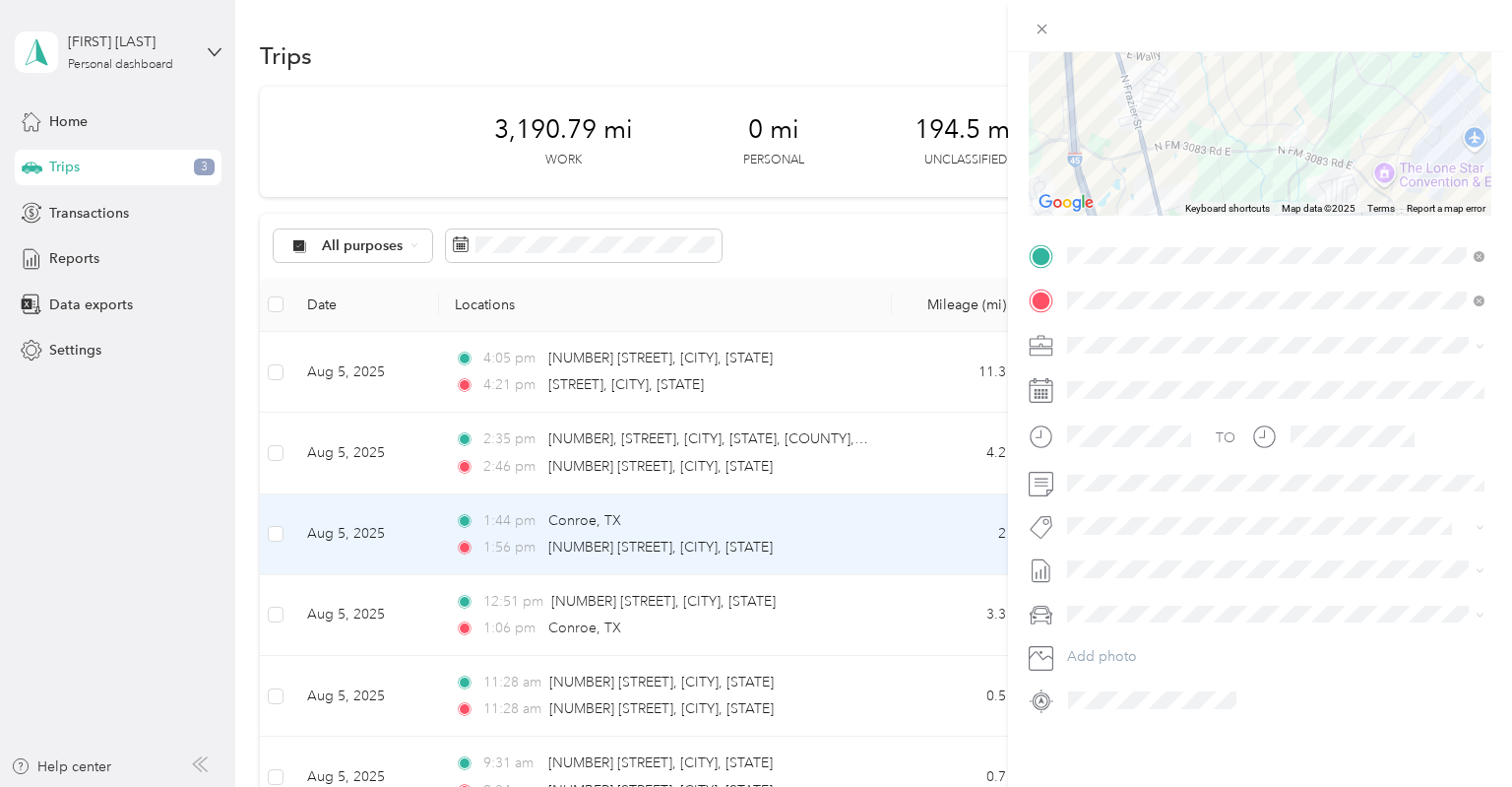 click on "August 8 2025 Bill" at bounding box center [1100, 633] 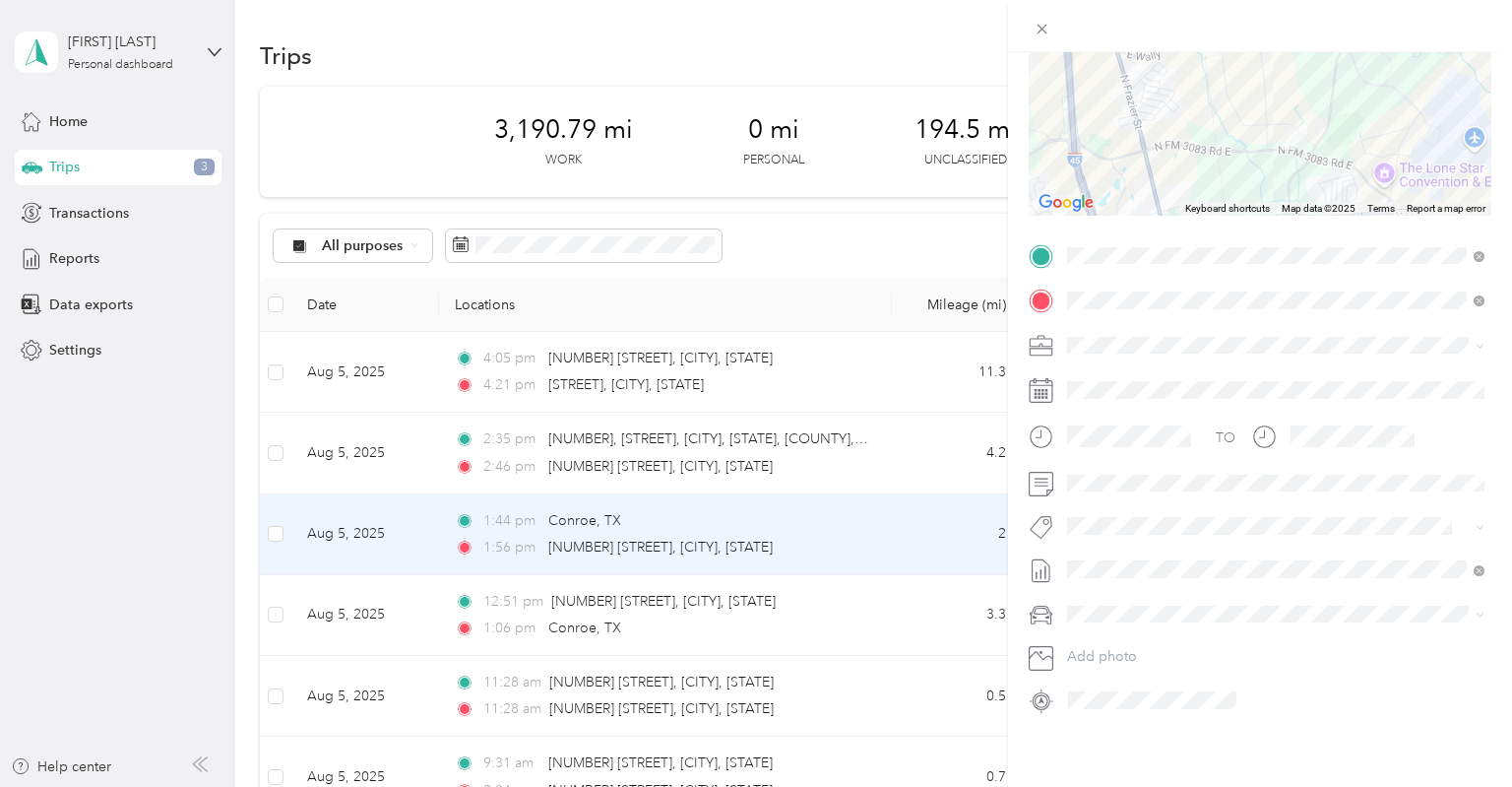 scroll, scrollTop: 0, scrollLeft: 0, axis: both 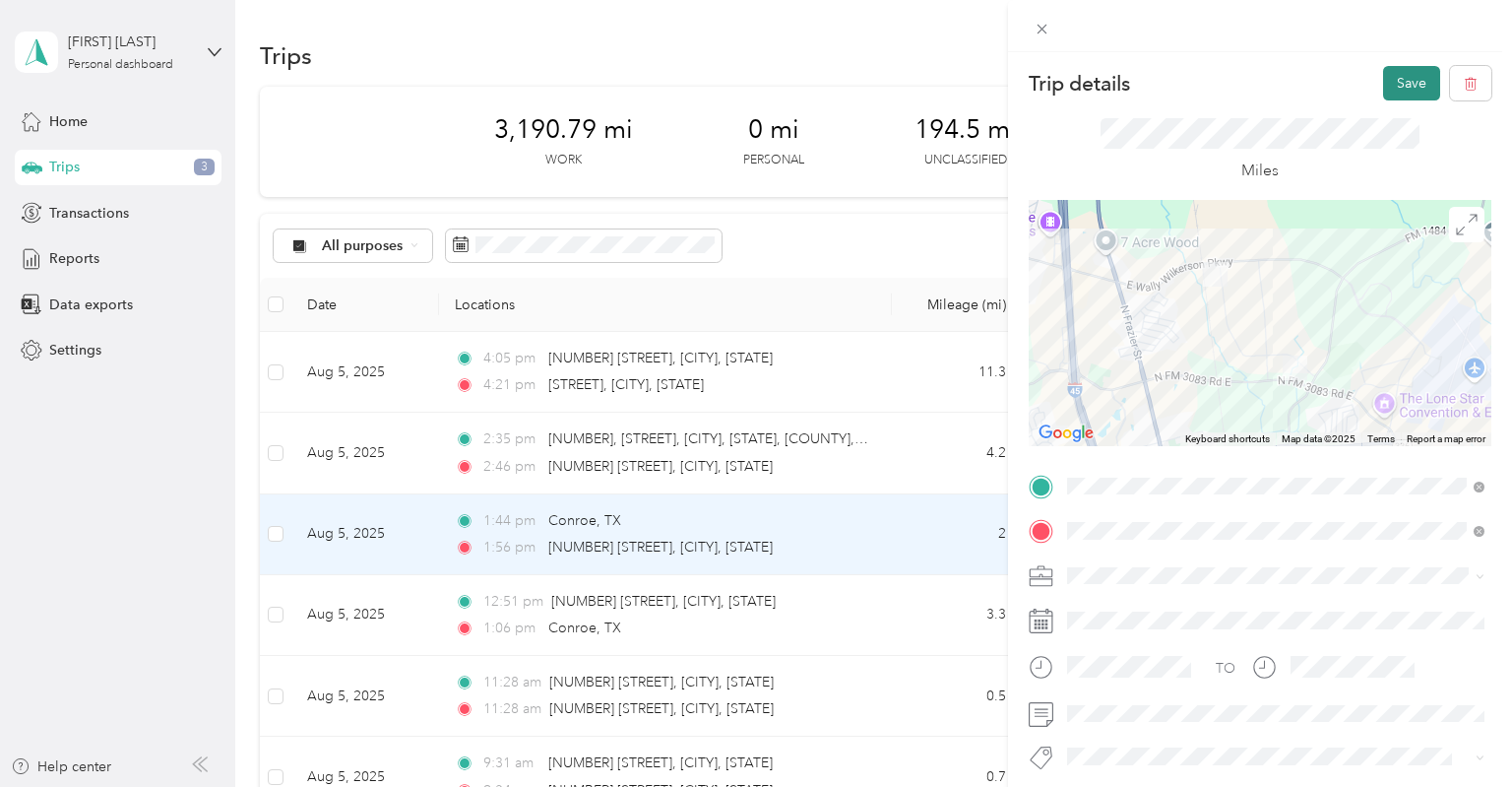click on "Save" at bounding box center (1412, 83) 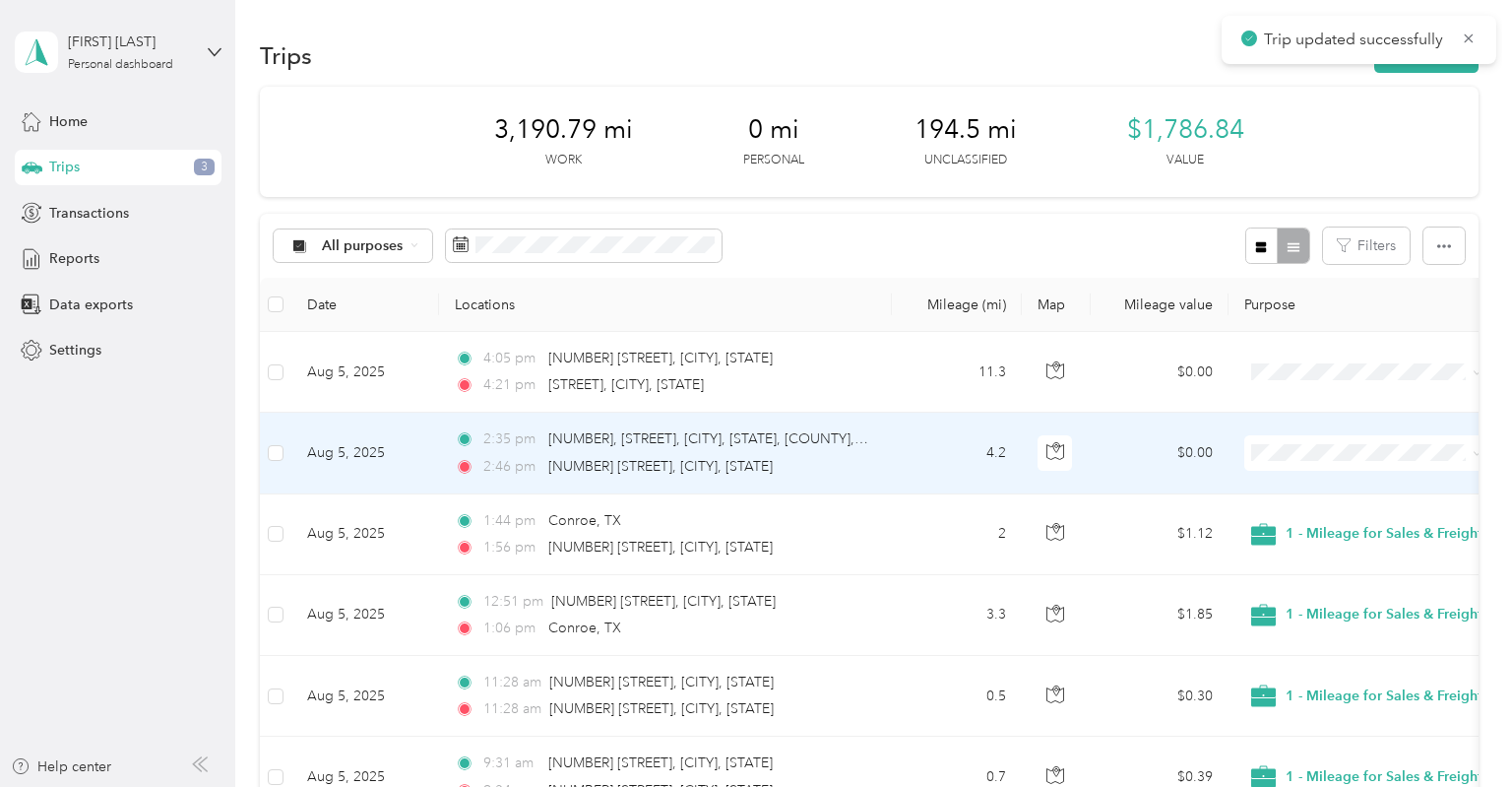 click on "$0.00" at bounding box center (1160, 453) 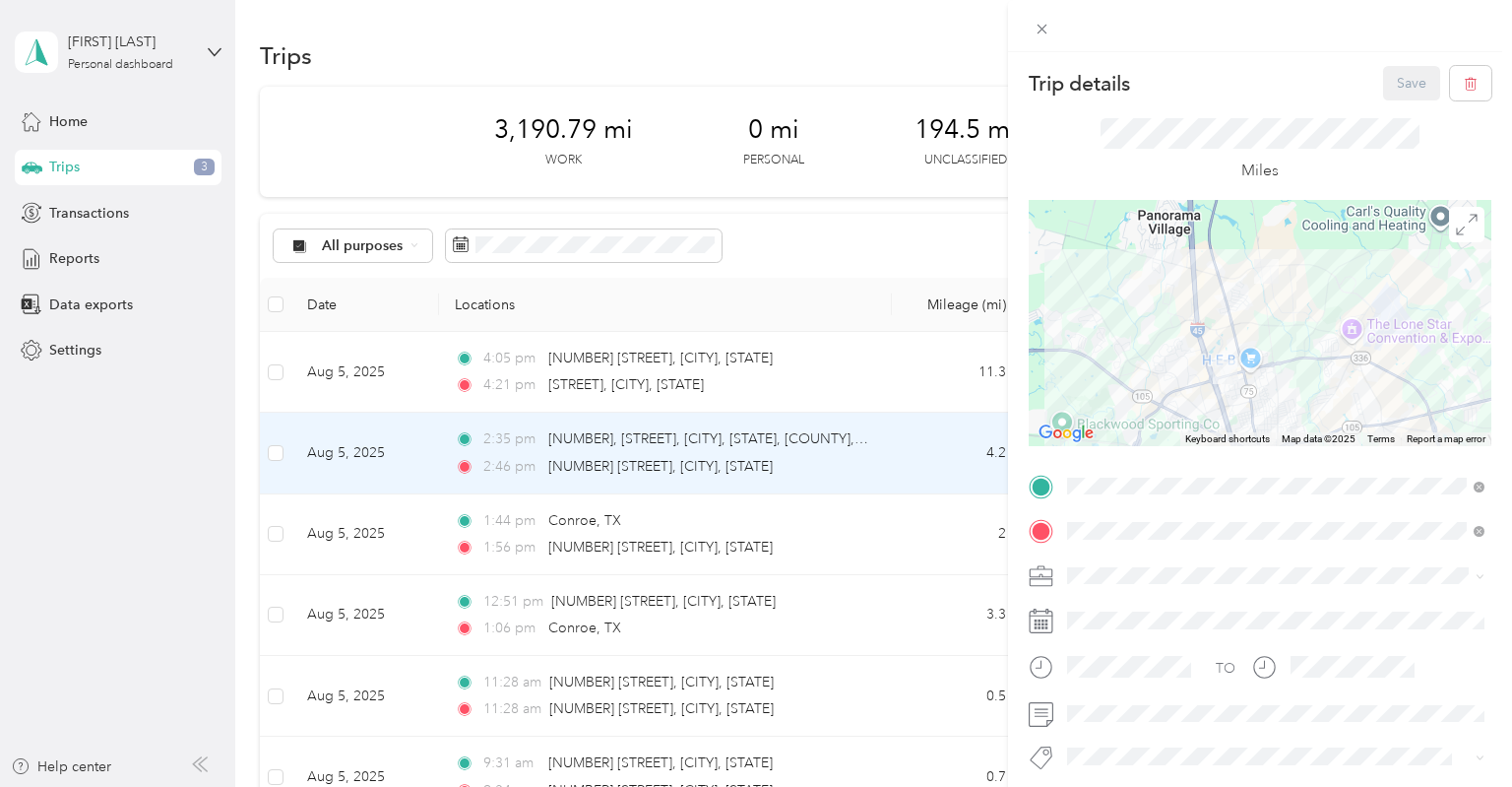 click on "1 - Mileage for Sales &  FreightCompass  Activities" at bounding box center (1276, 601) 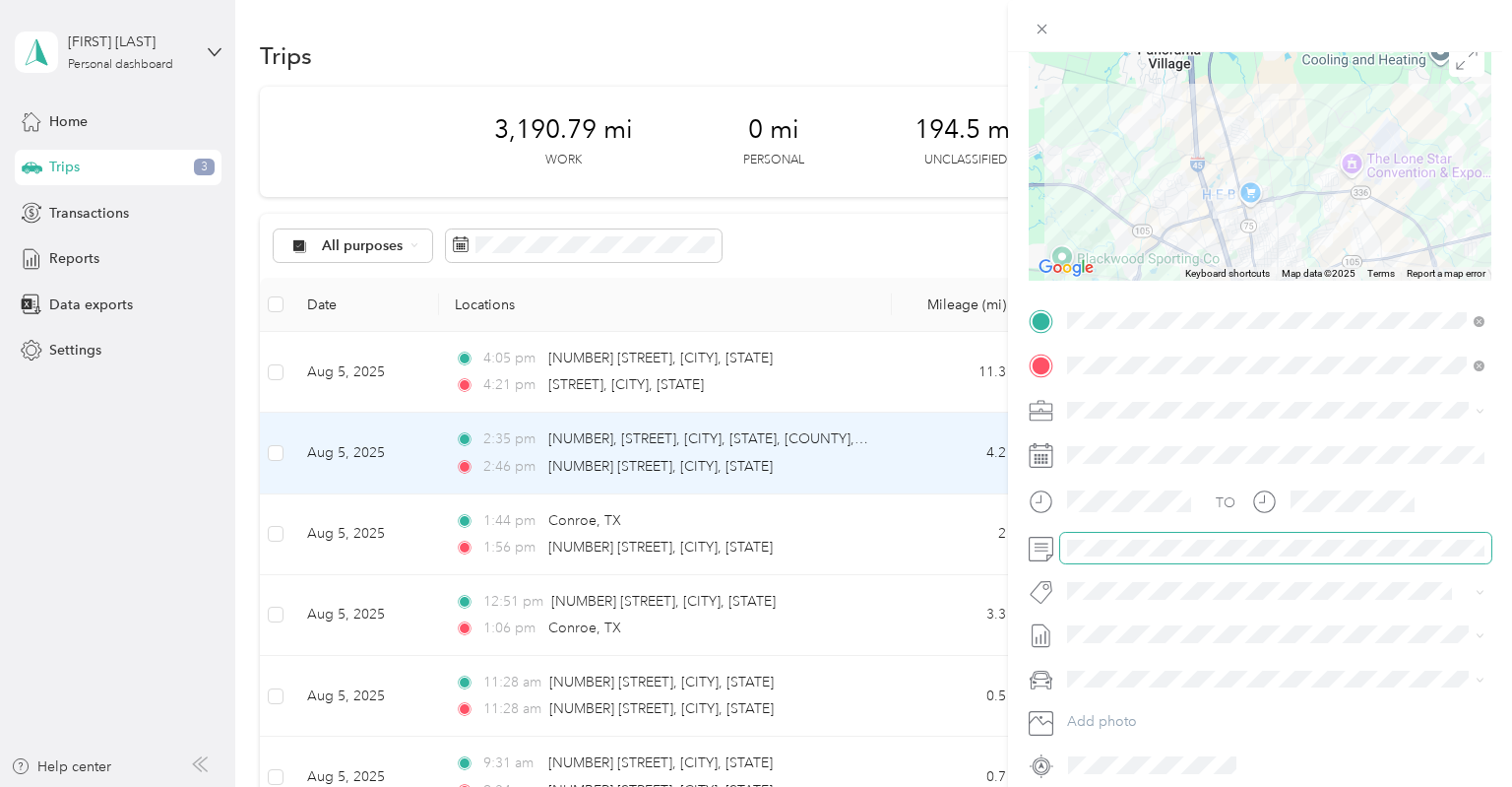 scroll, scrollTop: 198, scrollLeft: 0, axis: vertical 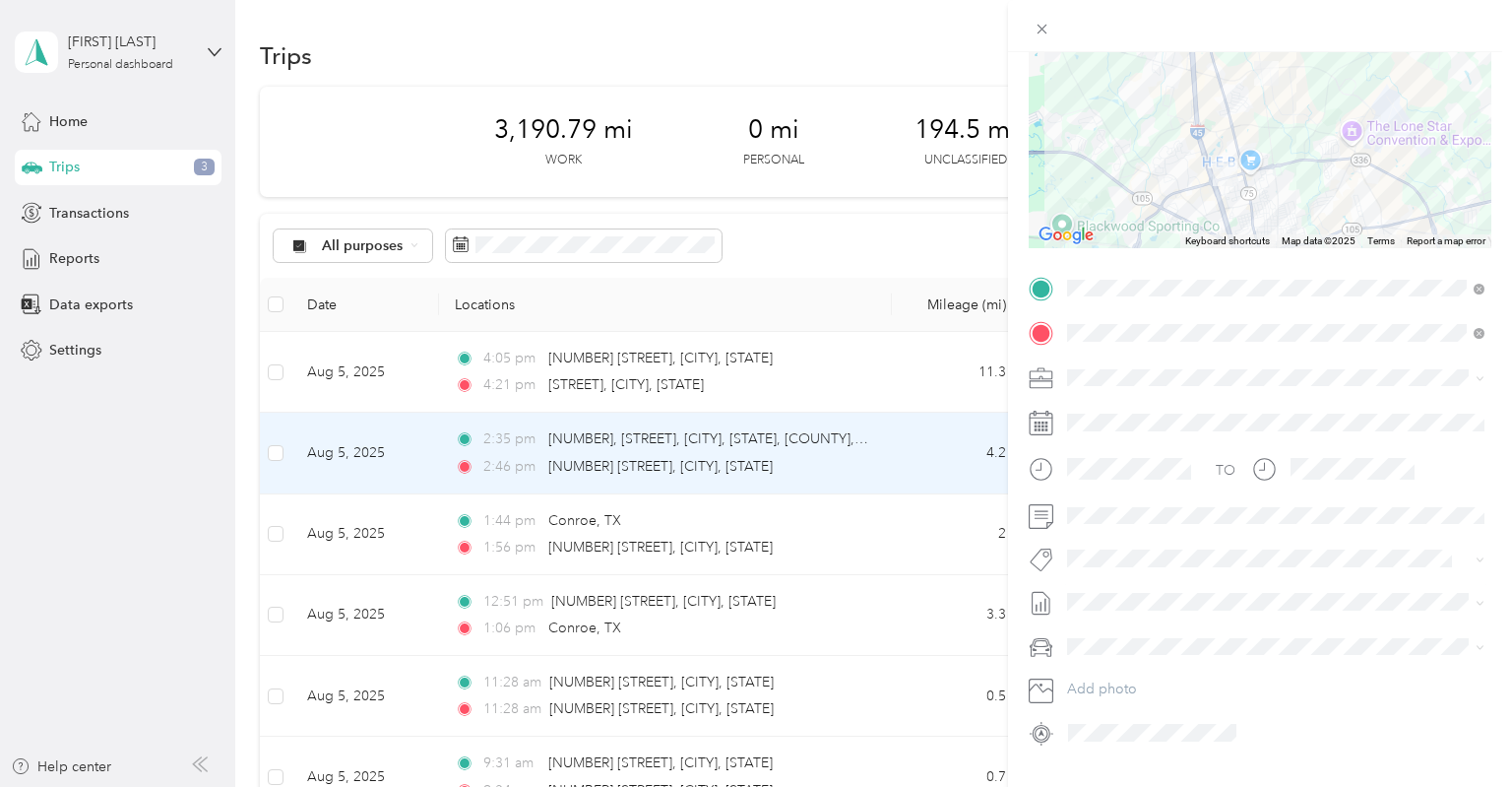 click on "August 8 2025 Bill" at bounding box center [1100, 666] 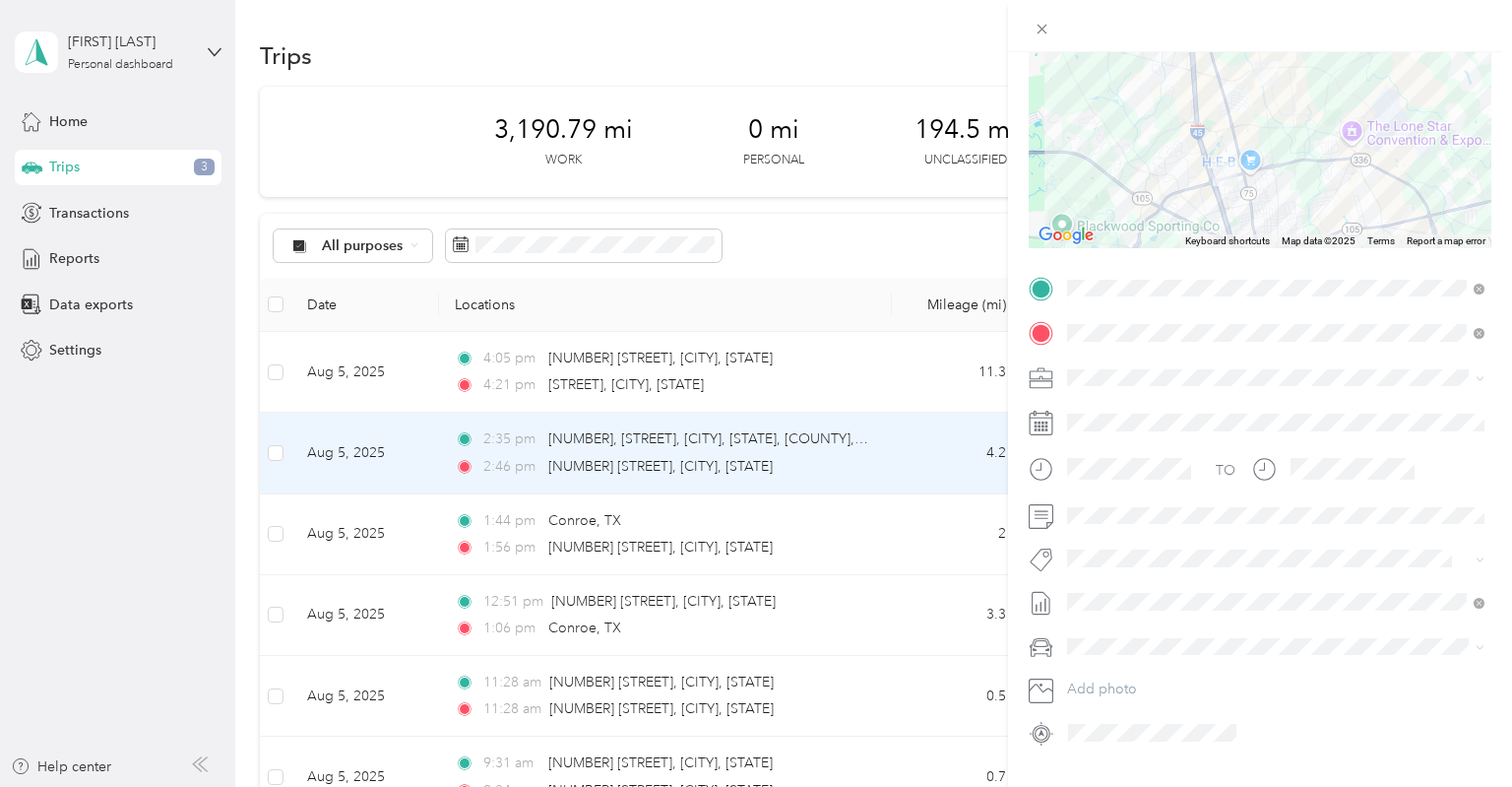 scroll, scrollTop: 0, scrollLeft: 0, axis: both 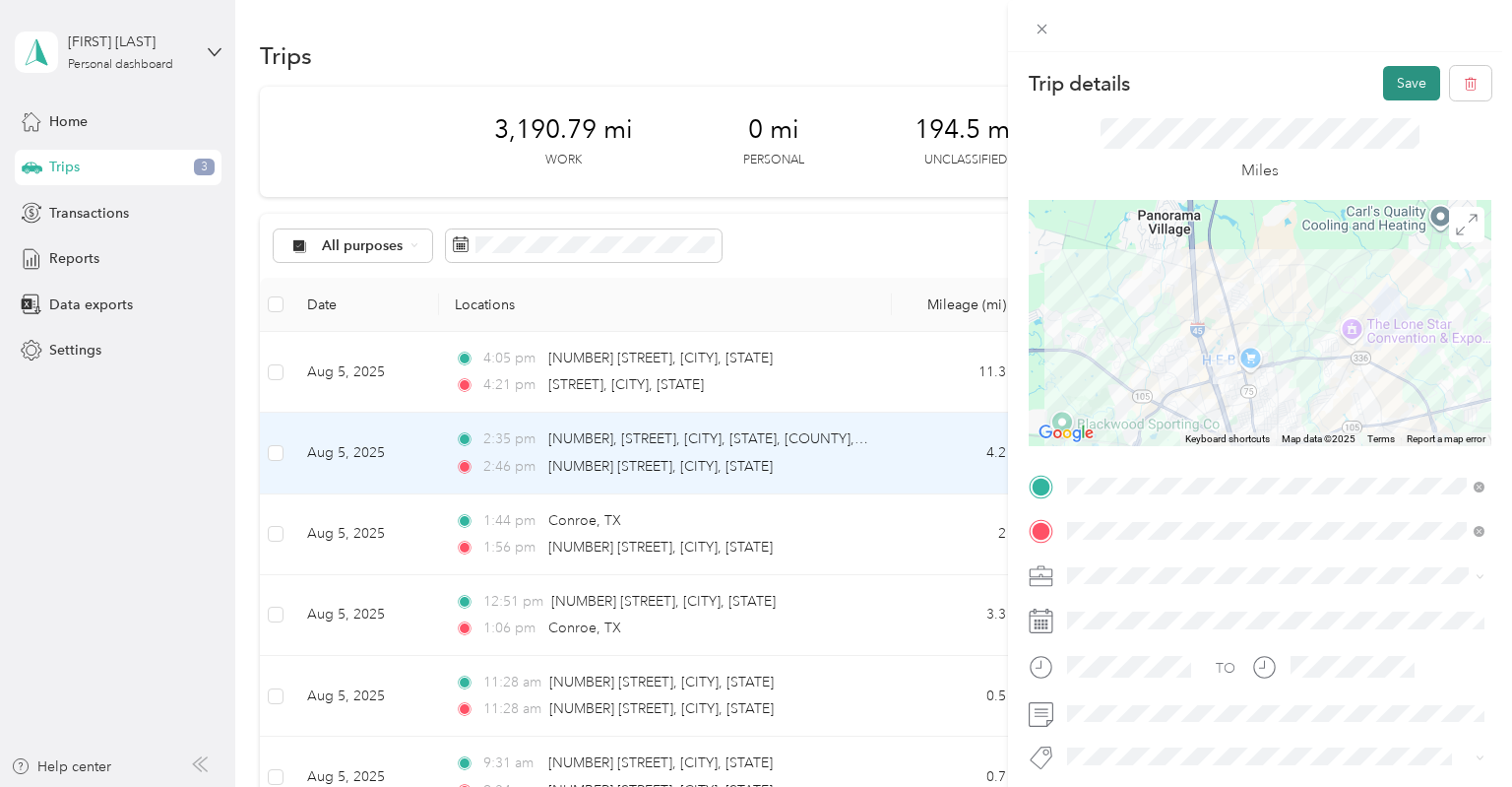 click on "Save" at bounding box center [1412, 83] 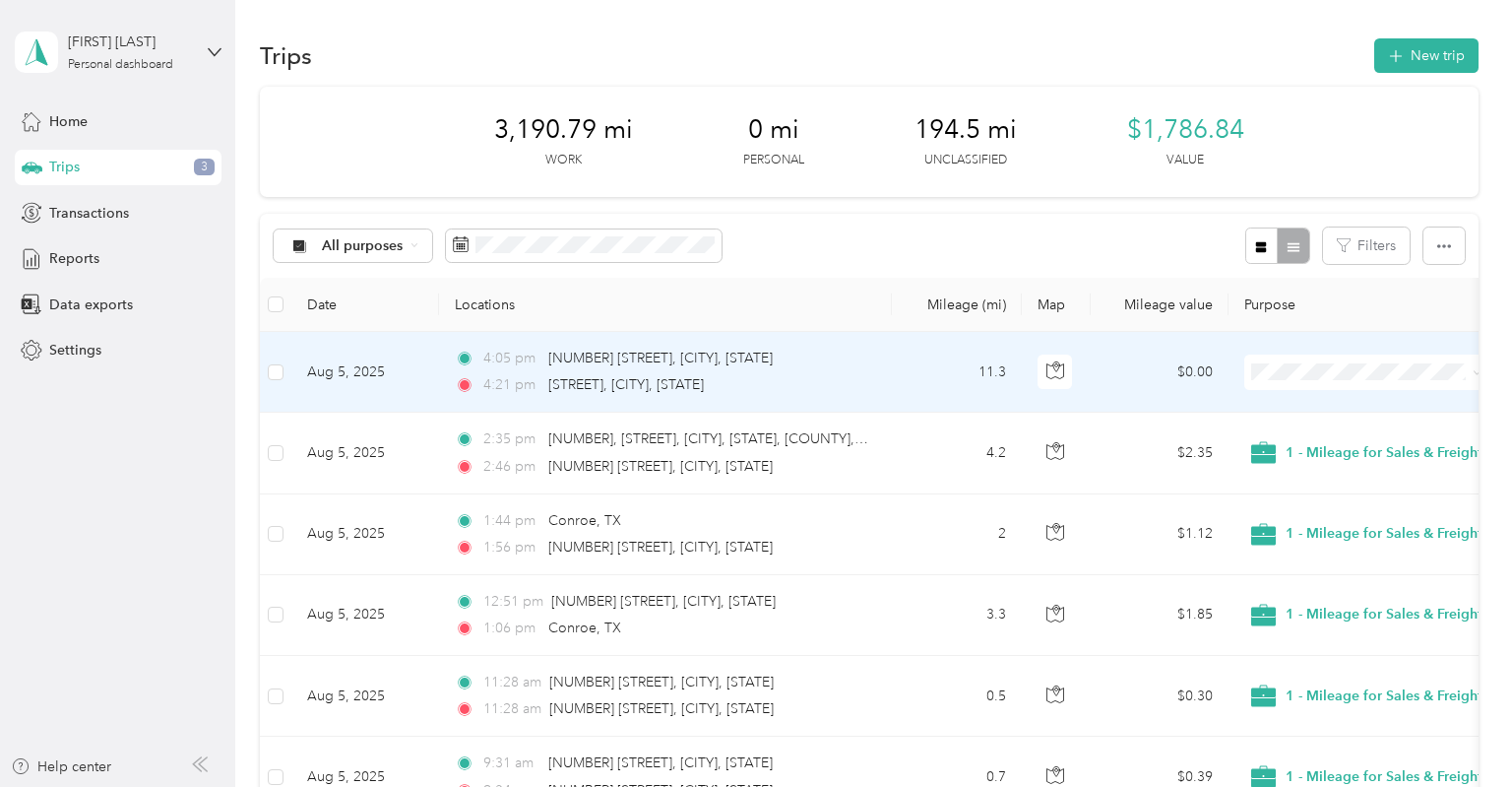 click on "$0.00" at bounding box center [1160, 372] 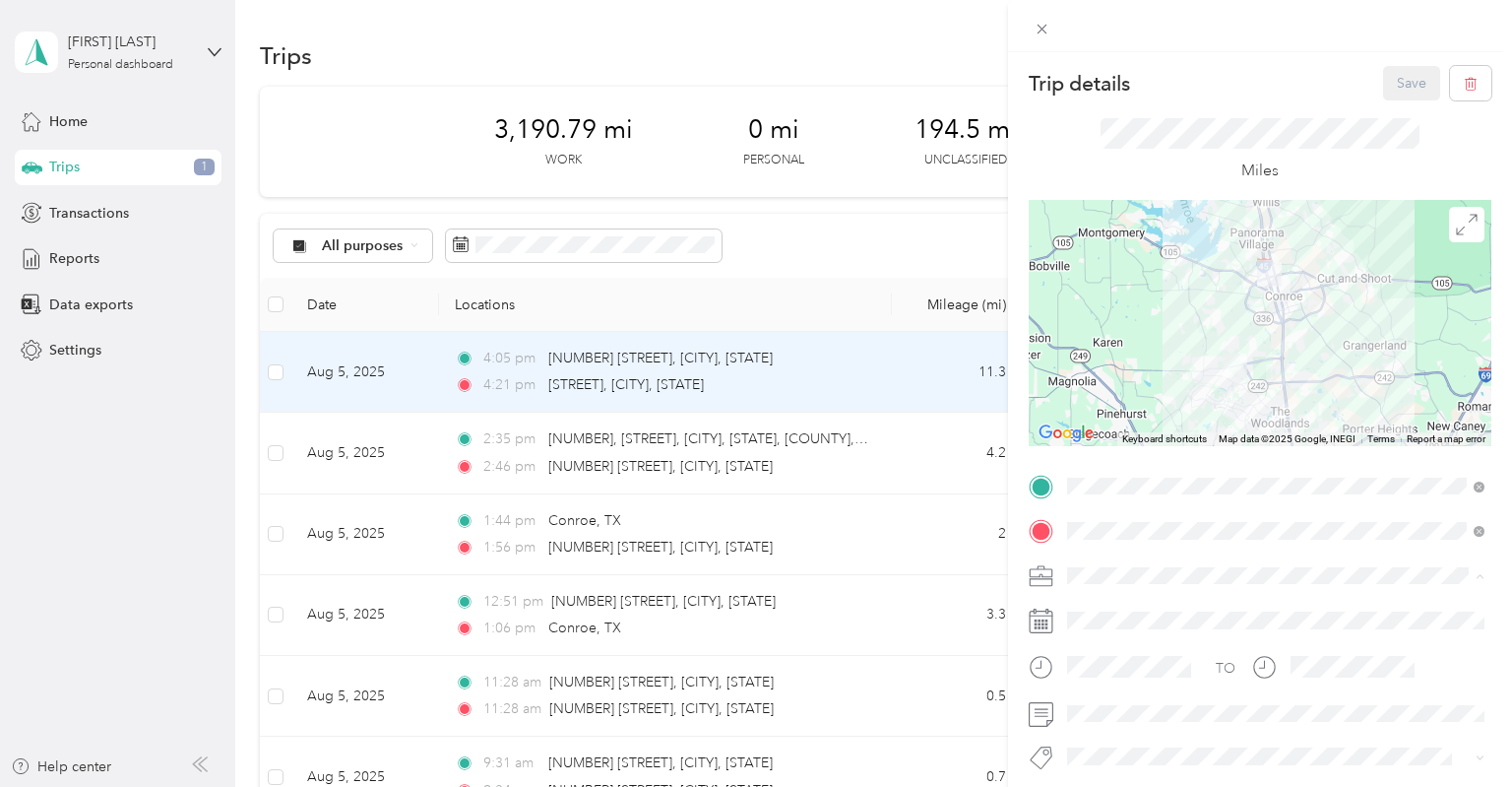 click on "1 - Mileage for Sales &  FreightCompass  Activities" at bounding box center [1226, 610] 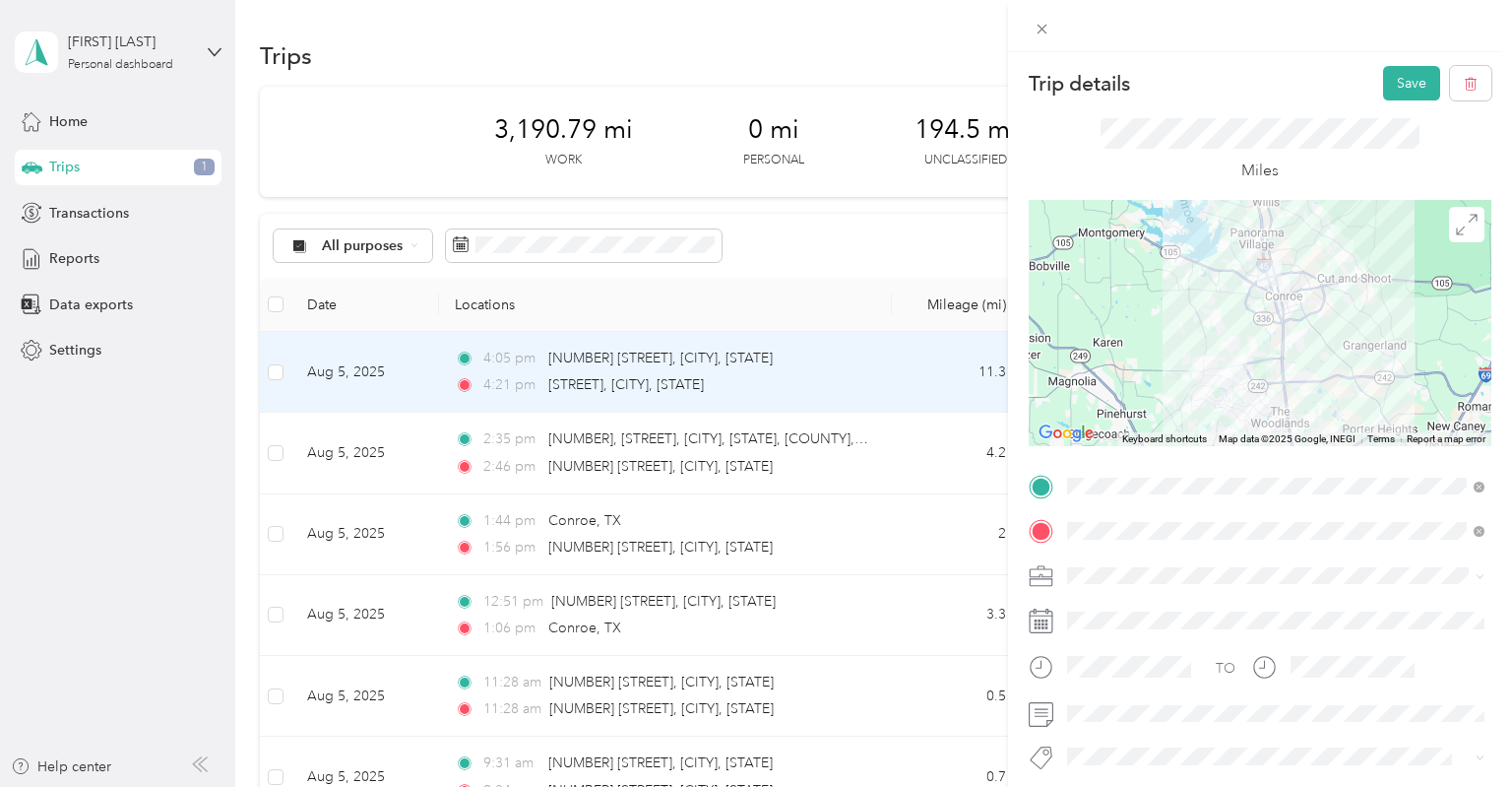 scroll, scrollTop: 230, scrollLeft: 0, axis: vertical 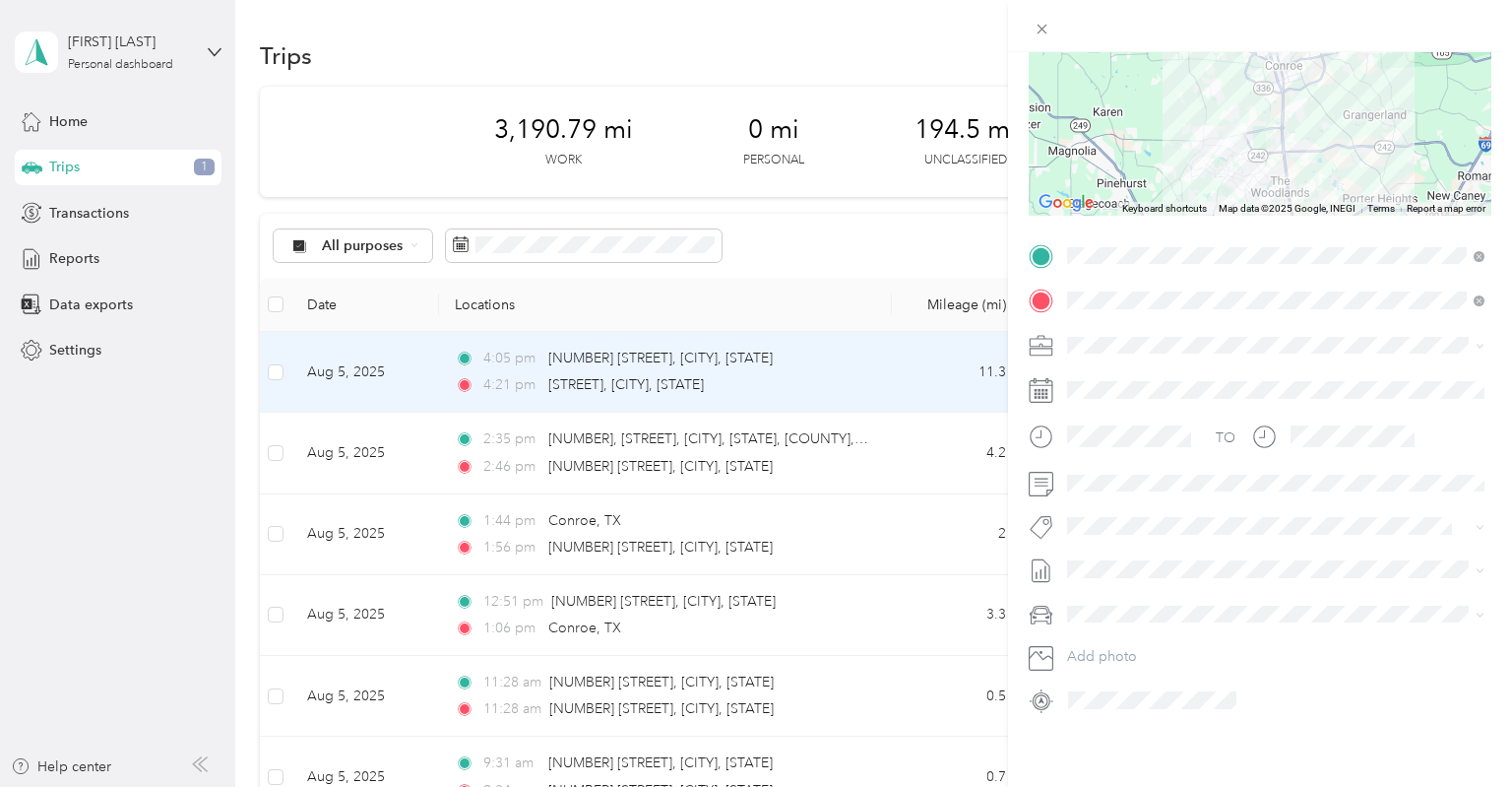 click on "August 8 2025 Bill" at bounding box center [1100, 626] 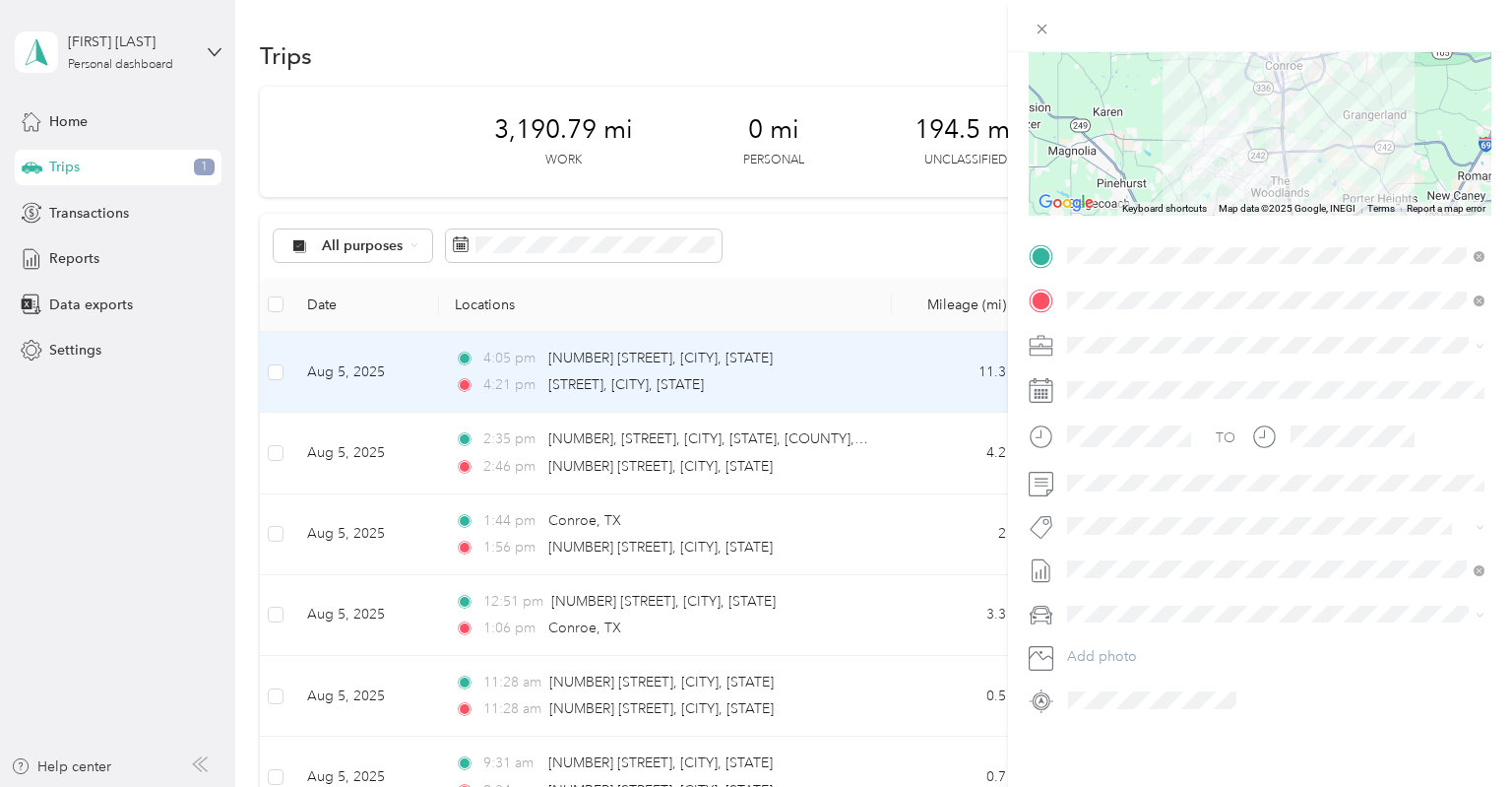 scroll, scrollTop: 0, scrollLeft: 0, axis: both 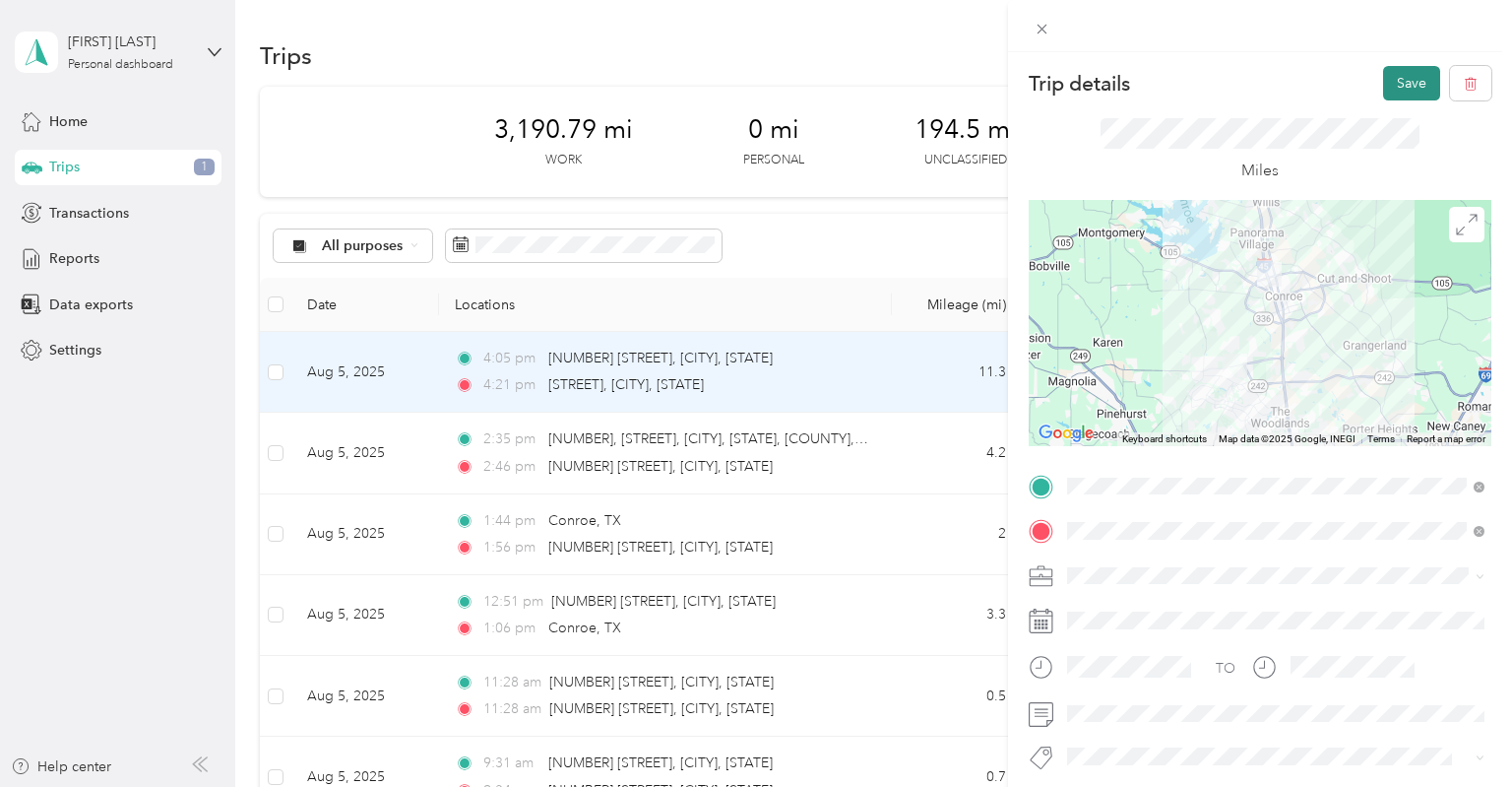 click on "Save" at bounding box center (1412, 83) 